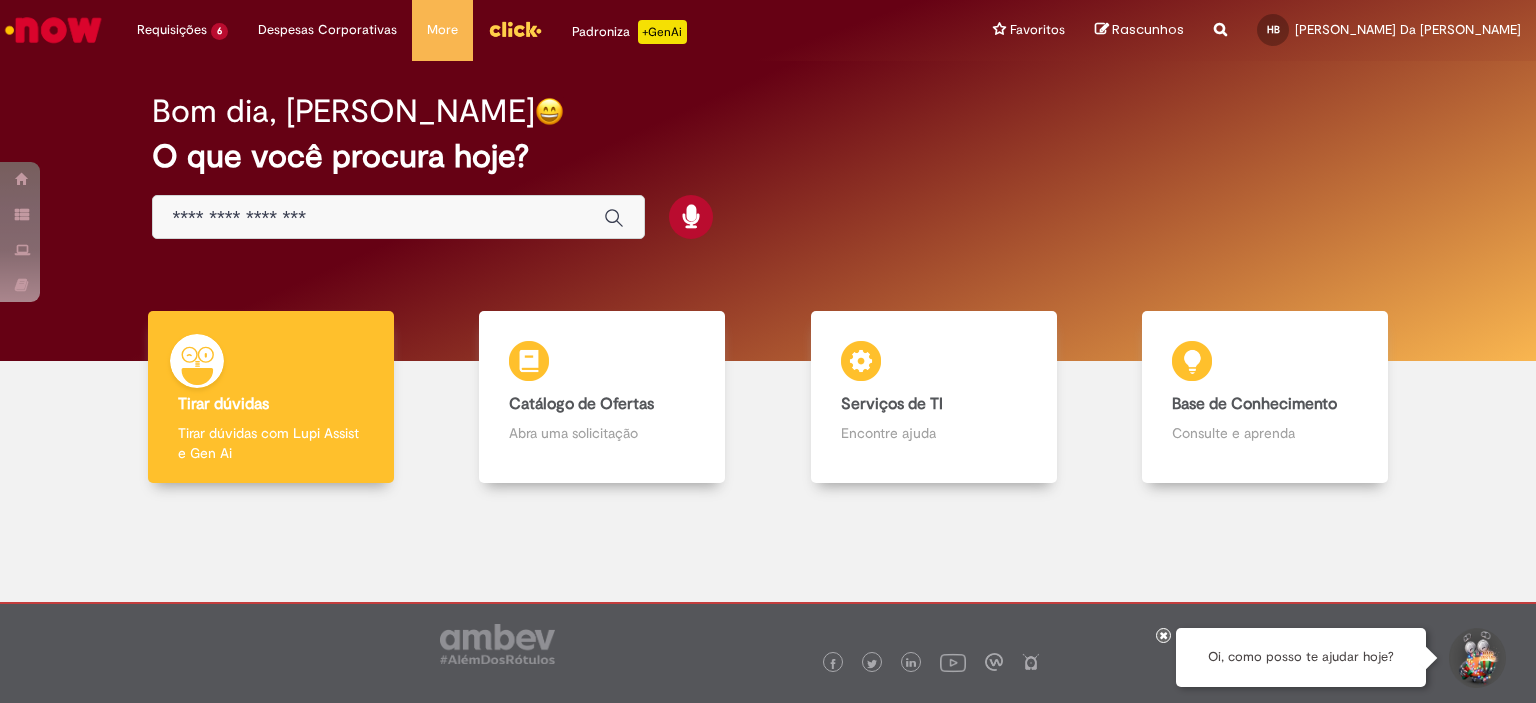 scroll, scrollTop: 0, scrollLeft: 0, axis: both 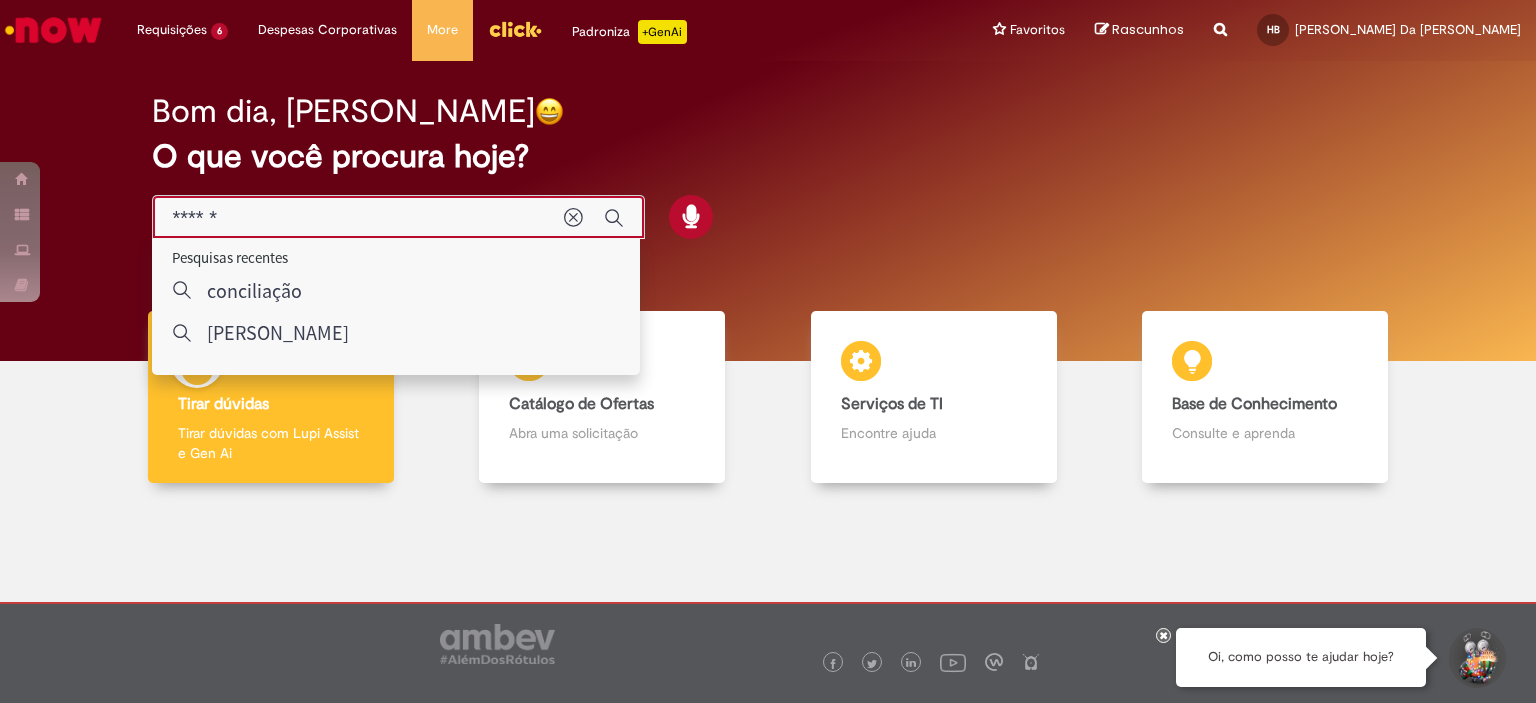 type on "*******" 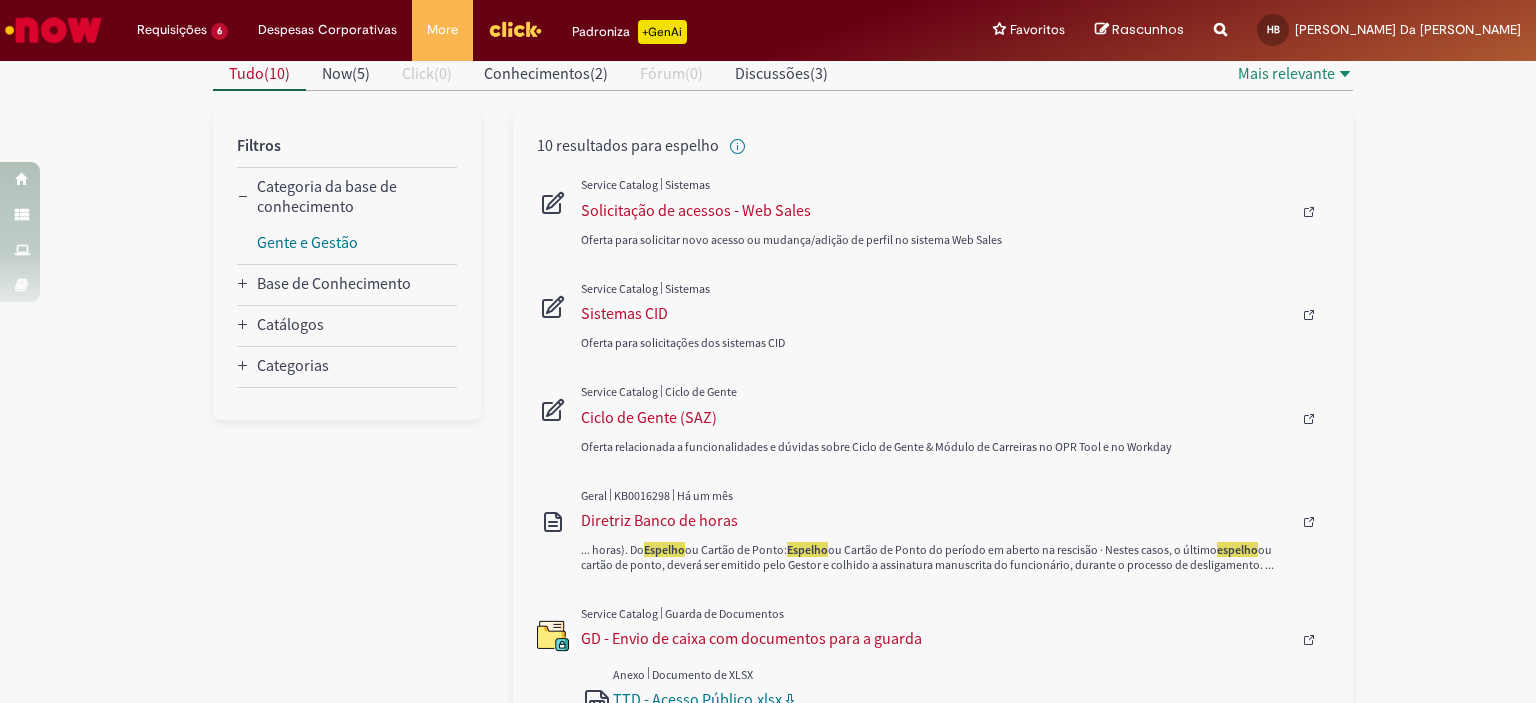 scroll, scrollTop: 0, scrollLeft: 0, axis: both 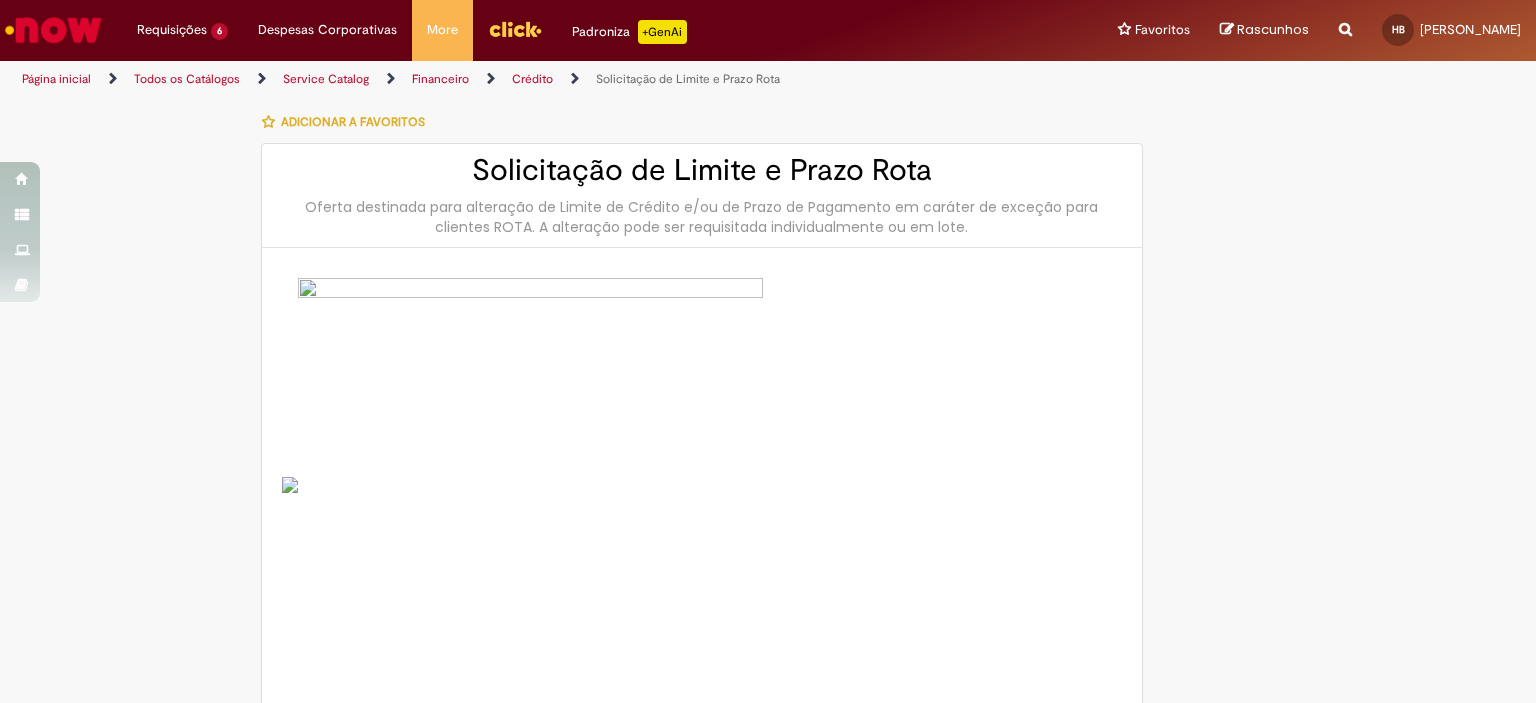 type on "********" 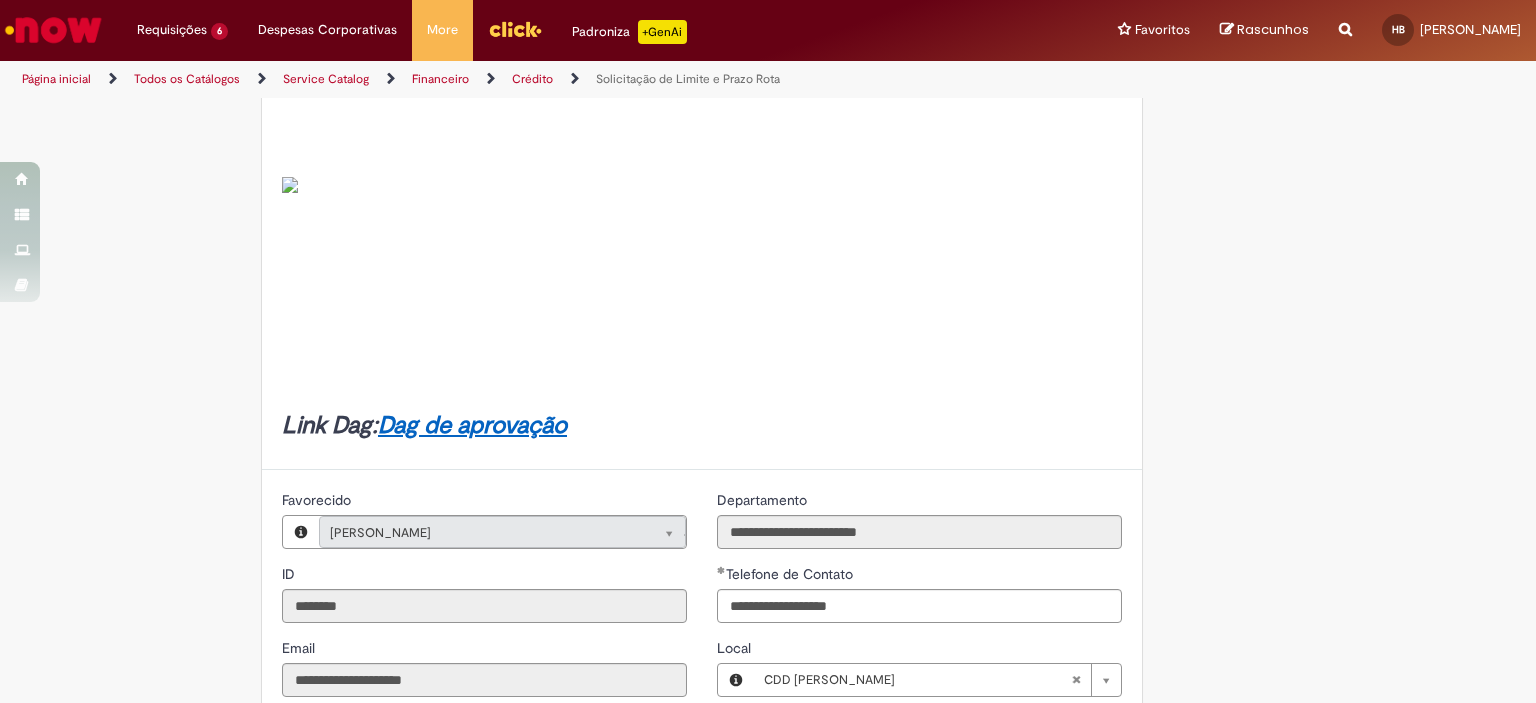 type on "**********" 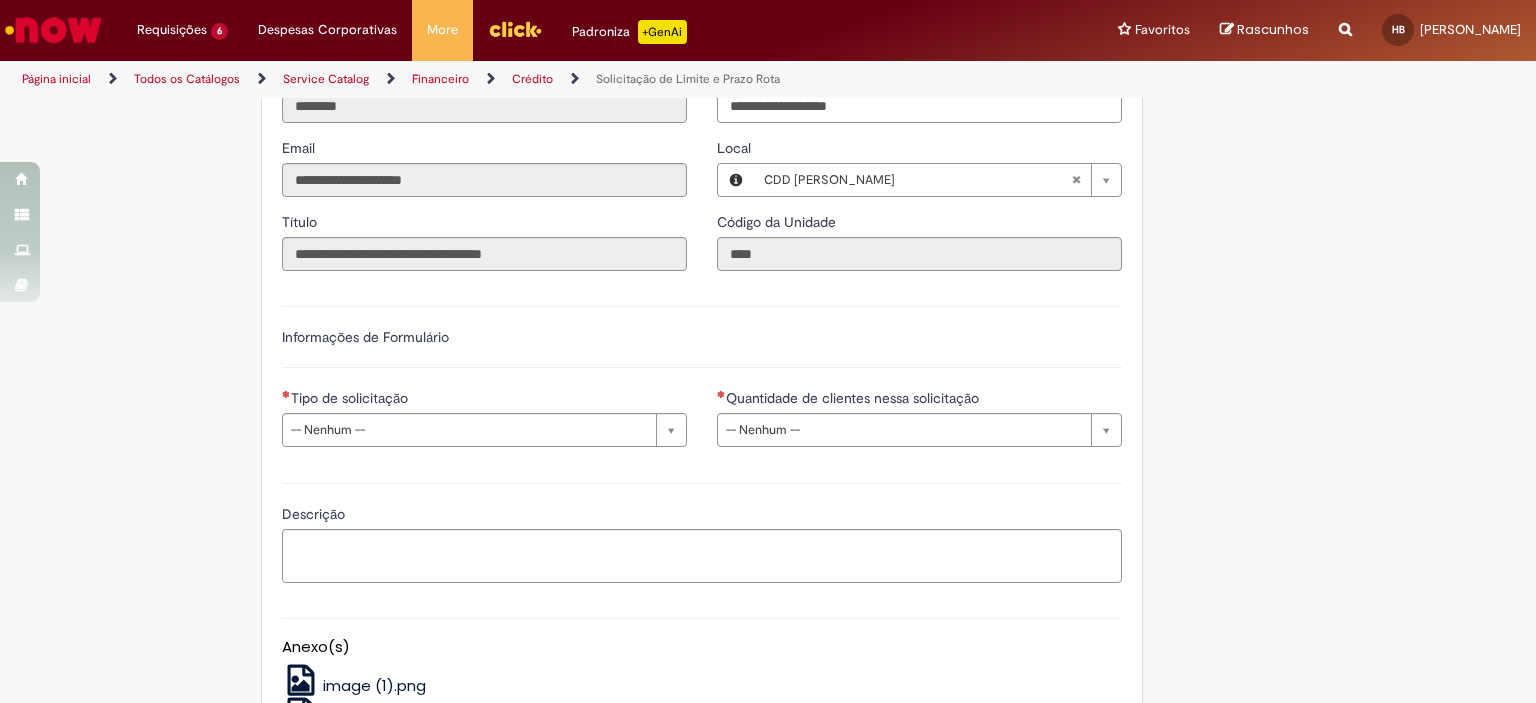 scroll, scrollTop: 900, scrollLeft: 0, axis: vertical 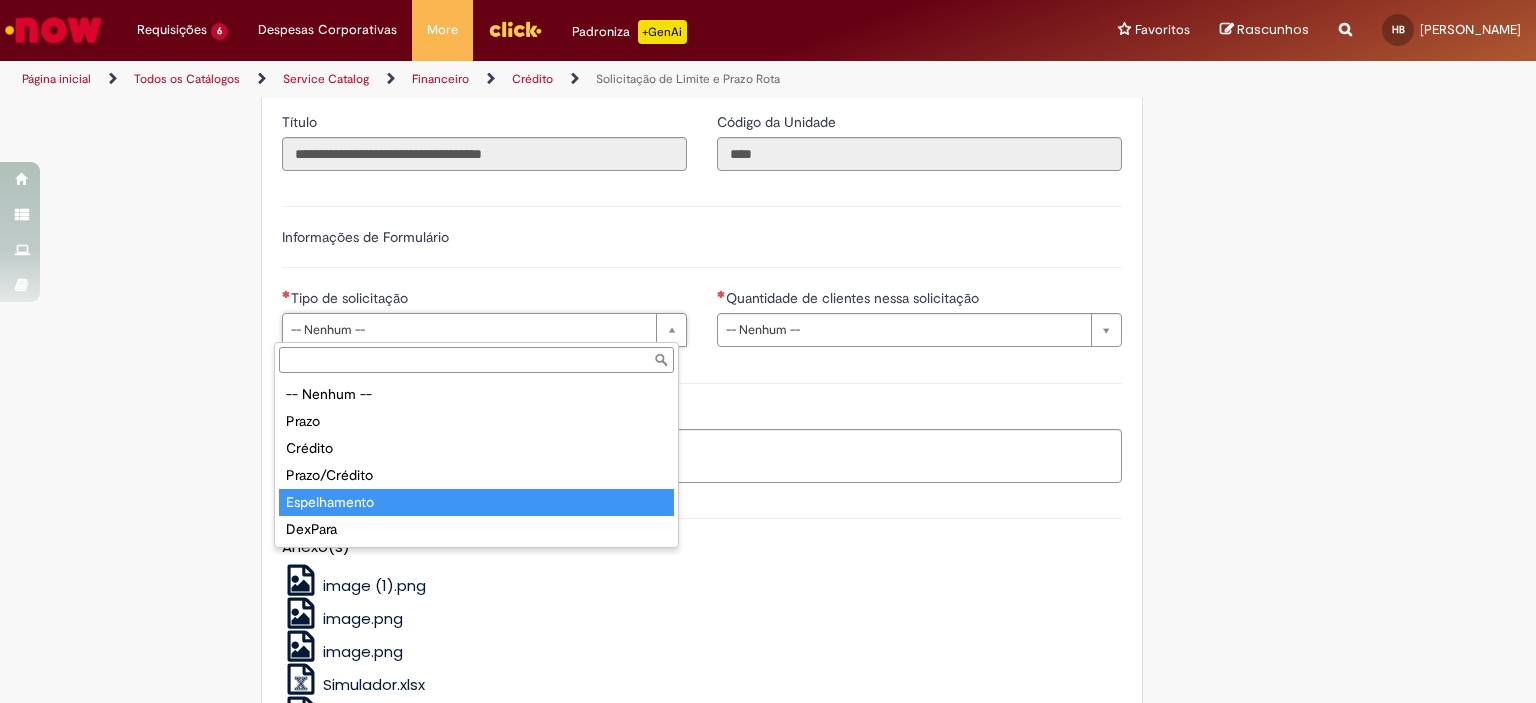 type on "**********" 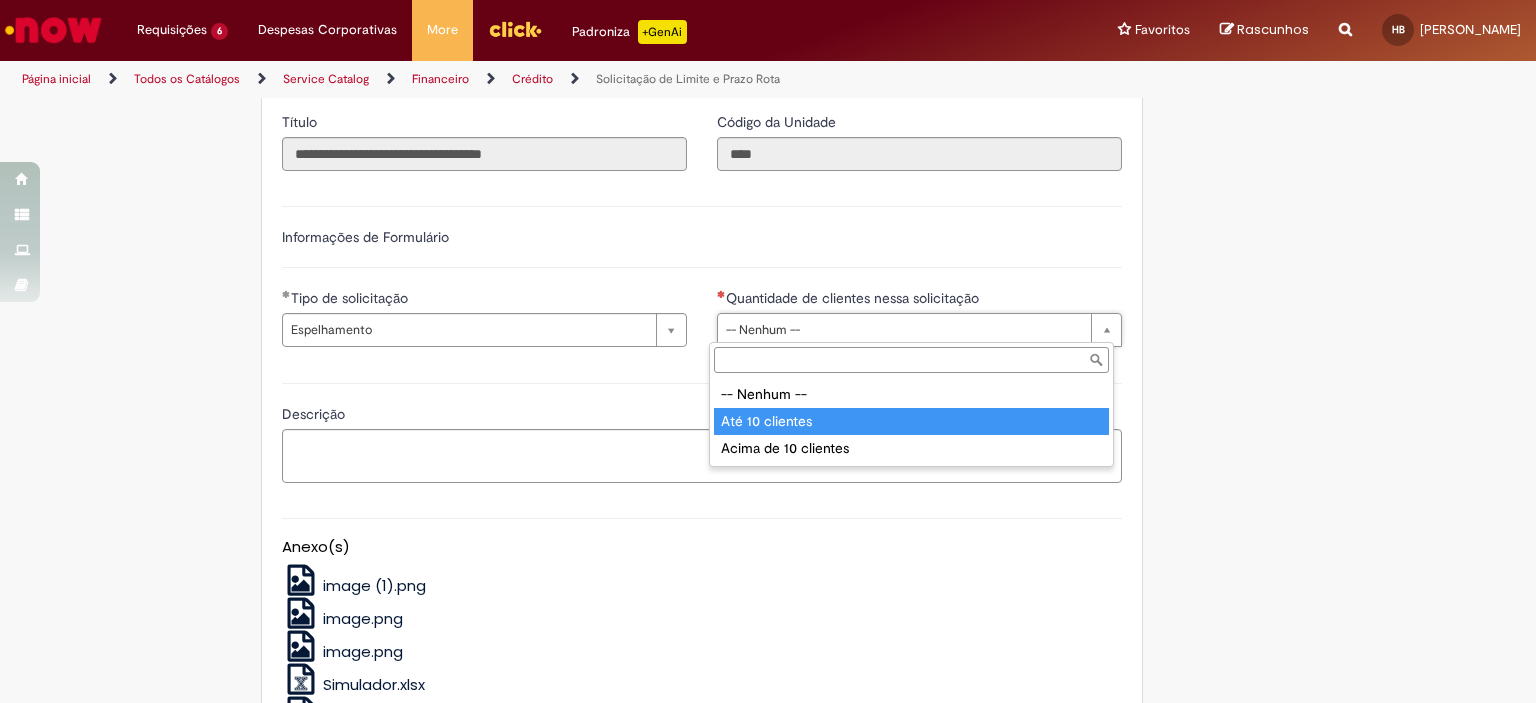 type on "**********" 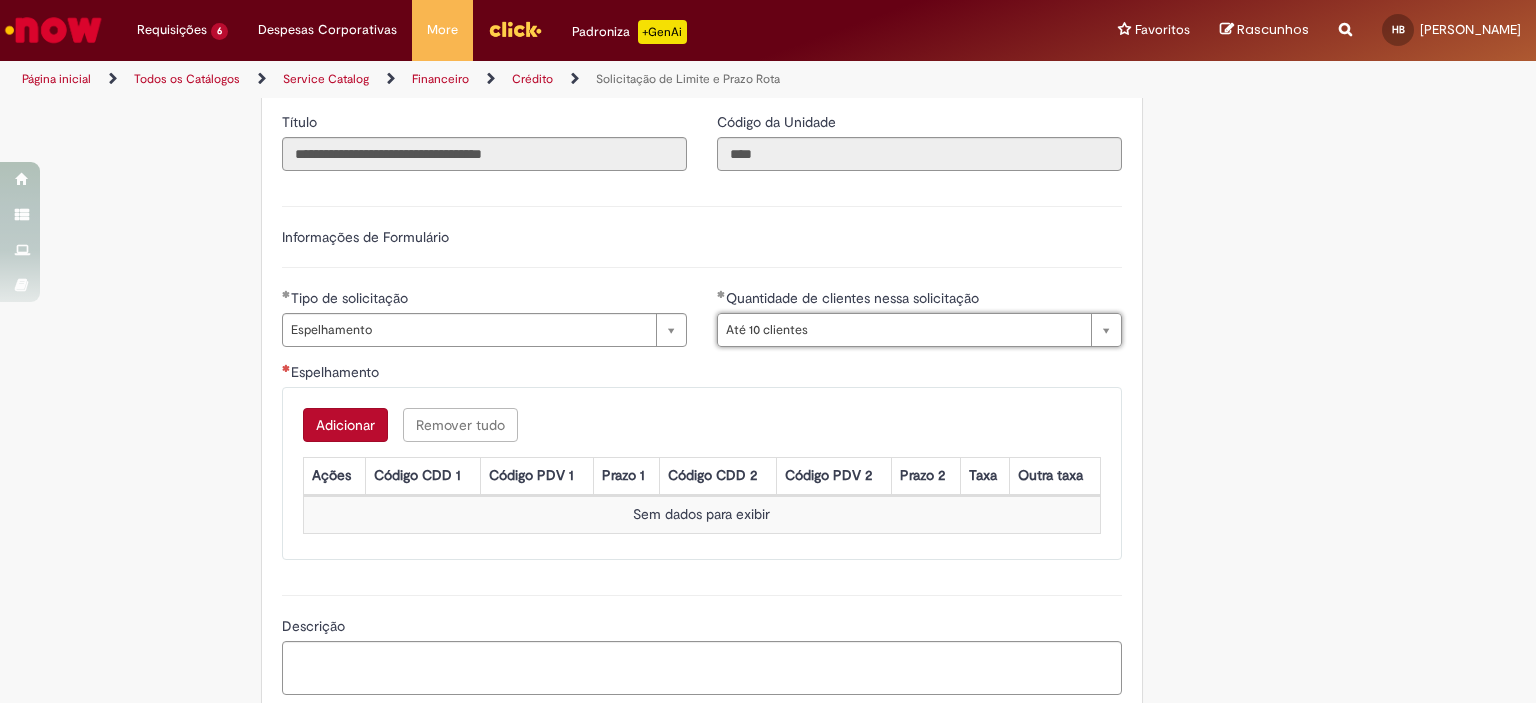 scroll, scrollTop: 1100, scrollLeft: 0, axis: vertical 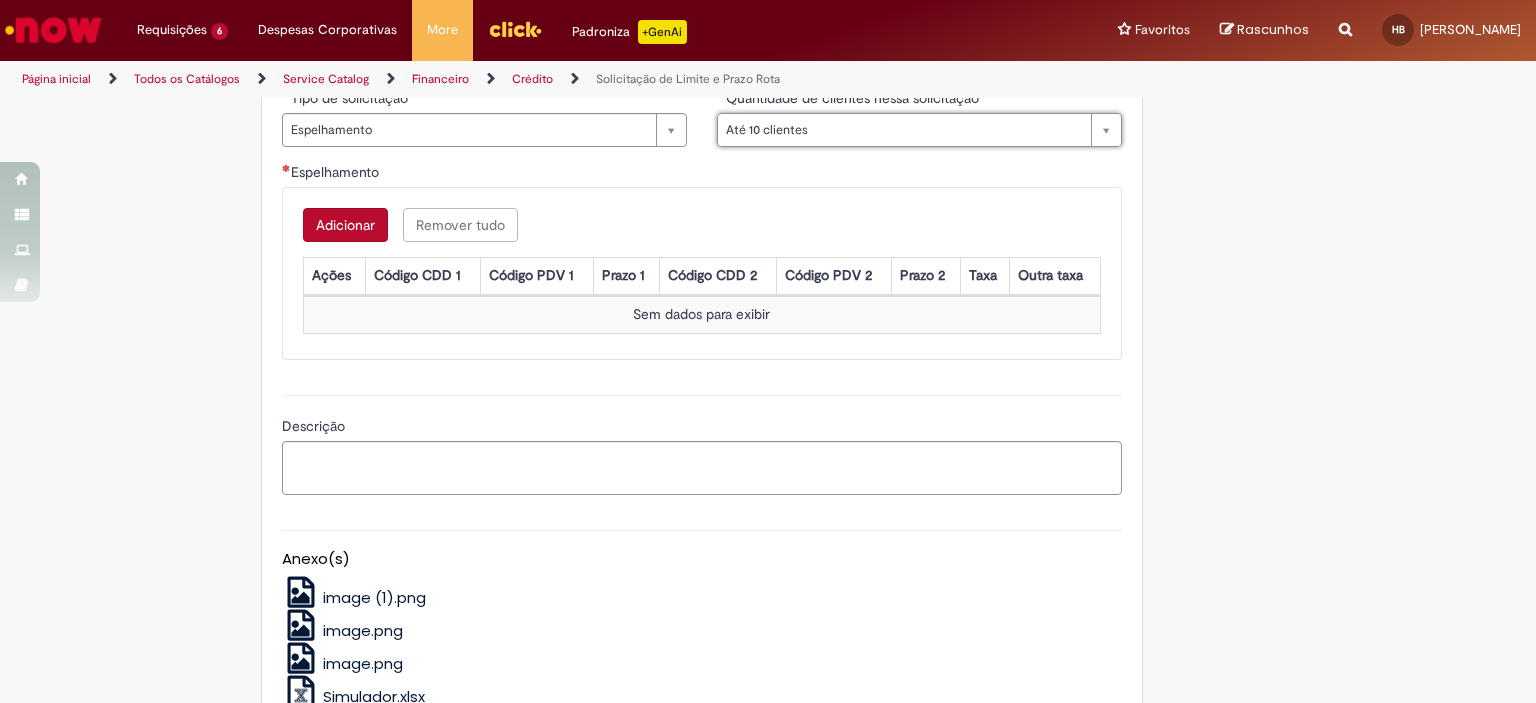click on "Adicionar" at bounding box center [345, 225] 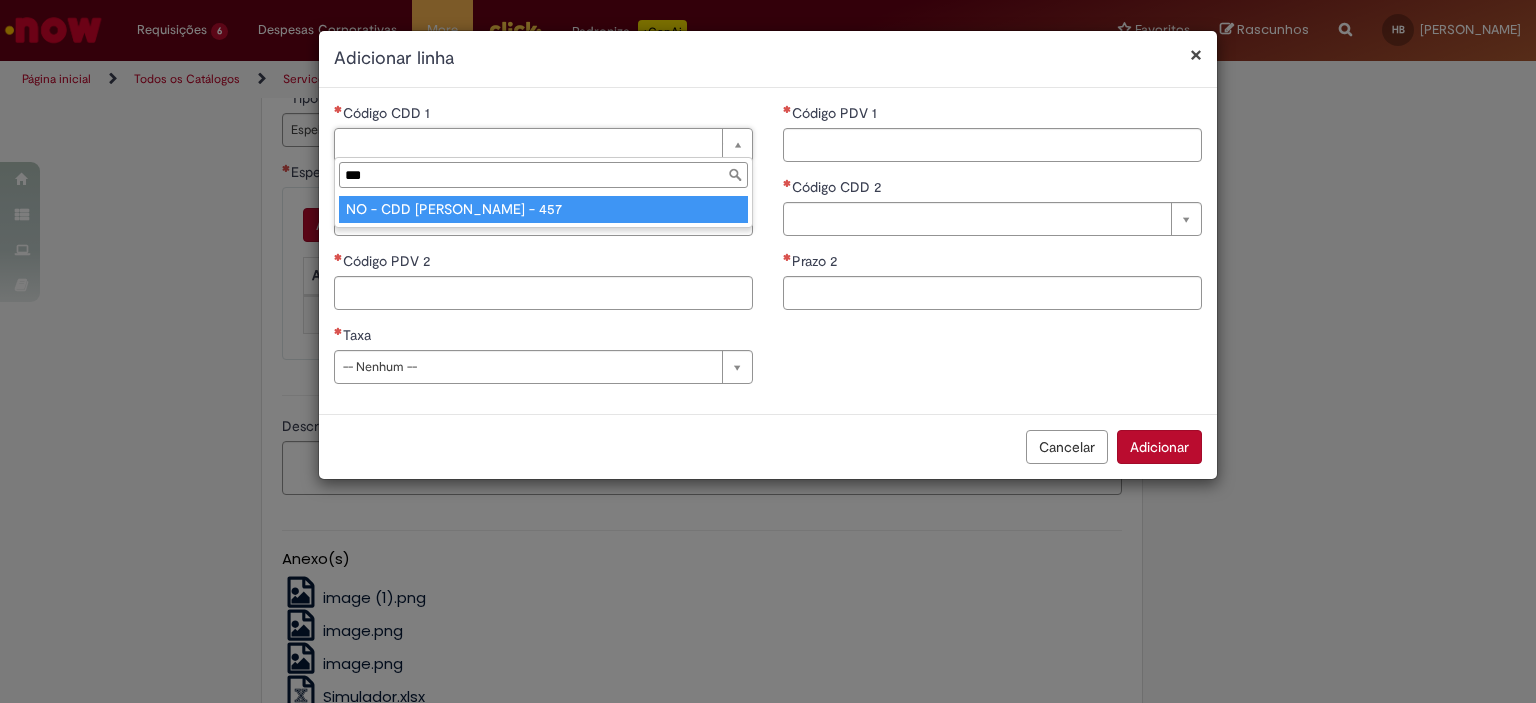 type on "***" 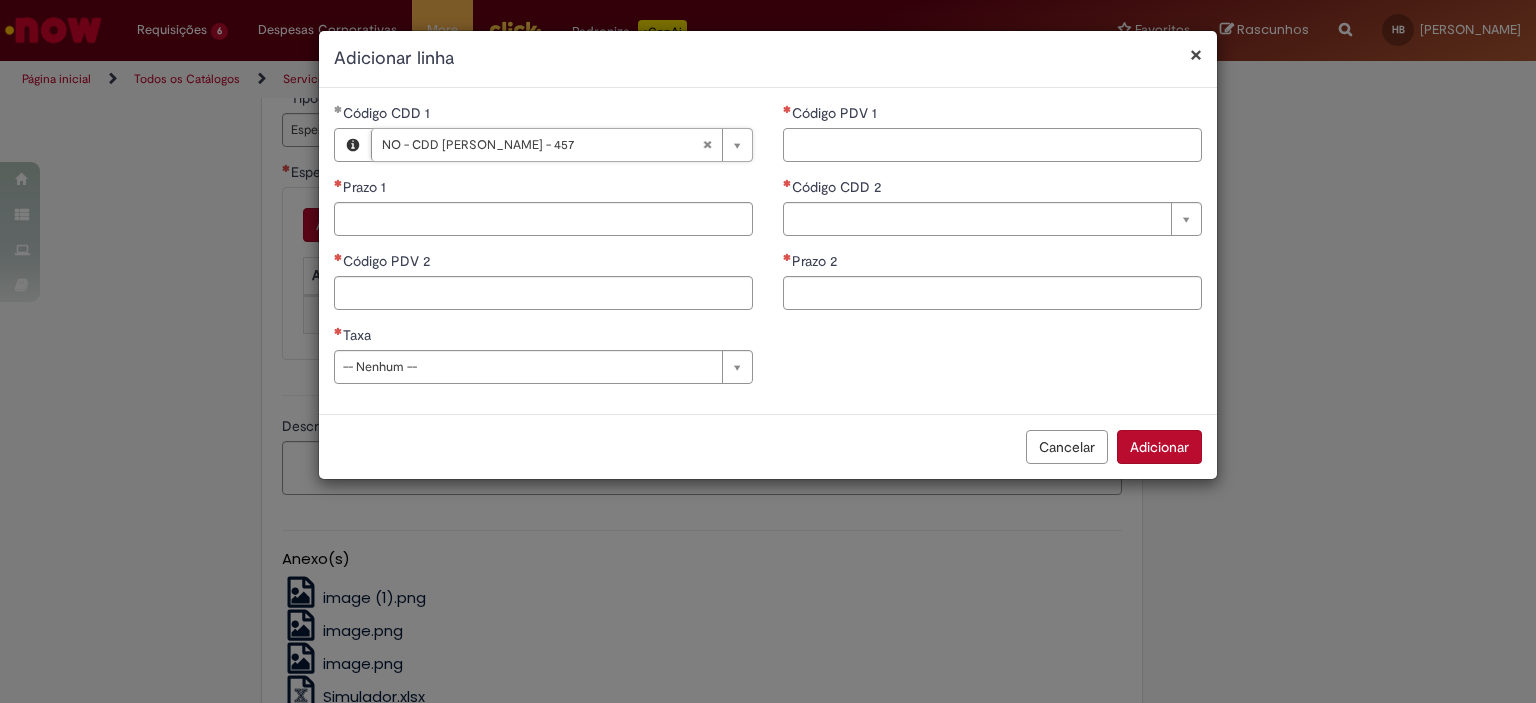 click on "Código PDV 1" at bounding box center [992, 145] 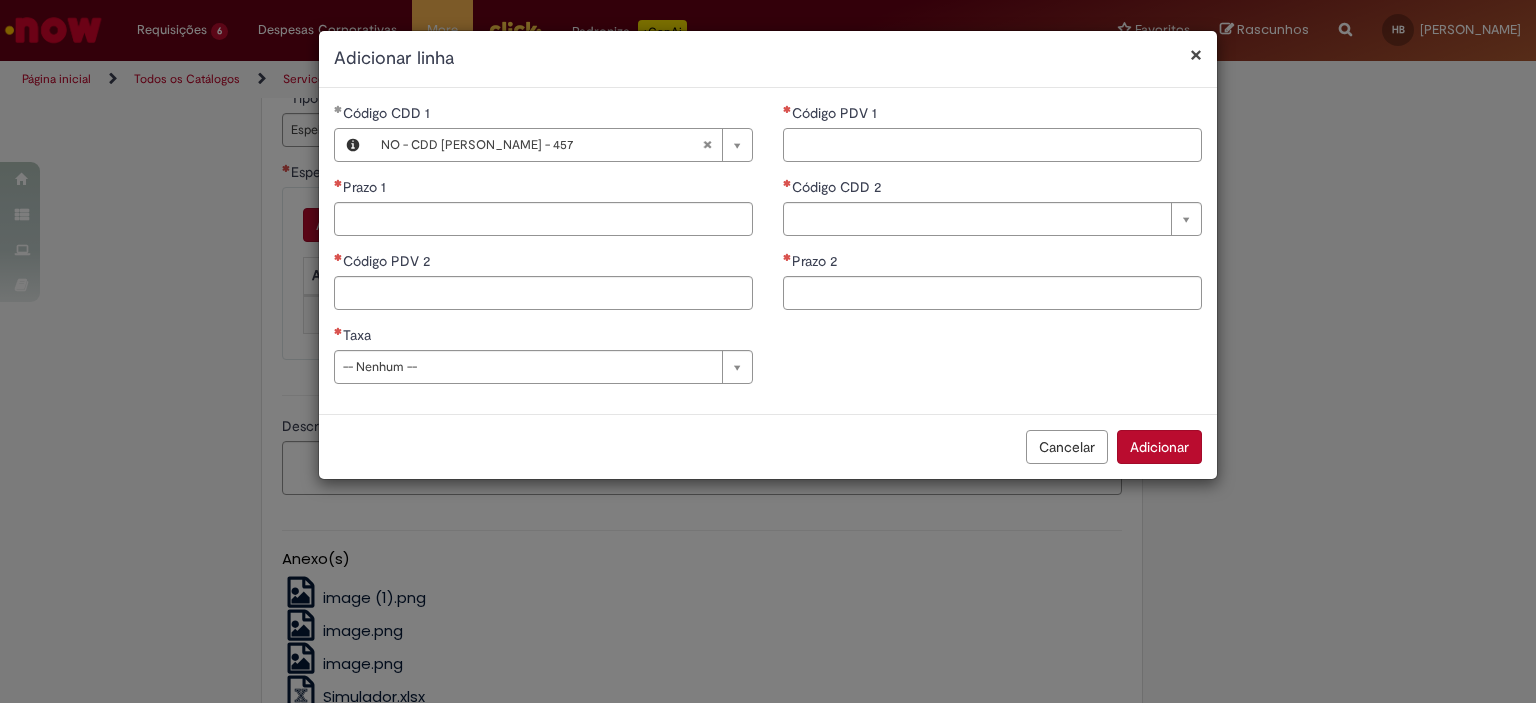 click on "Código PDV 1" at bounding box center (992, 145) 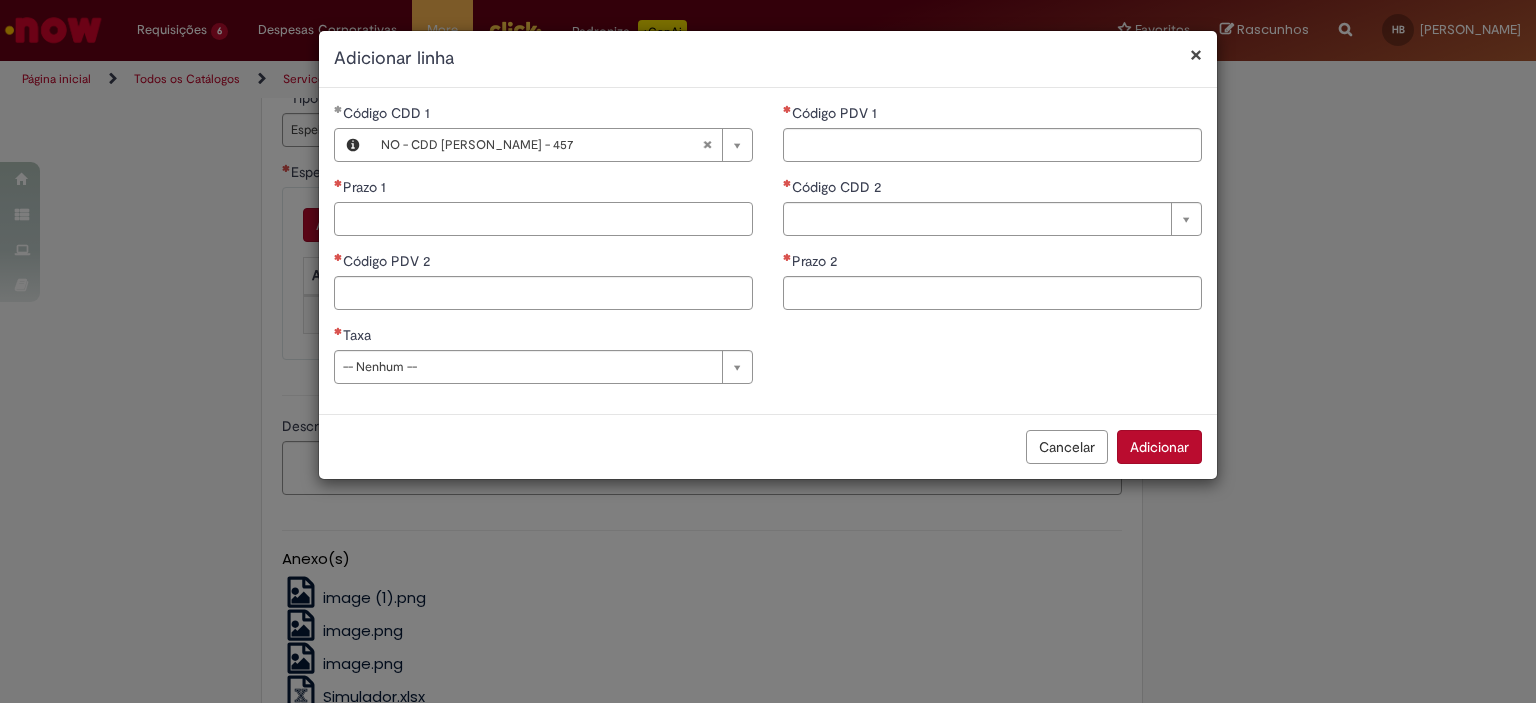 click on "Prazo 1" at bounding box center [543, 219] 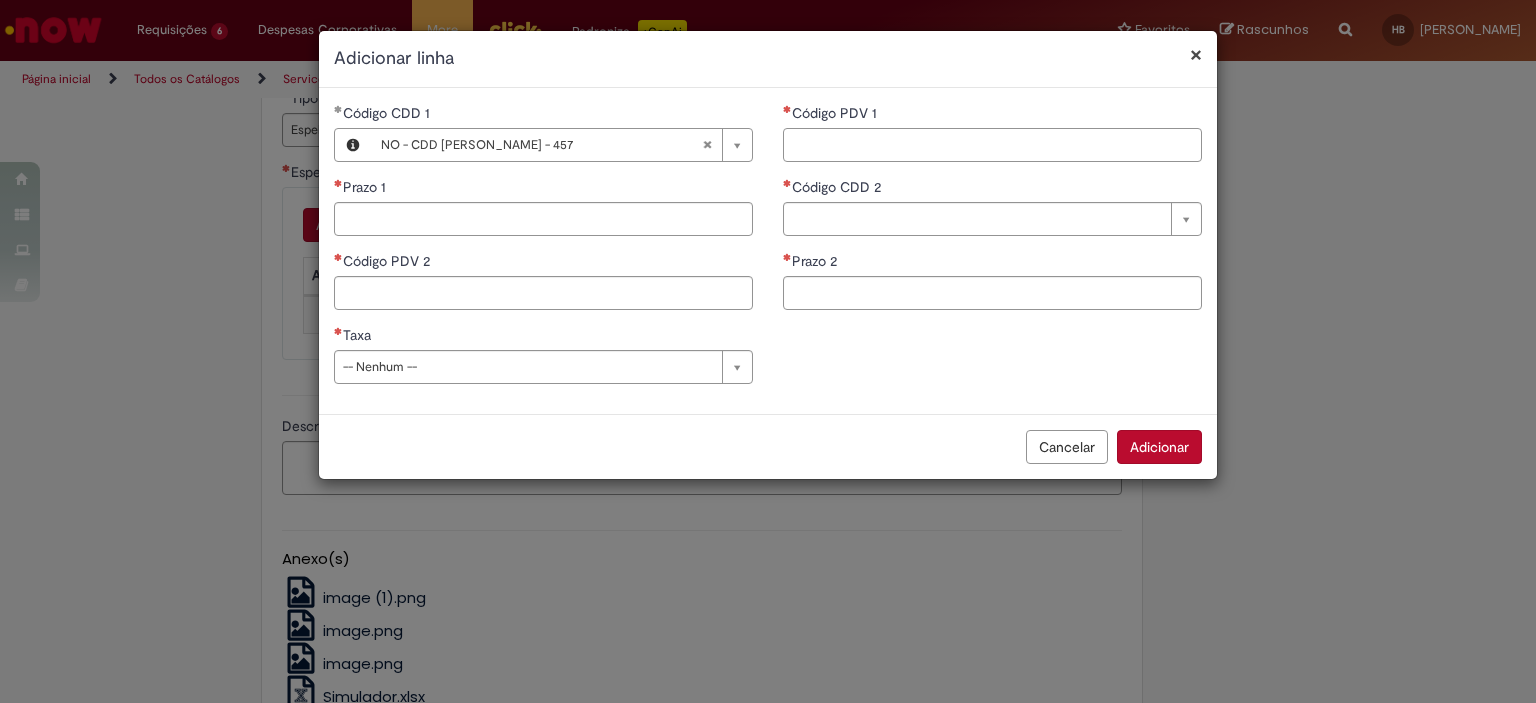 click on "Código PDV 1" at bounding box center (992, 145) 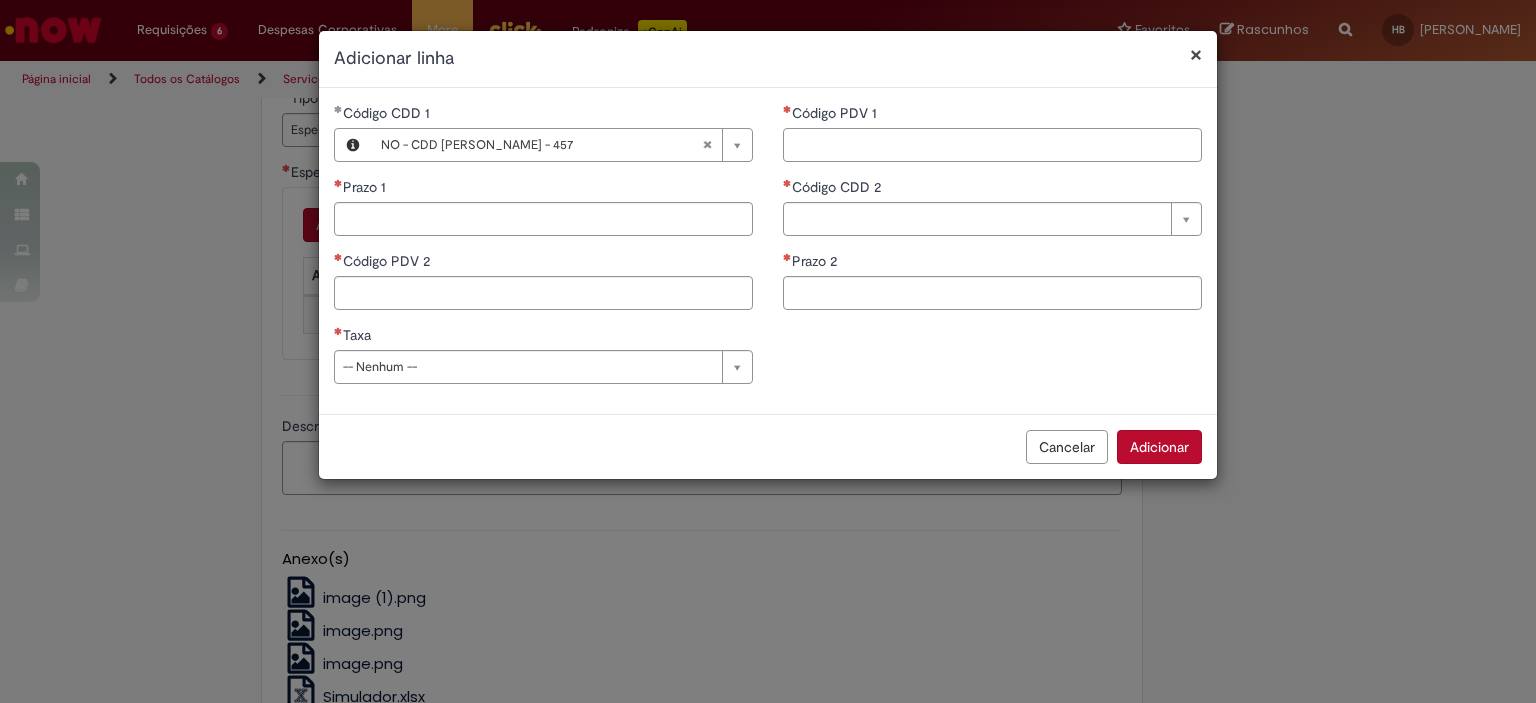 paste on "*****" 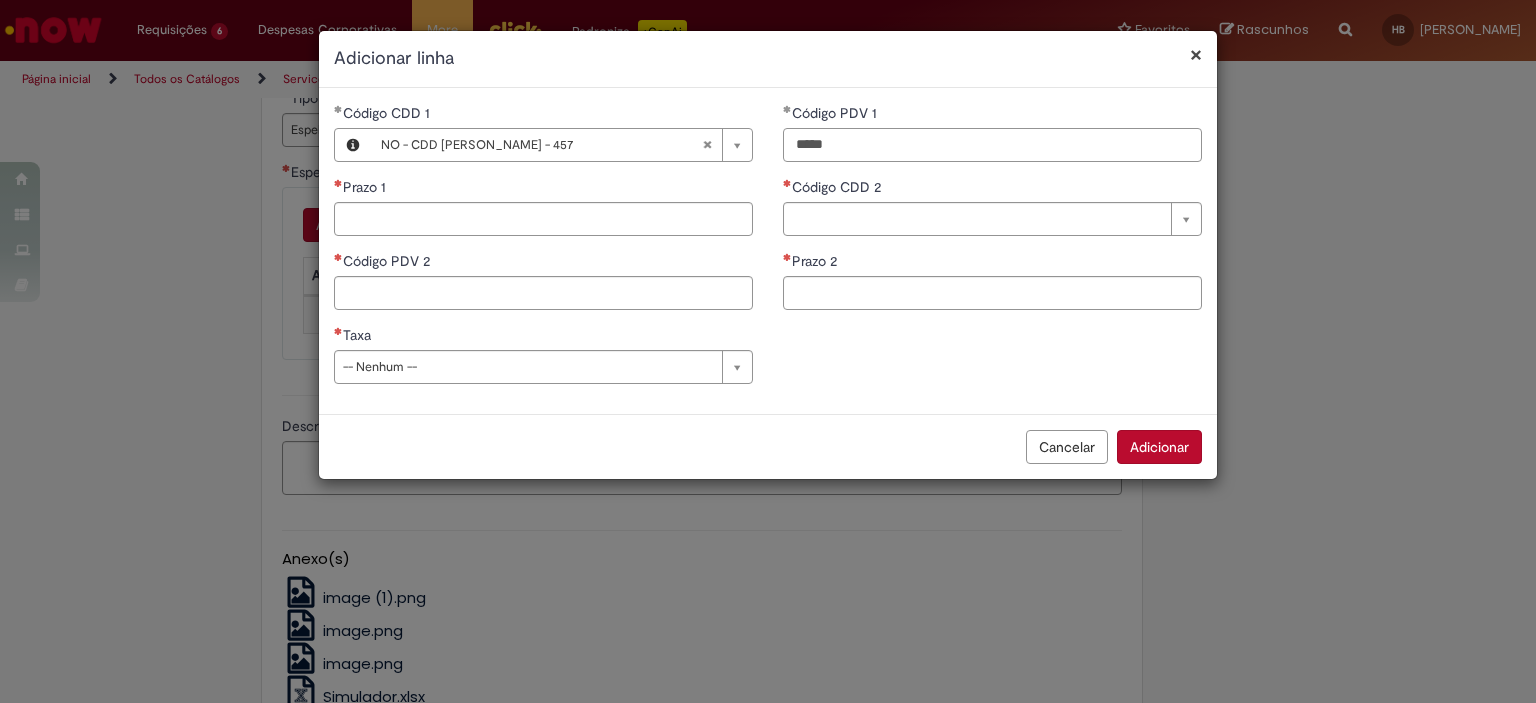 type on "*****" 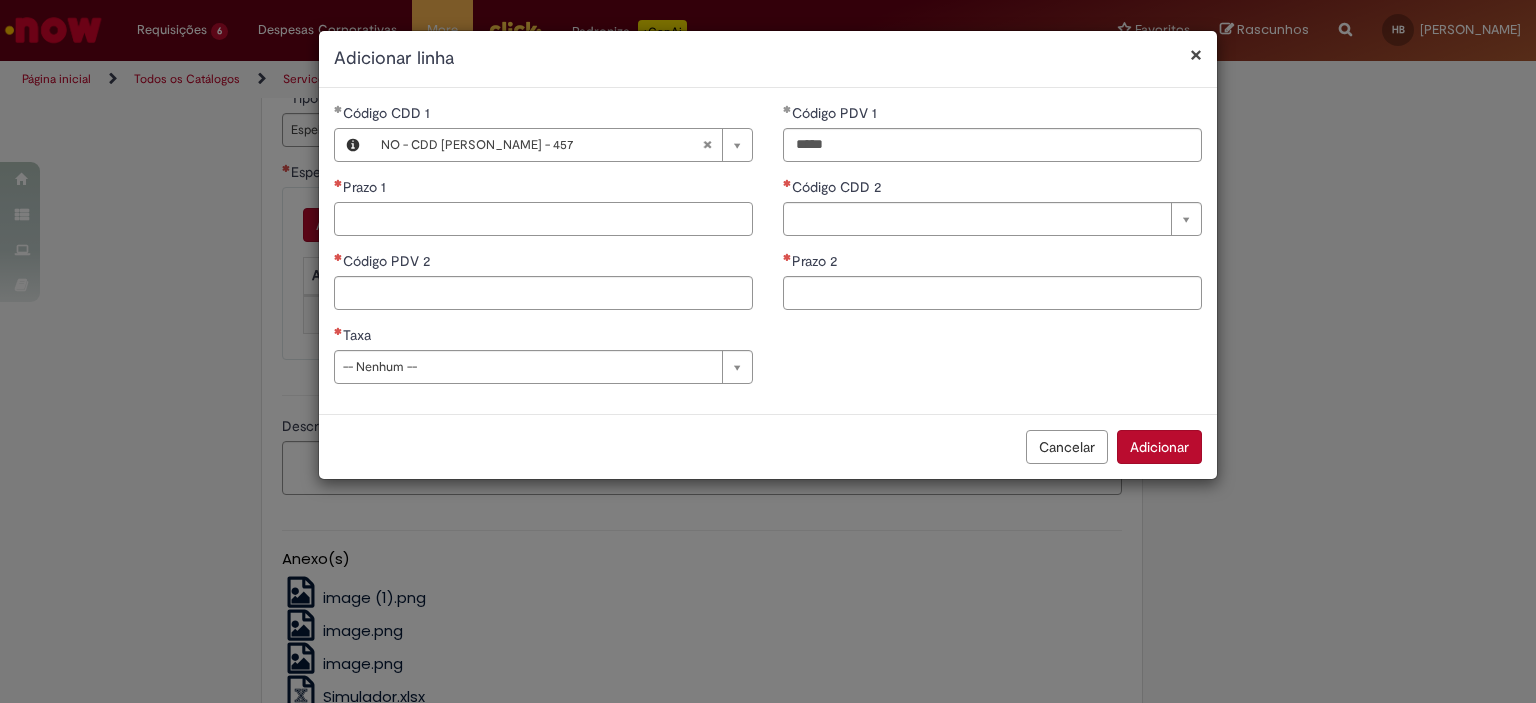 click on "Prazo 1" at bounding box center [543, 219] 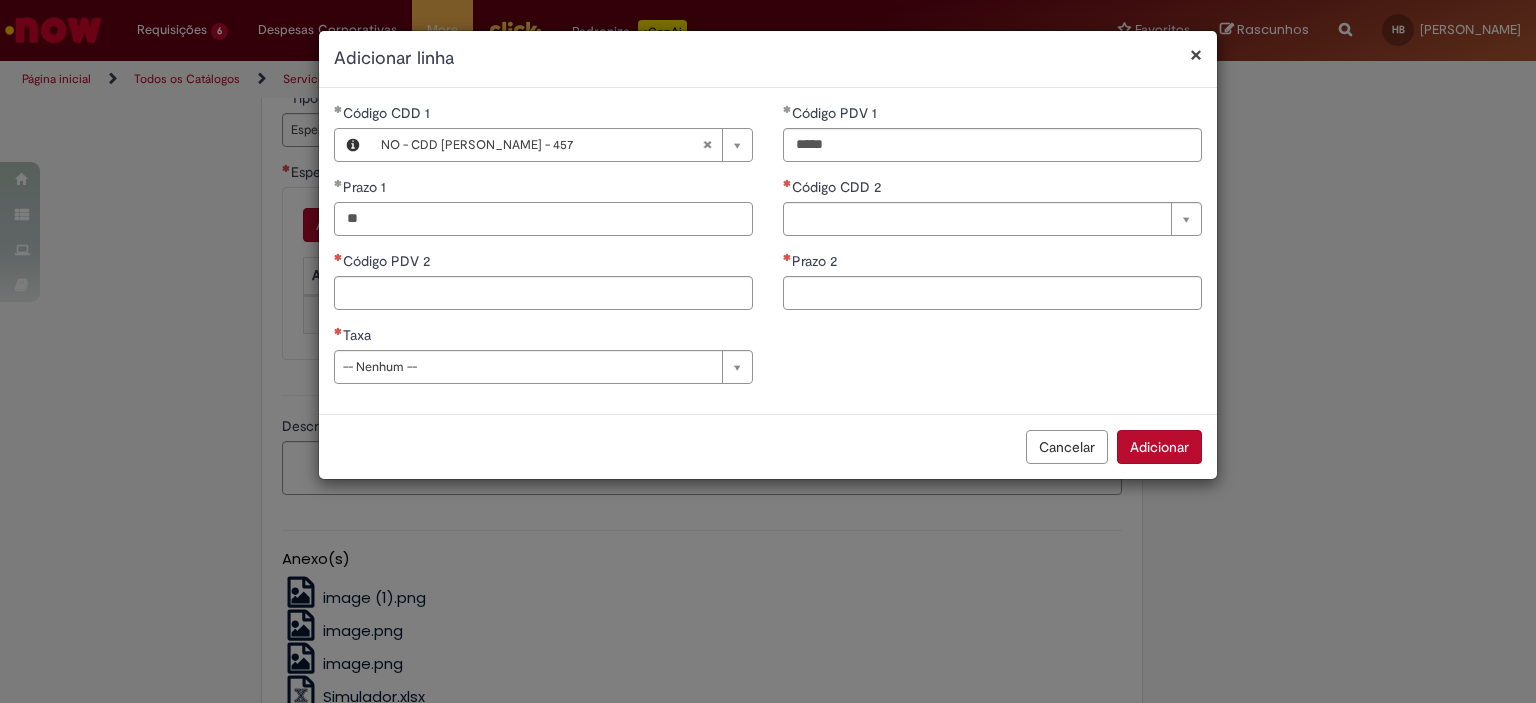 type on "**" 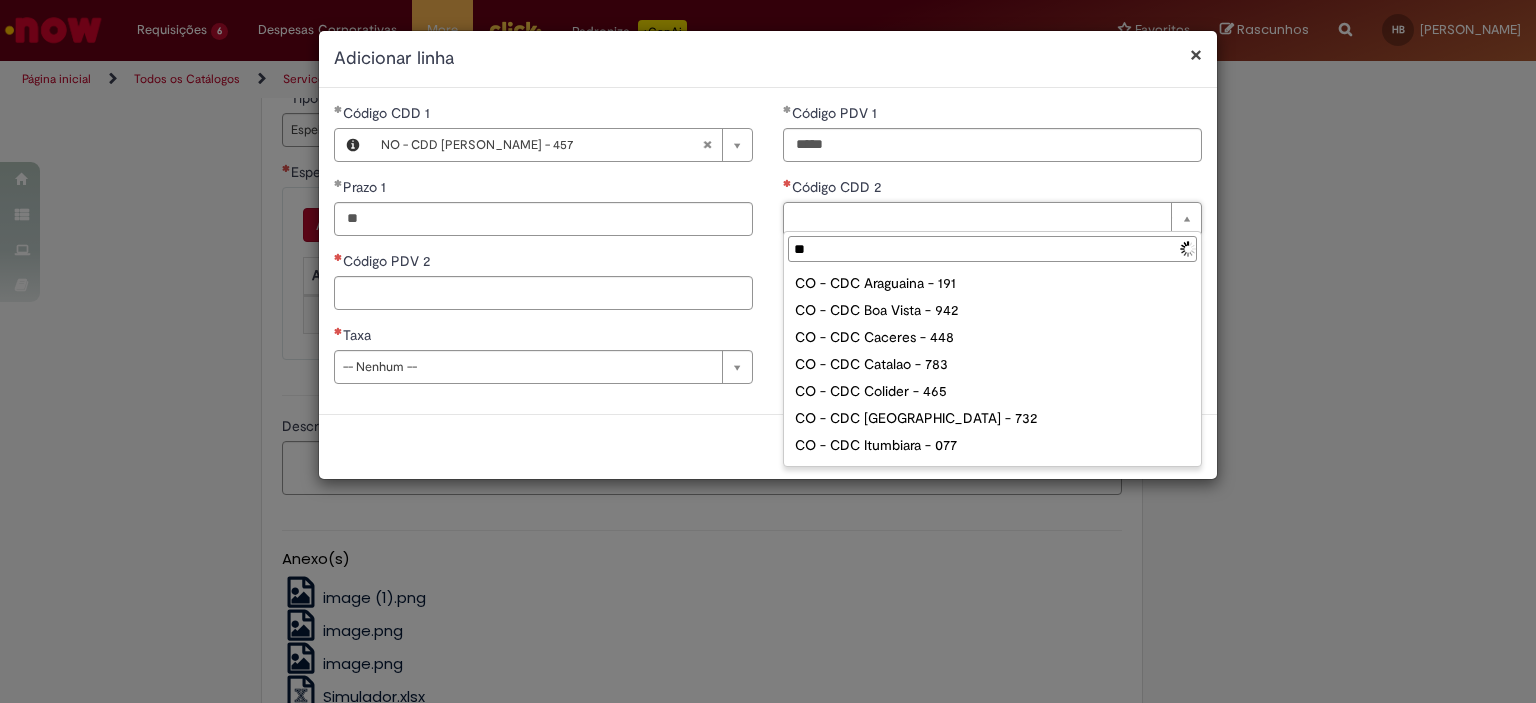 type on "***" 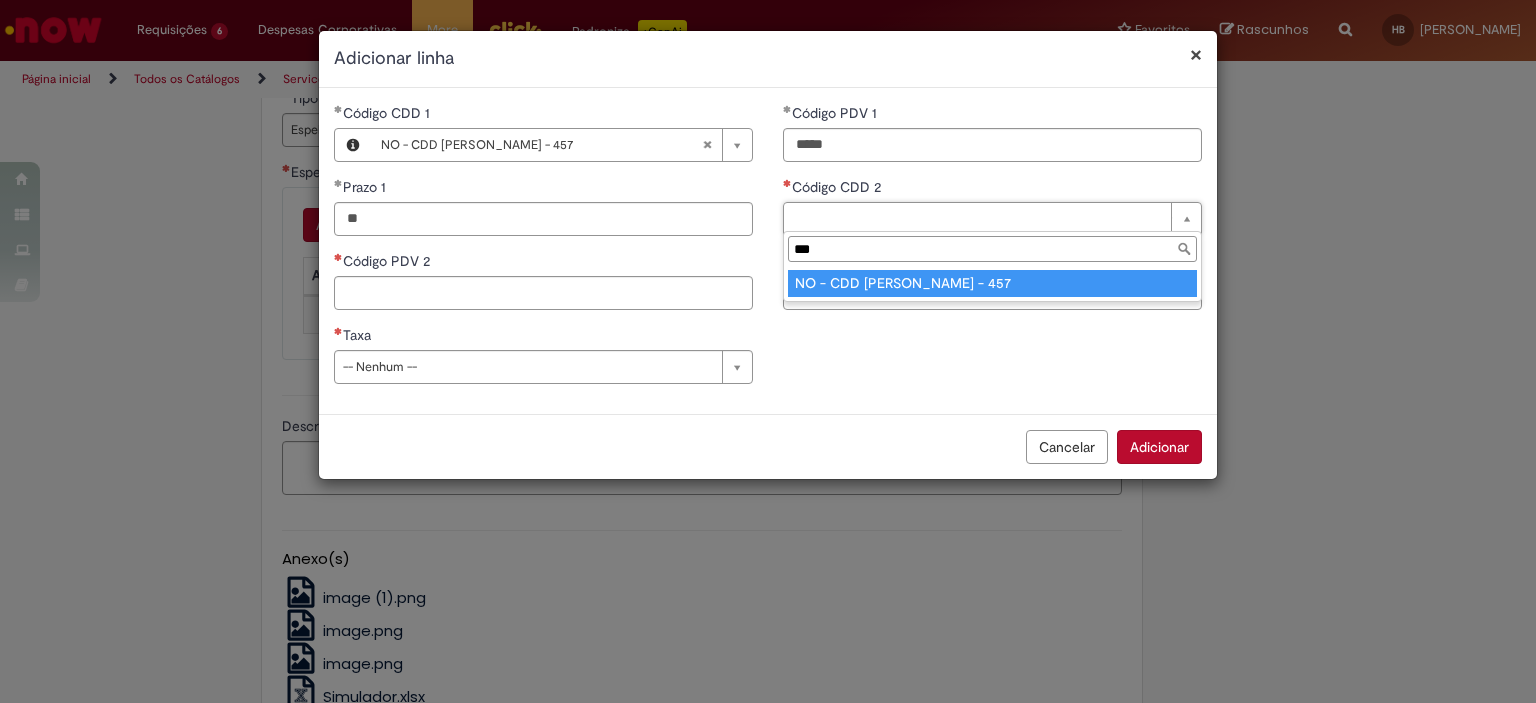 type on "**********" 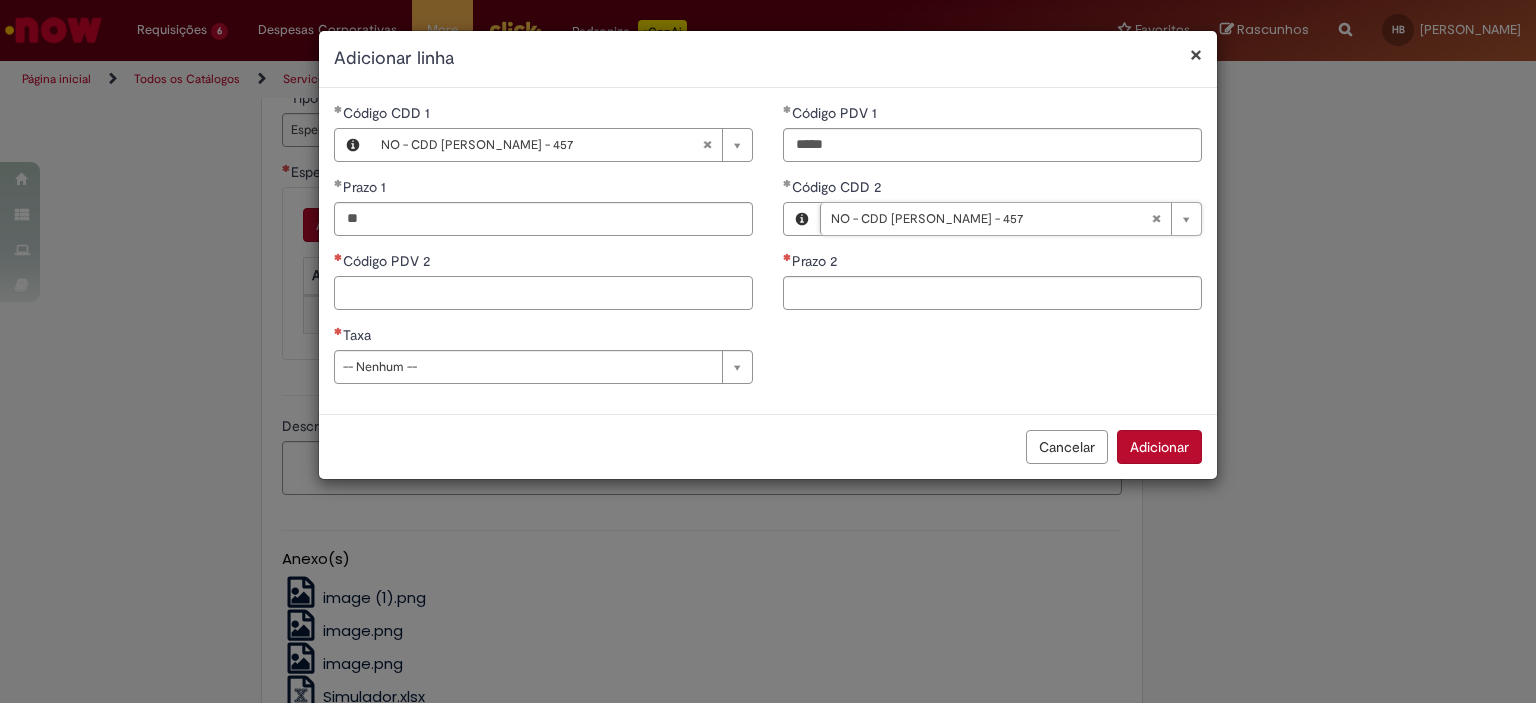 click on "Código PDV 2" at bounding box center [543, 293] 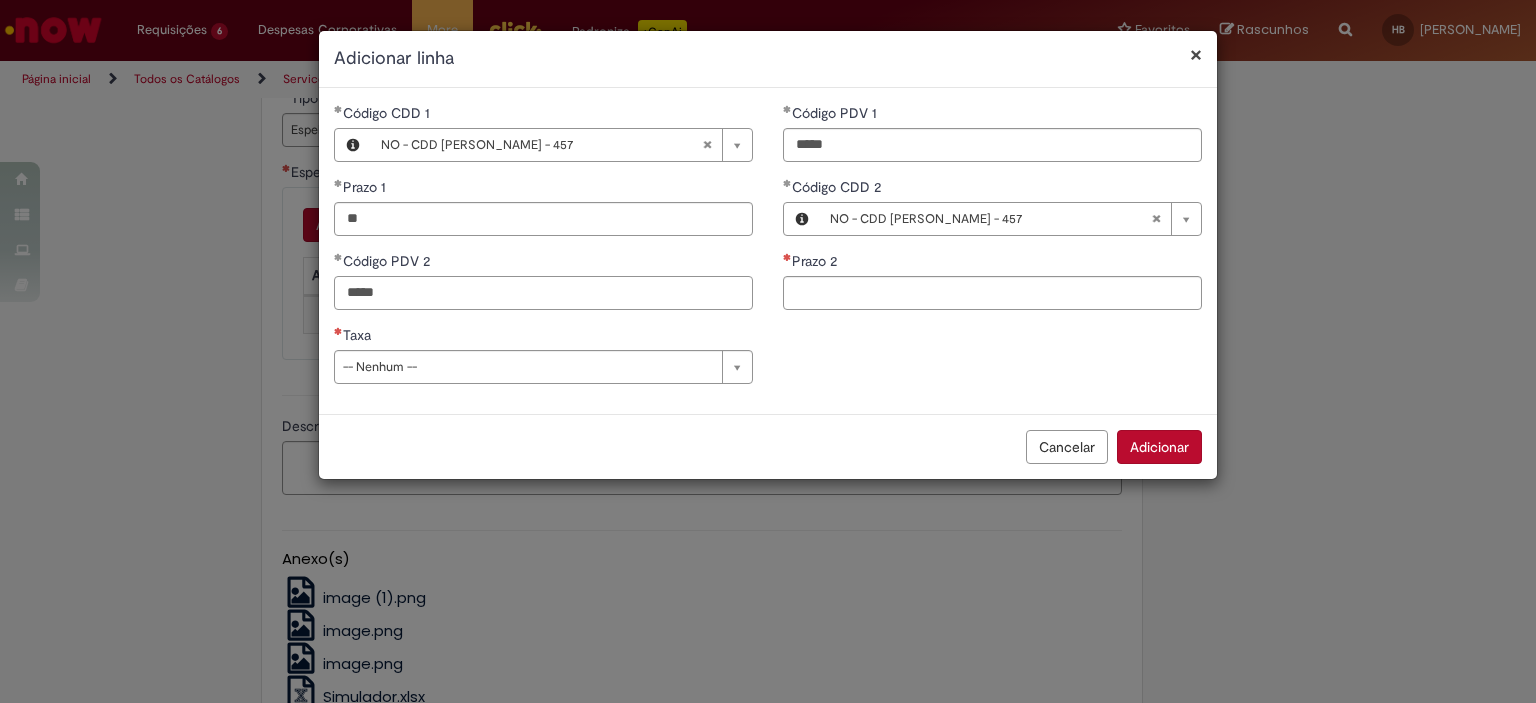 type on "*****" 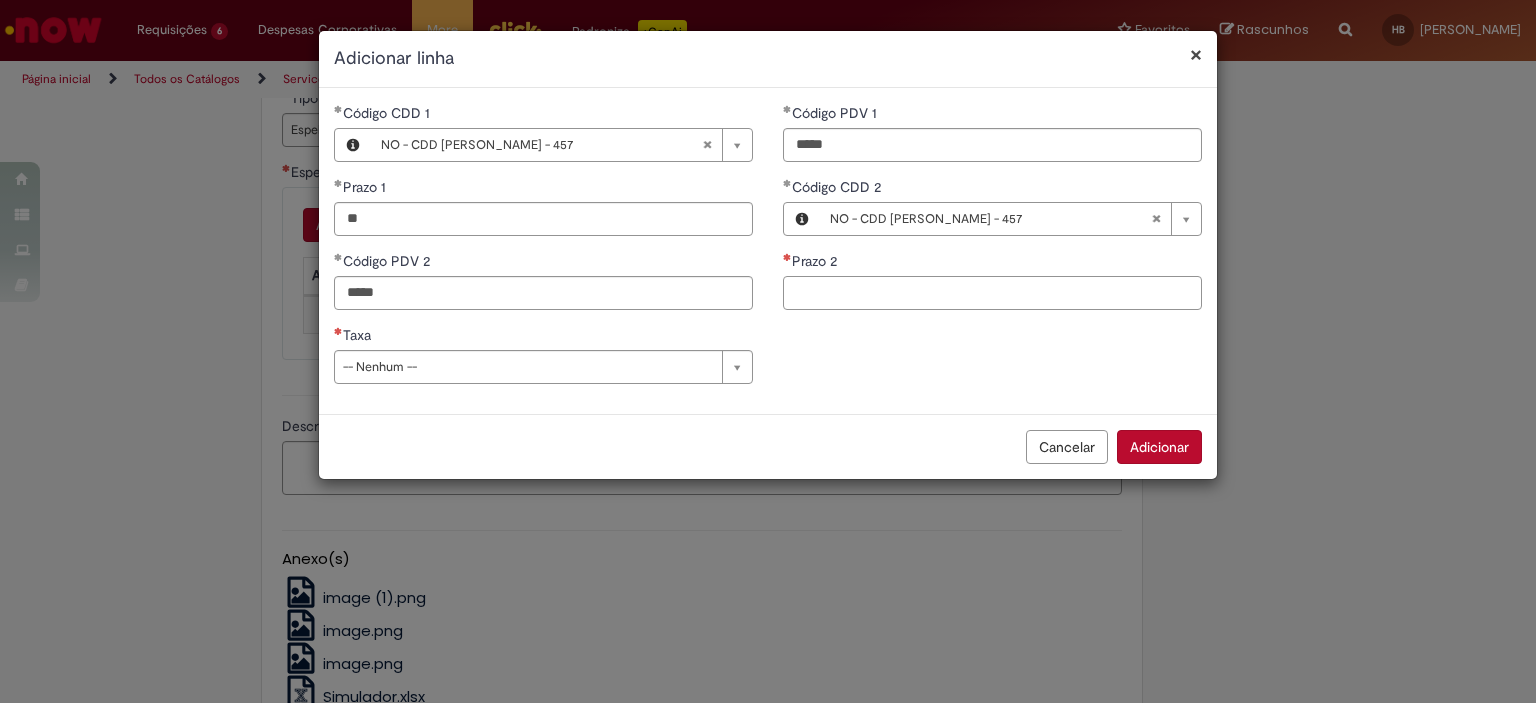 click on "Prazo 2" at bounding box center (992, 293) 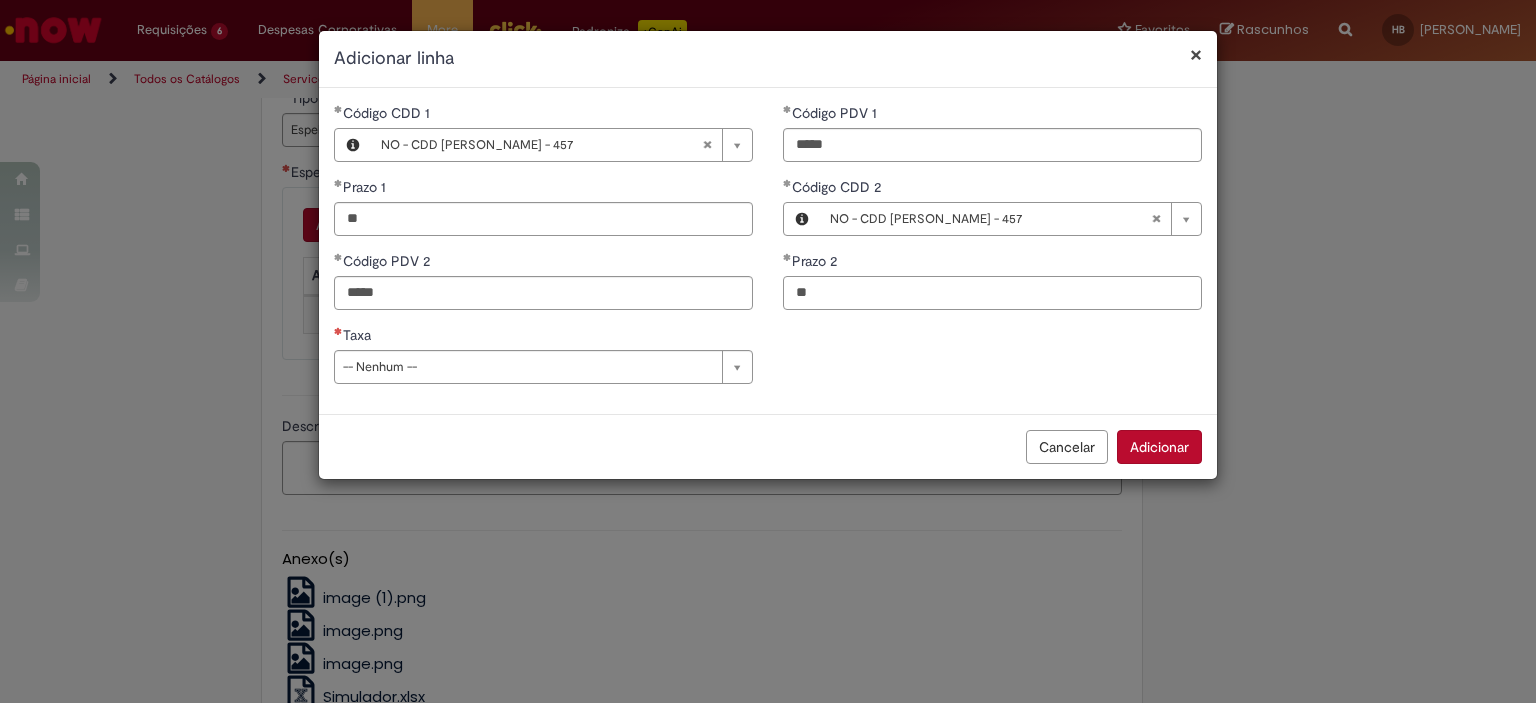 type on "**" 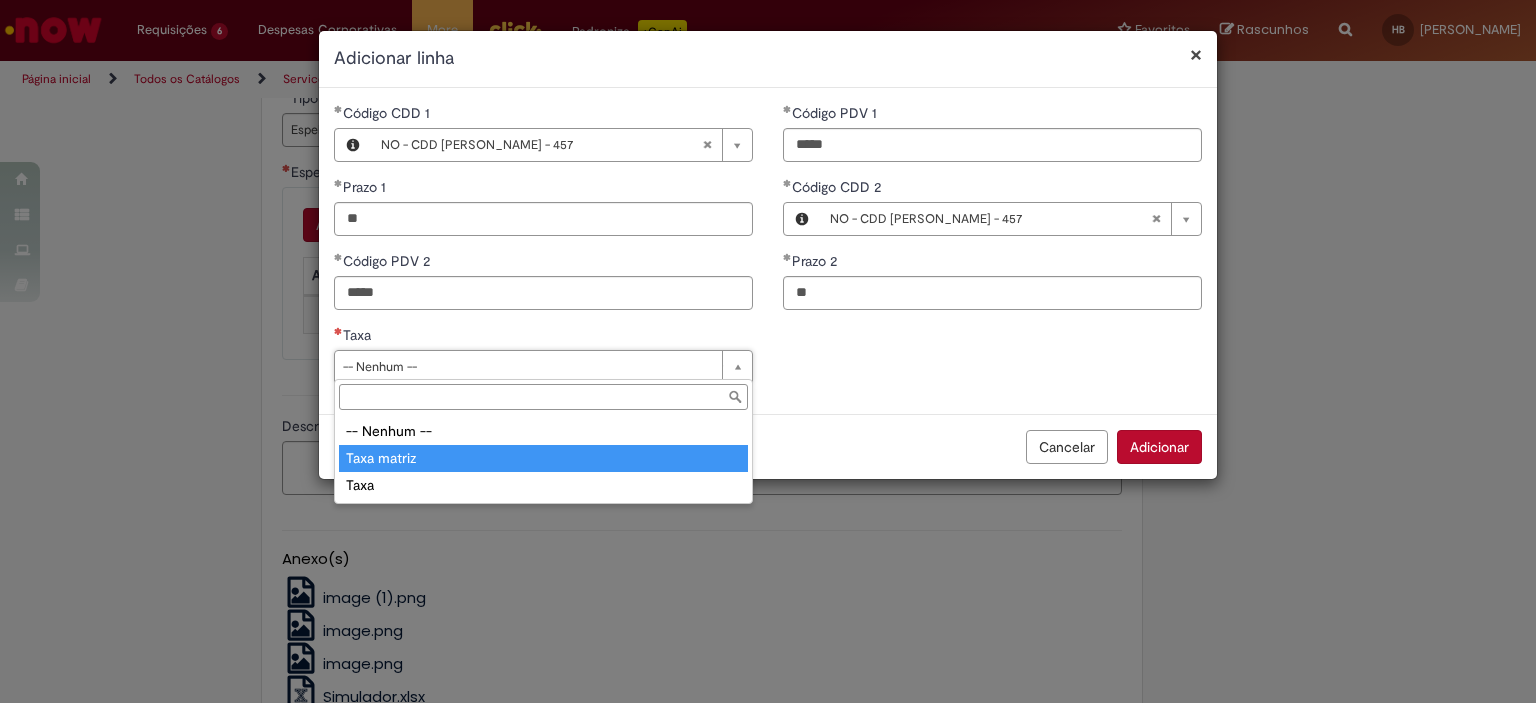 type on "**********" 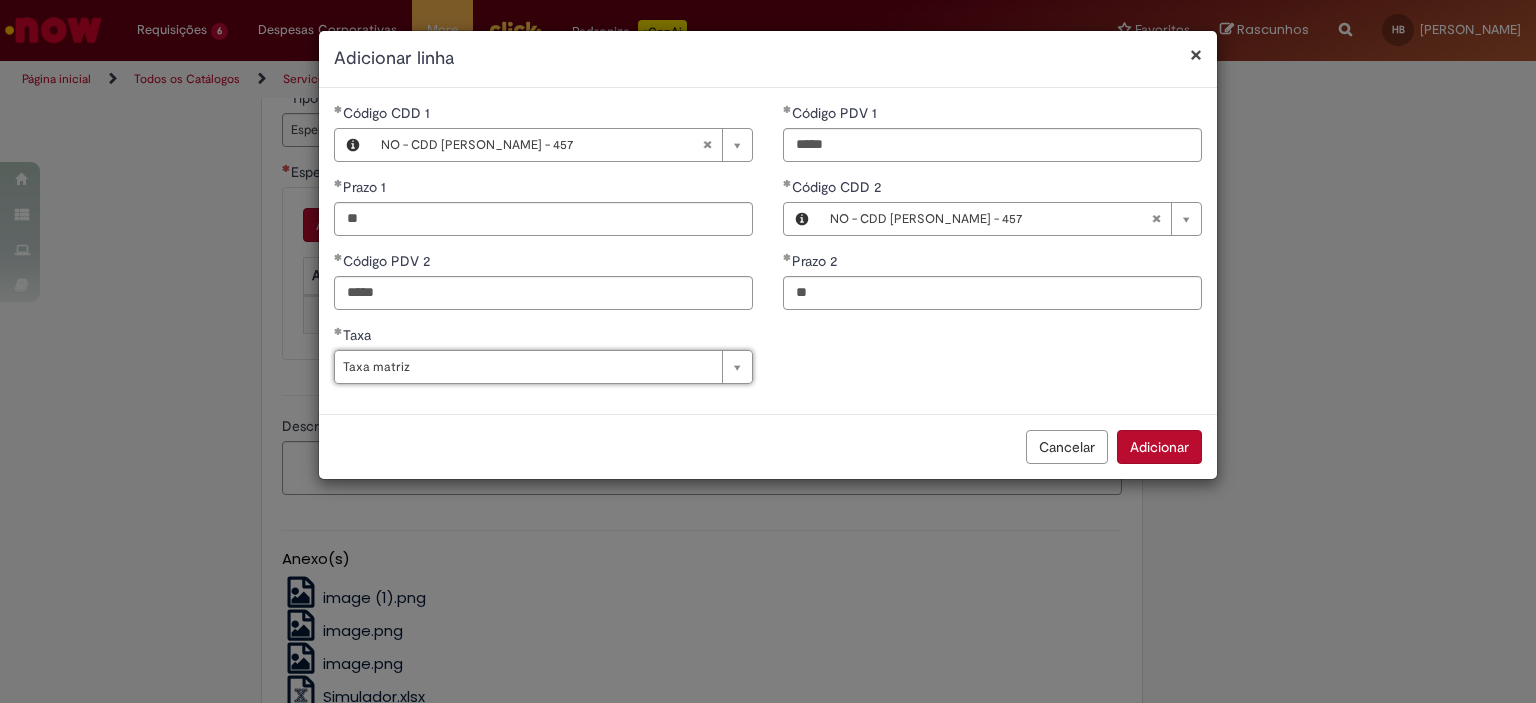 click on "Adicionar" at bounding box center [1159, 447] 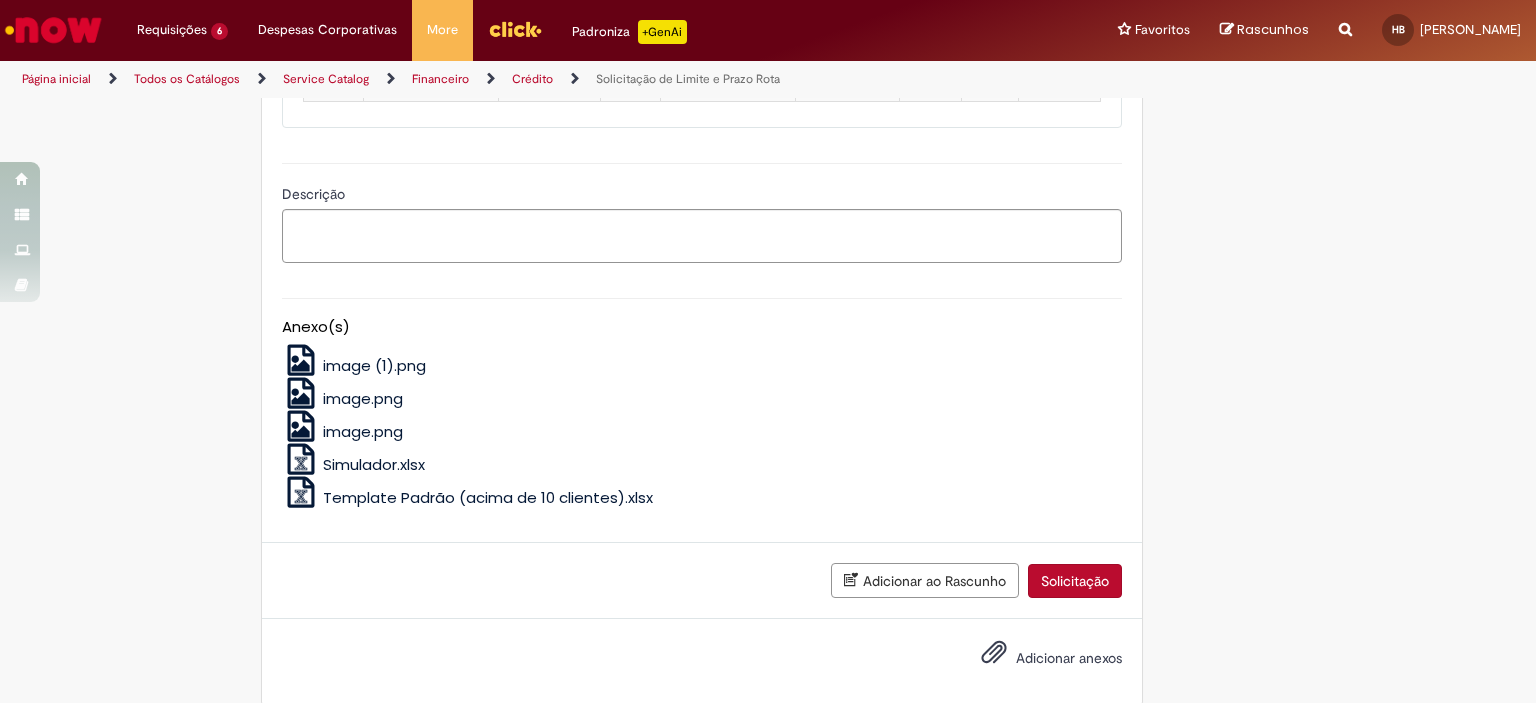scroll, scrollTop: 1072, scrollLeft: 0, axis: vertical 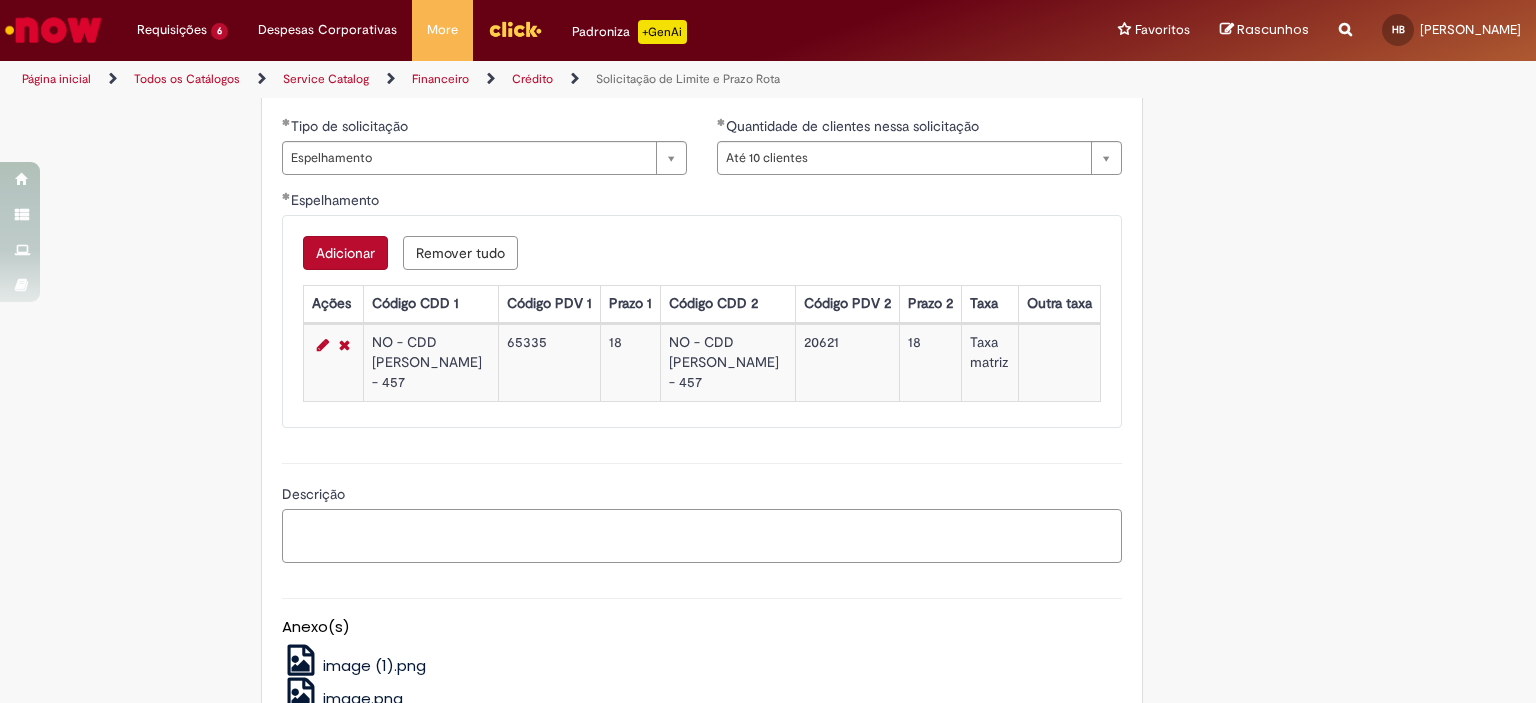 click on "Descrição" at bounding box center [702, 536] 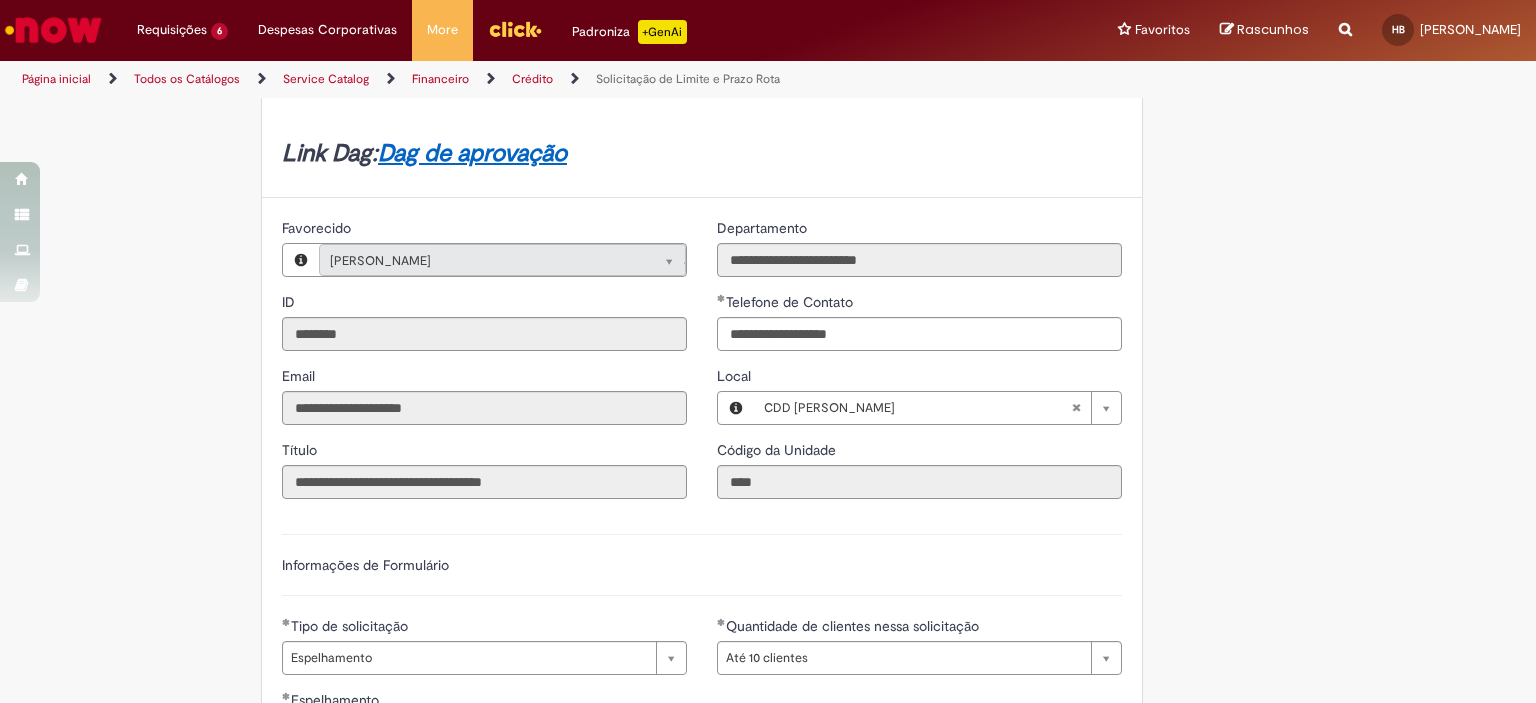 scroll, scrollTop: 772, scrollLeft: 0, axis: vertical 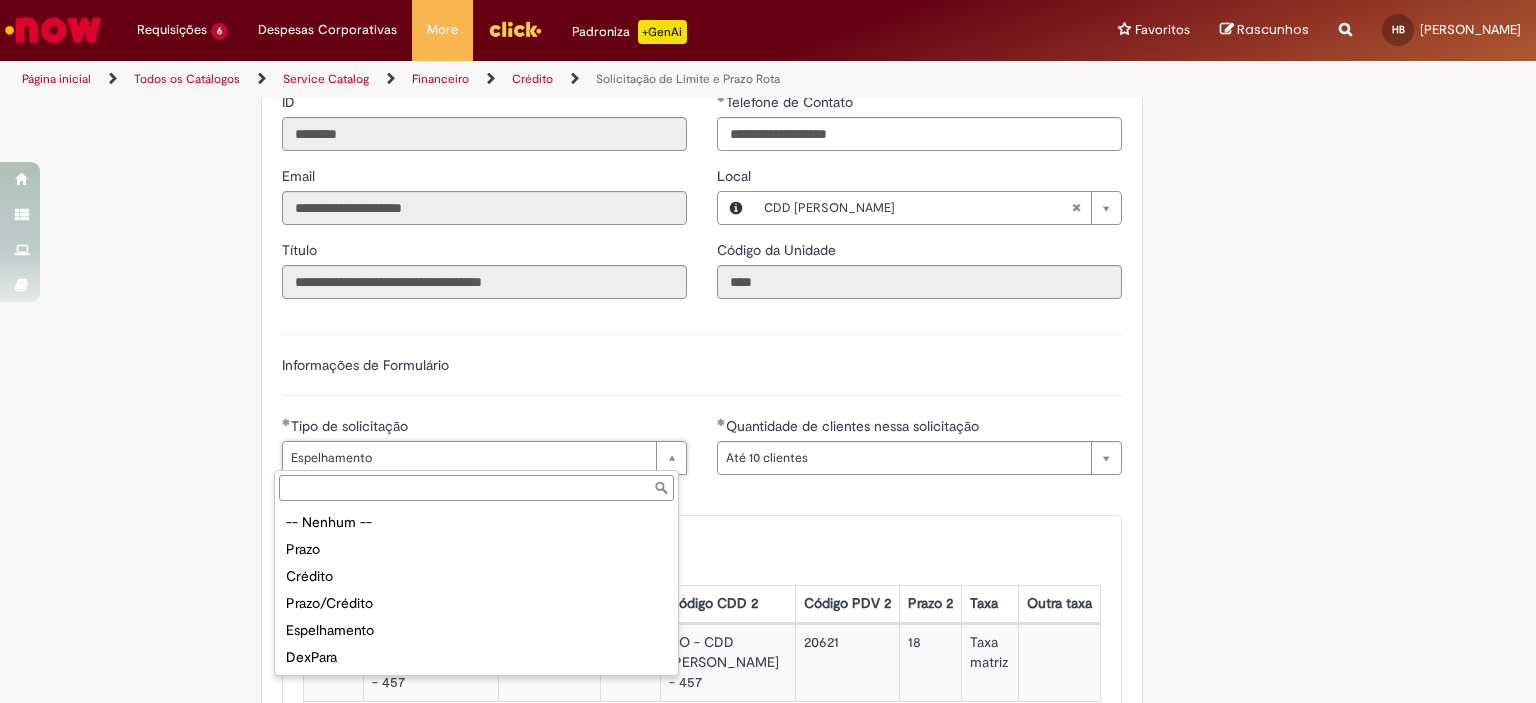 type on "**********" 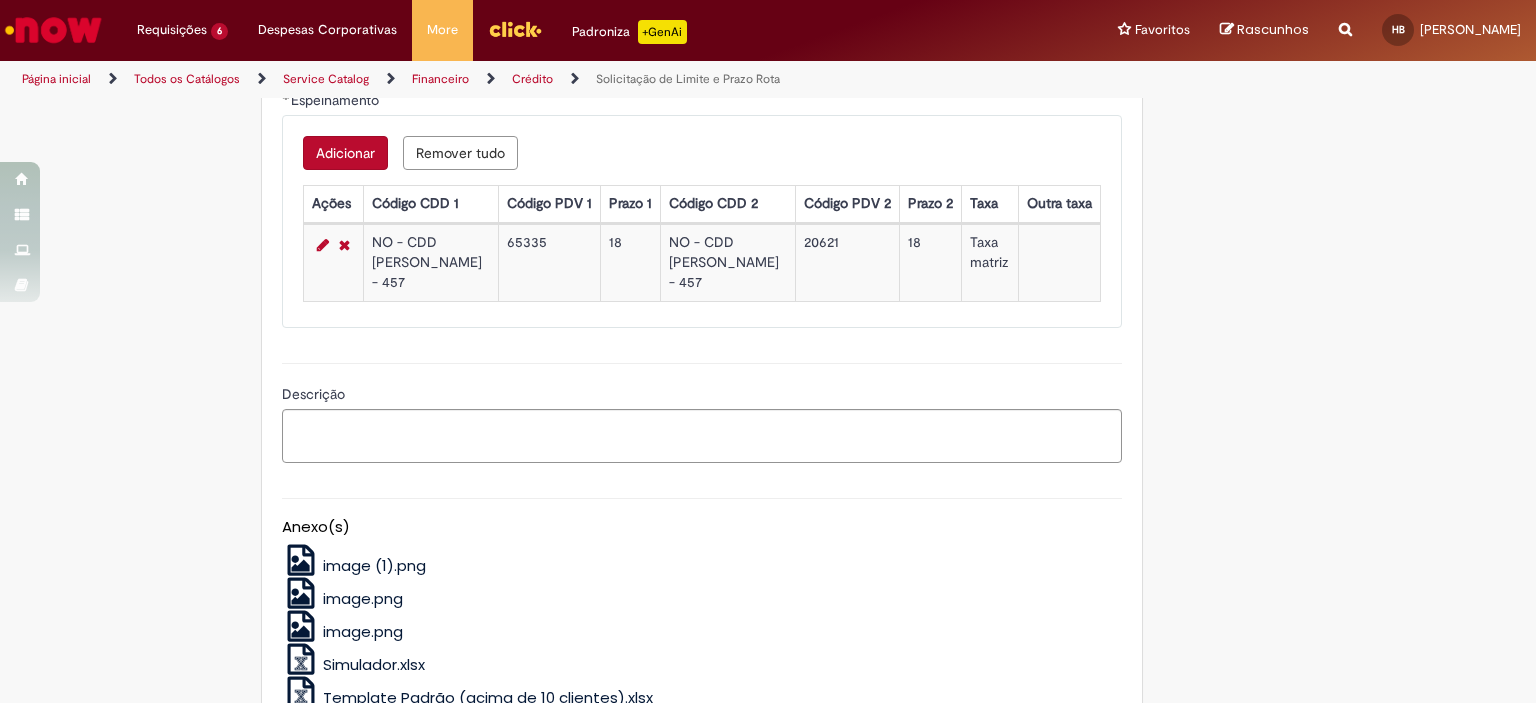 scroll, scrollTop: 1372, scrollLeft: 0, axis: vertical 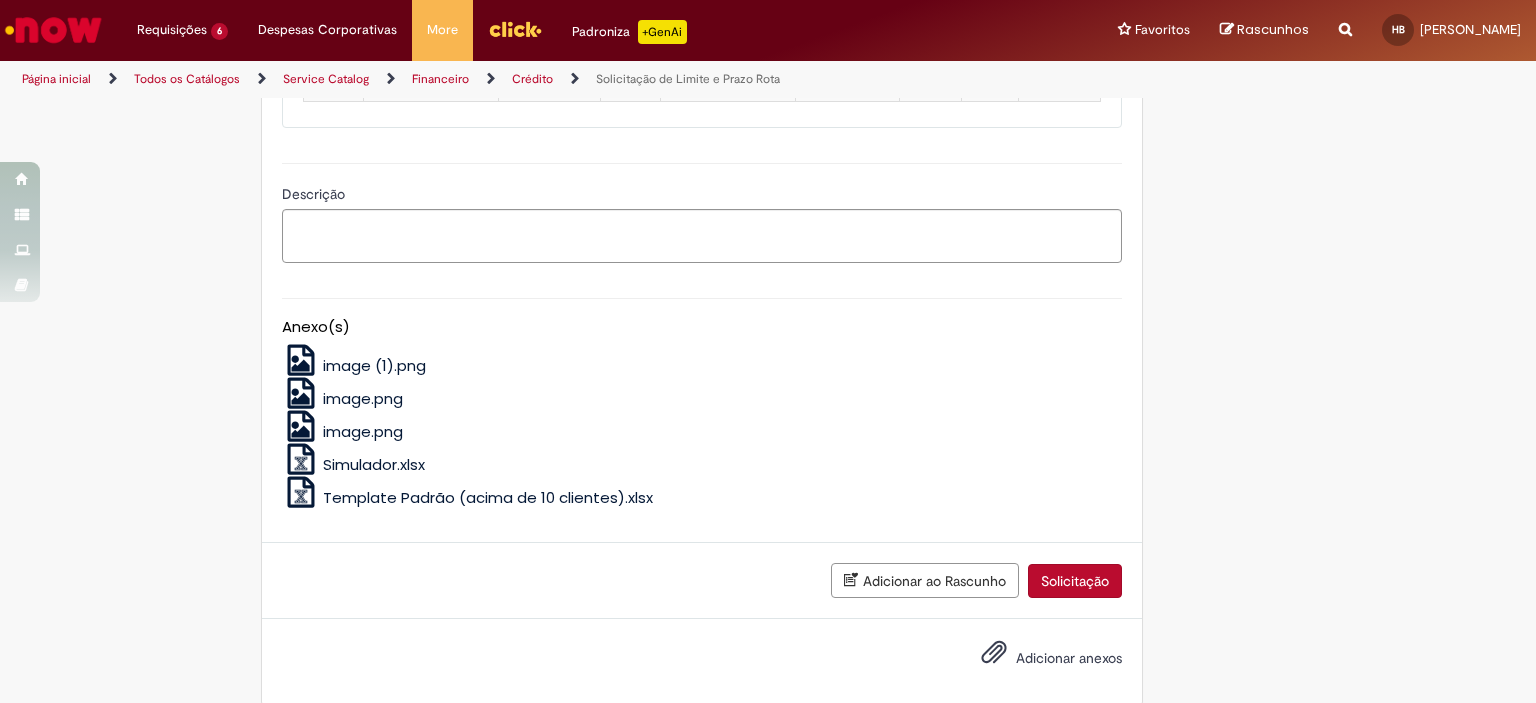 click on "Solicitação" at bounding box center [1075, 581] 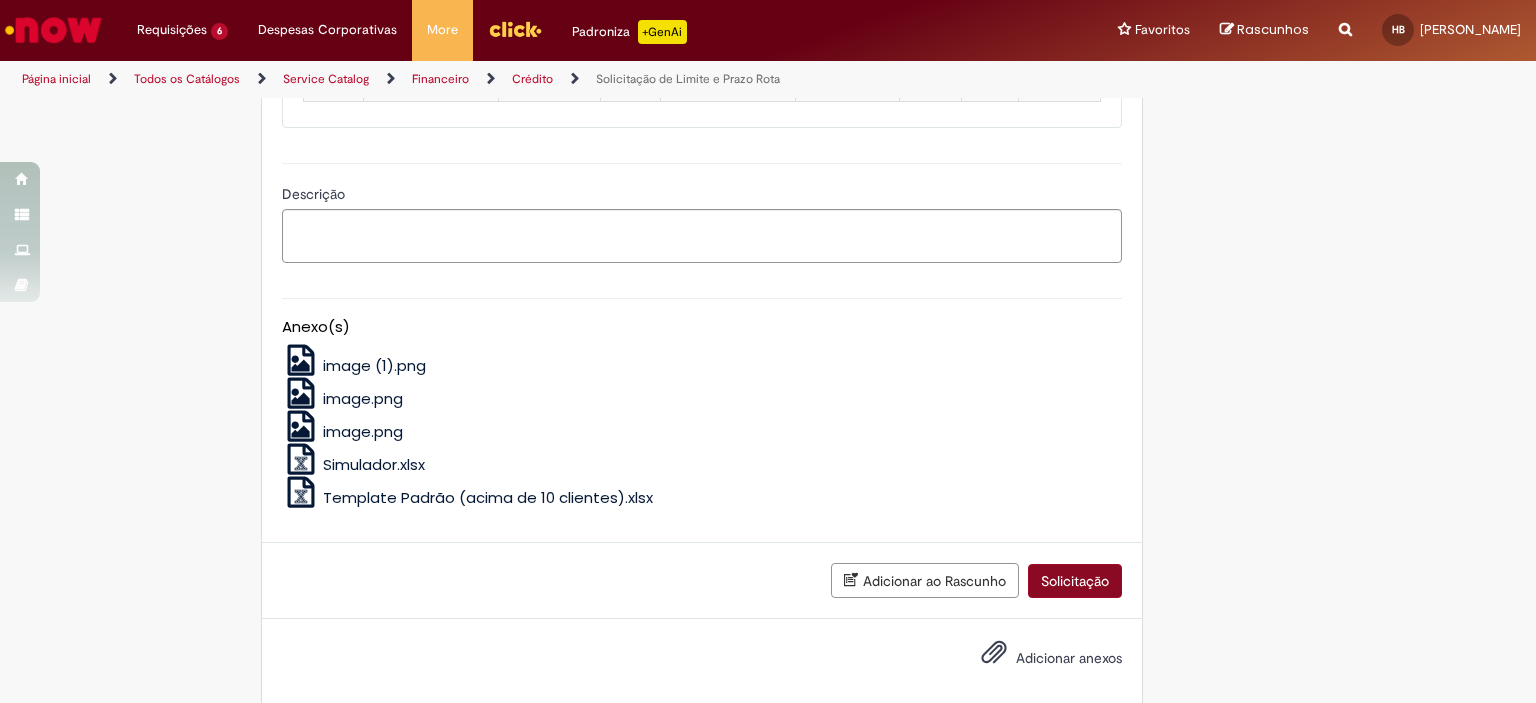 scroll, scrollTop: 0, scrollLeft: 0, axis: both 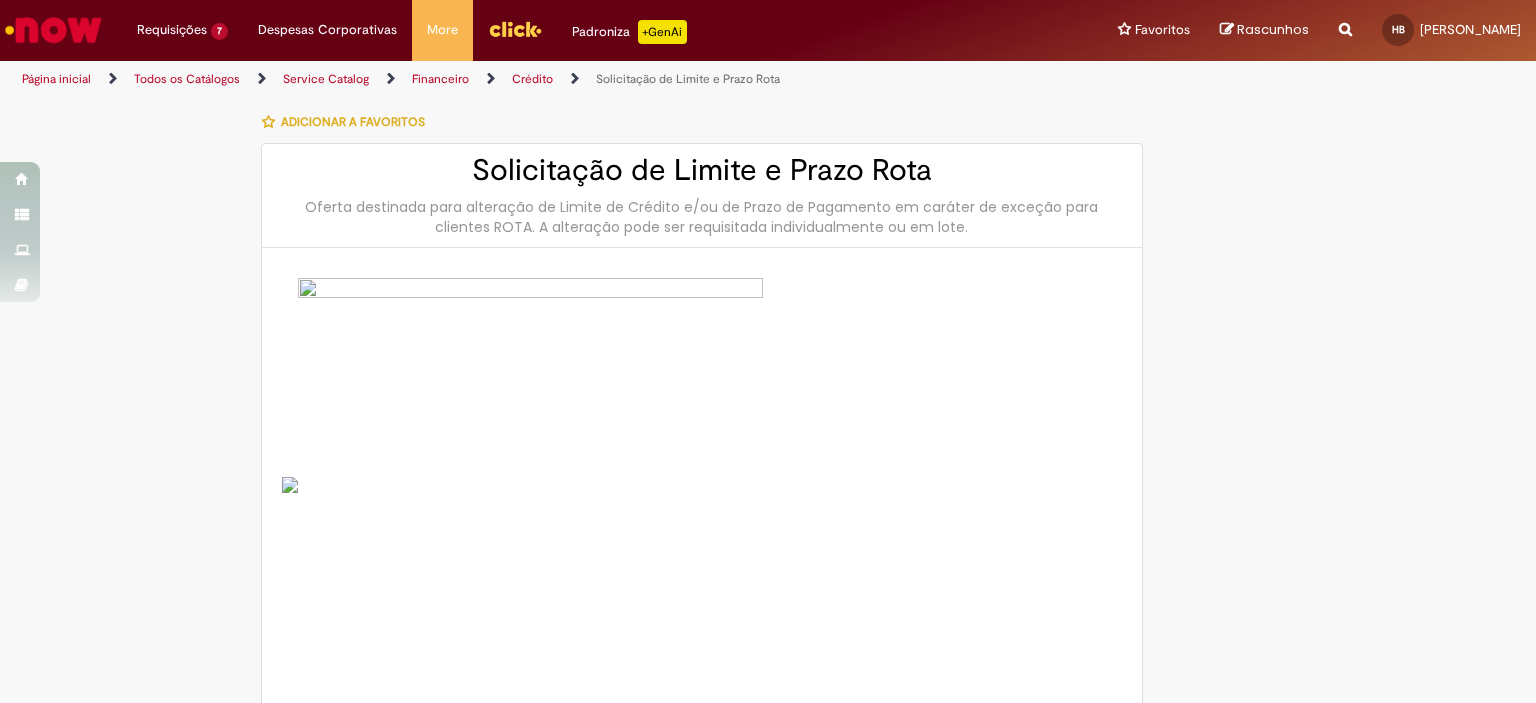 type on "********" 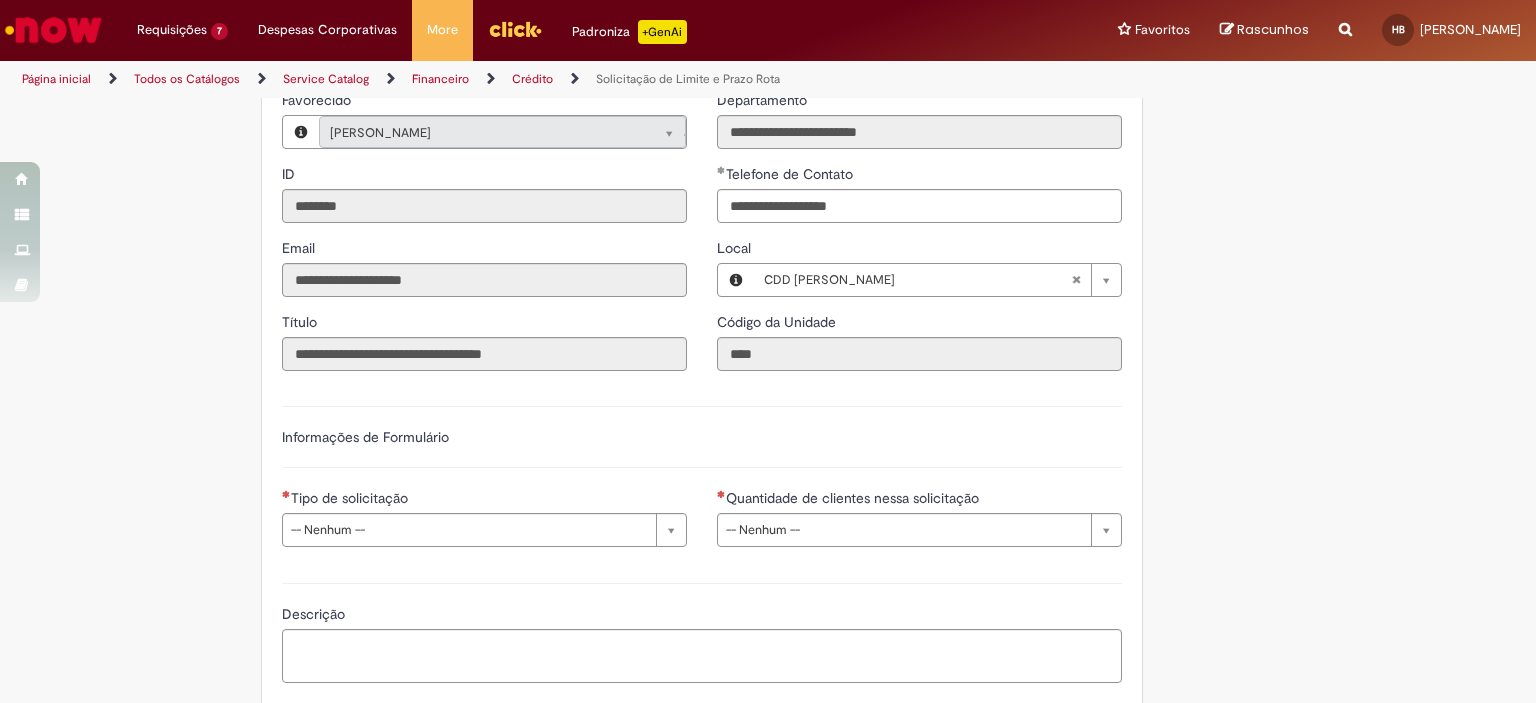 scroll, scrollTop: 1000, scrollLeft: 0, axis: vertical 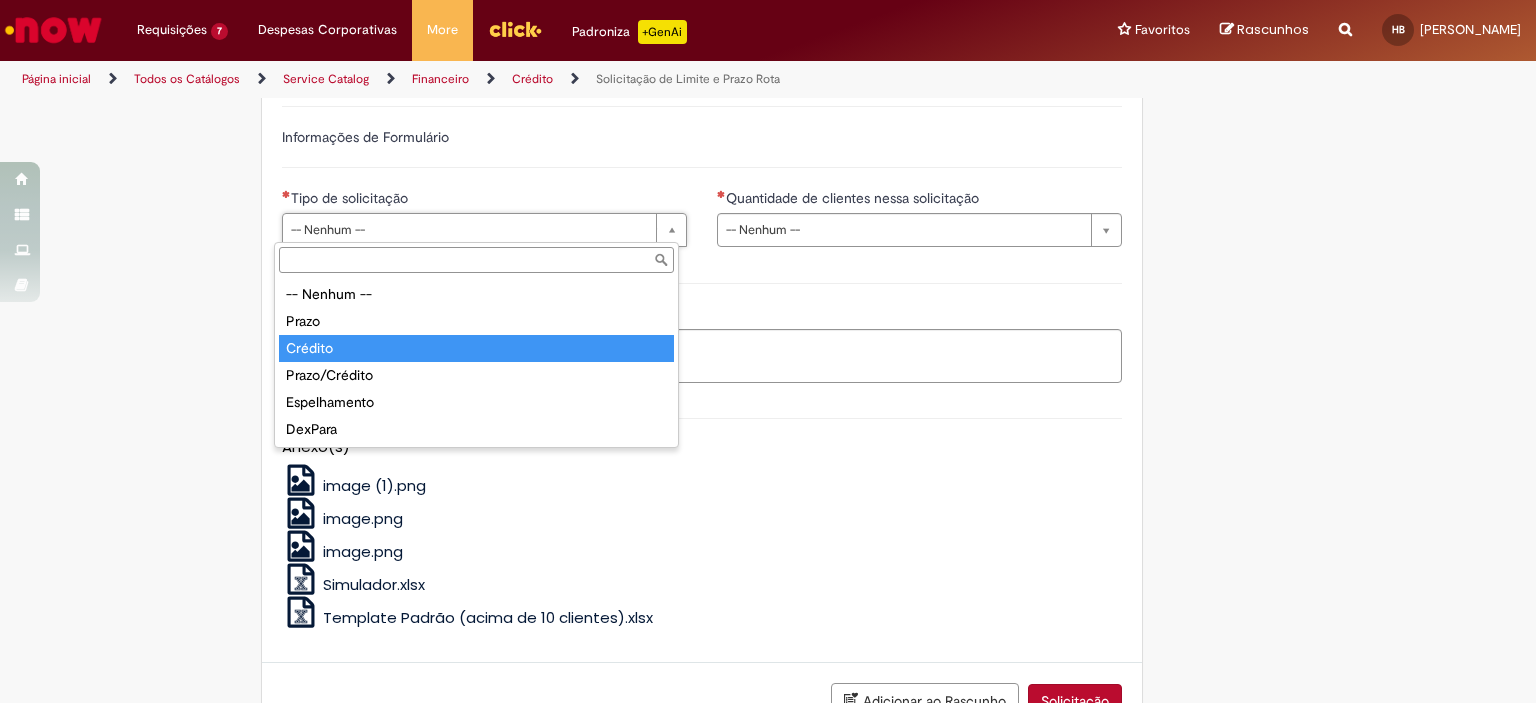 type on "*******" 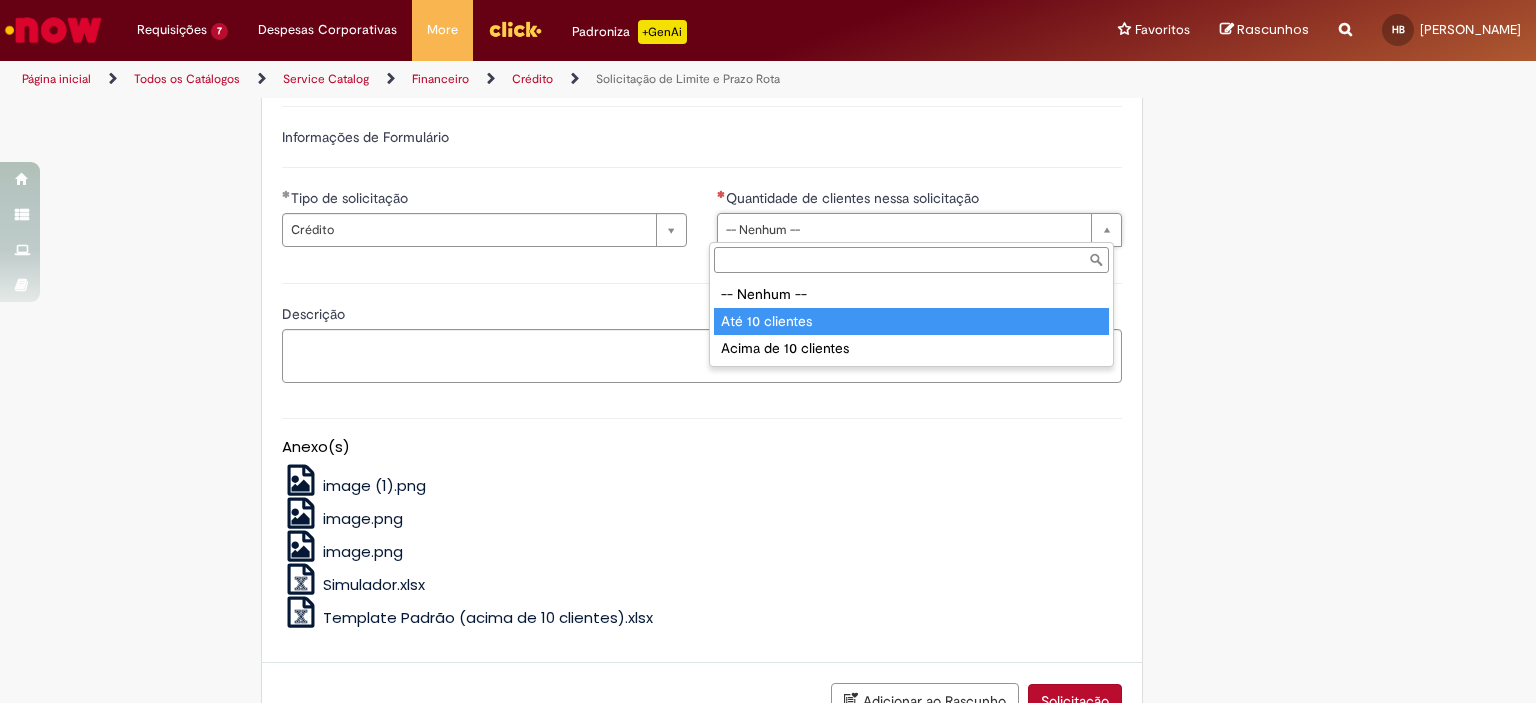 type on "**********" 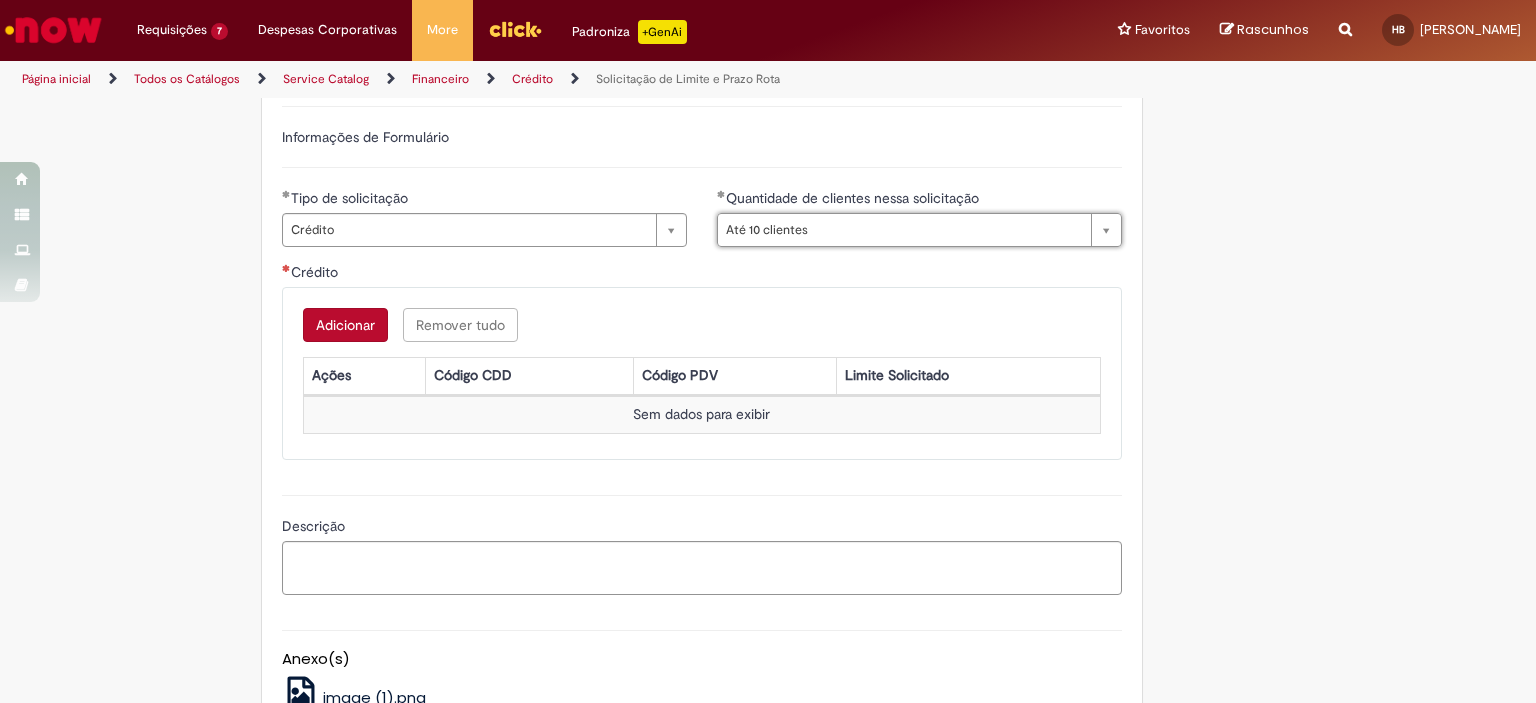 click on "Adicionar" at bounding box center (345, 325) 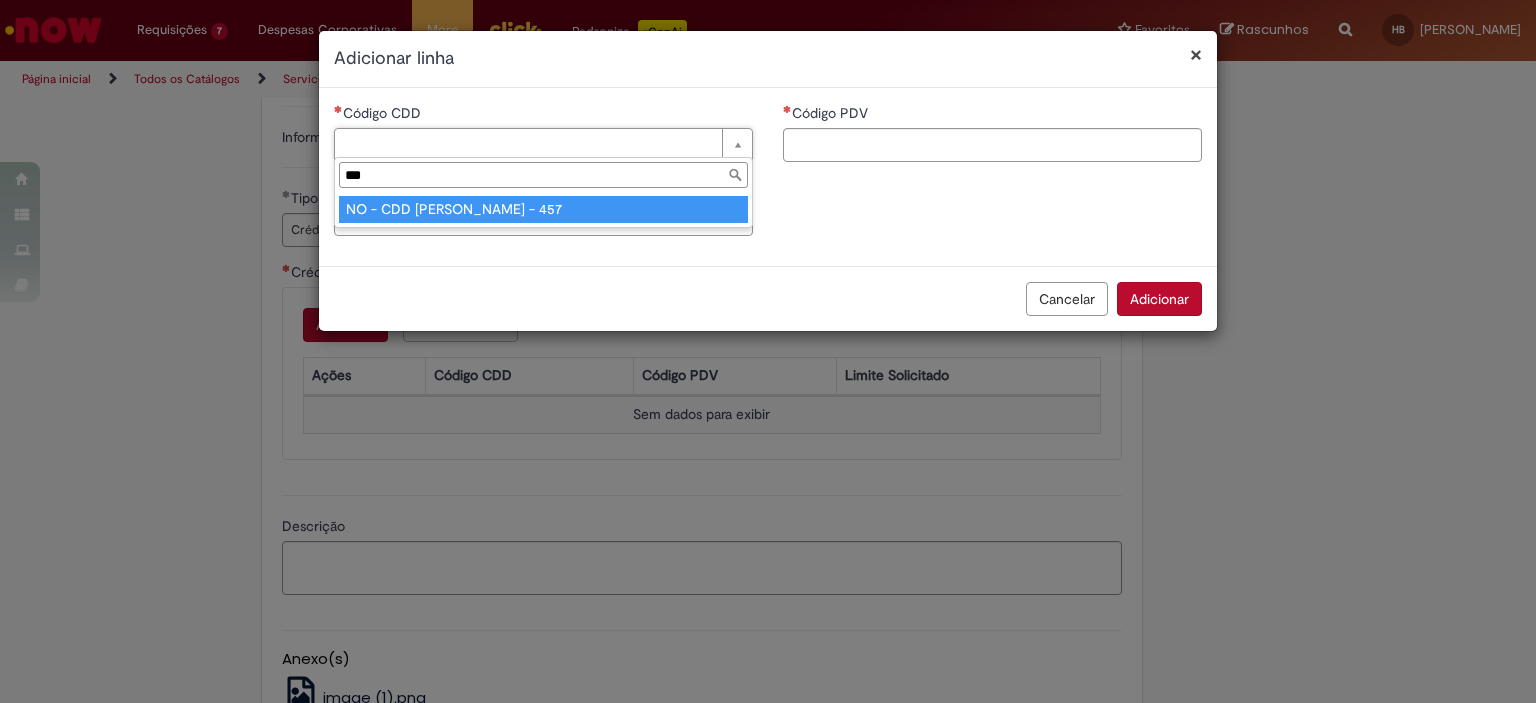 type on "***" 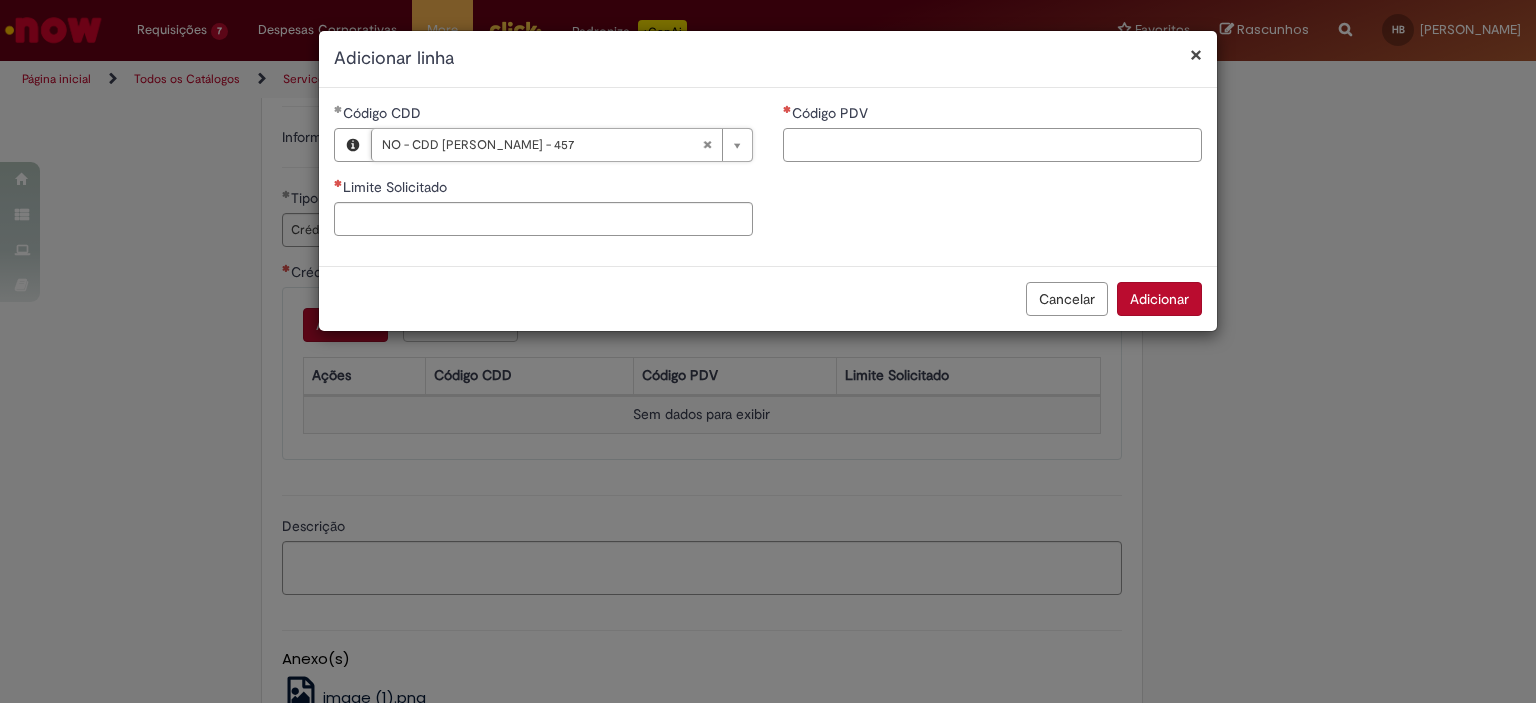 click on "Código PDV" at bounding box center [992, 145] 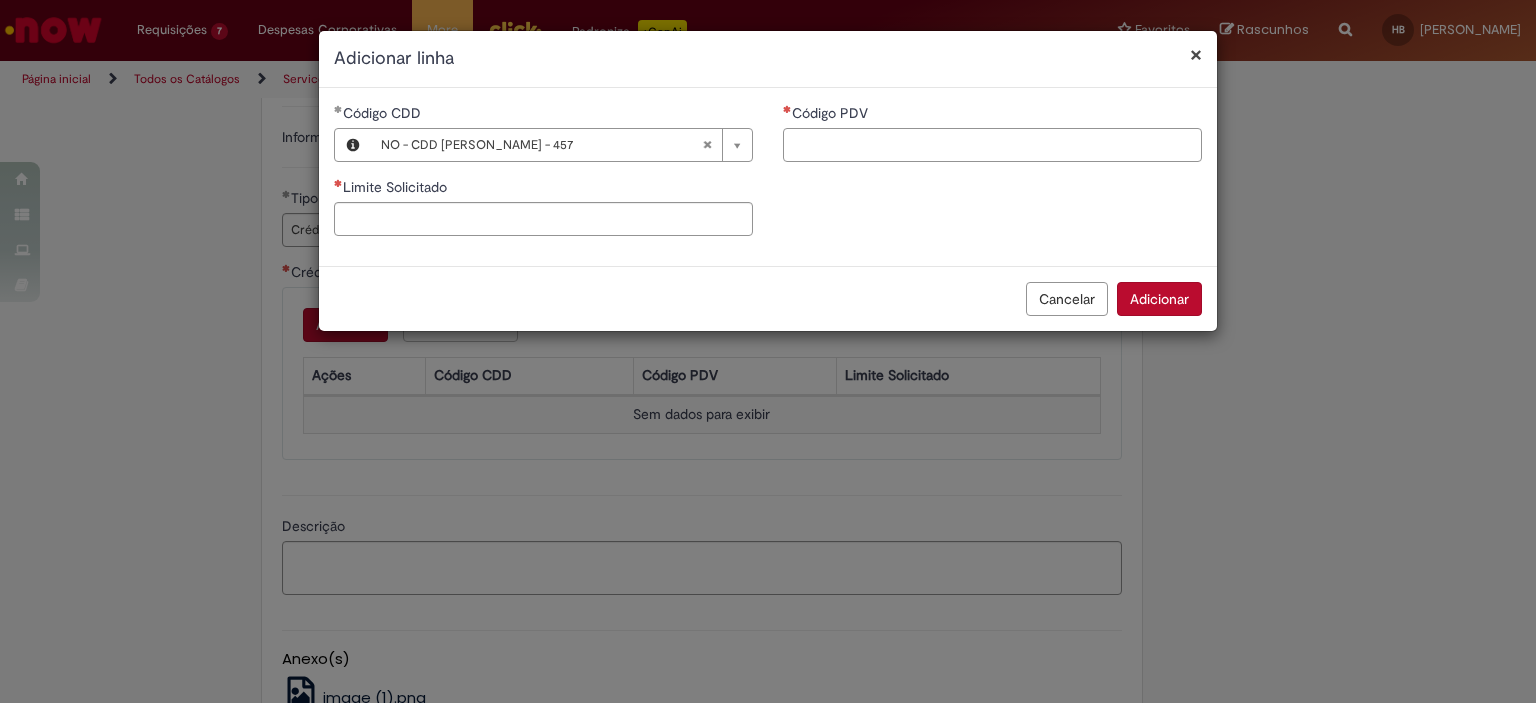 click on "Código PDV" at bounding box center [992, 145] 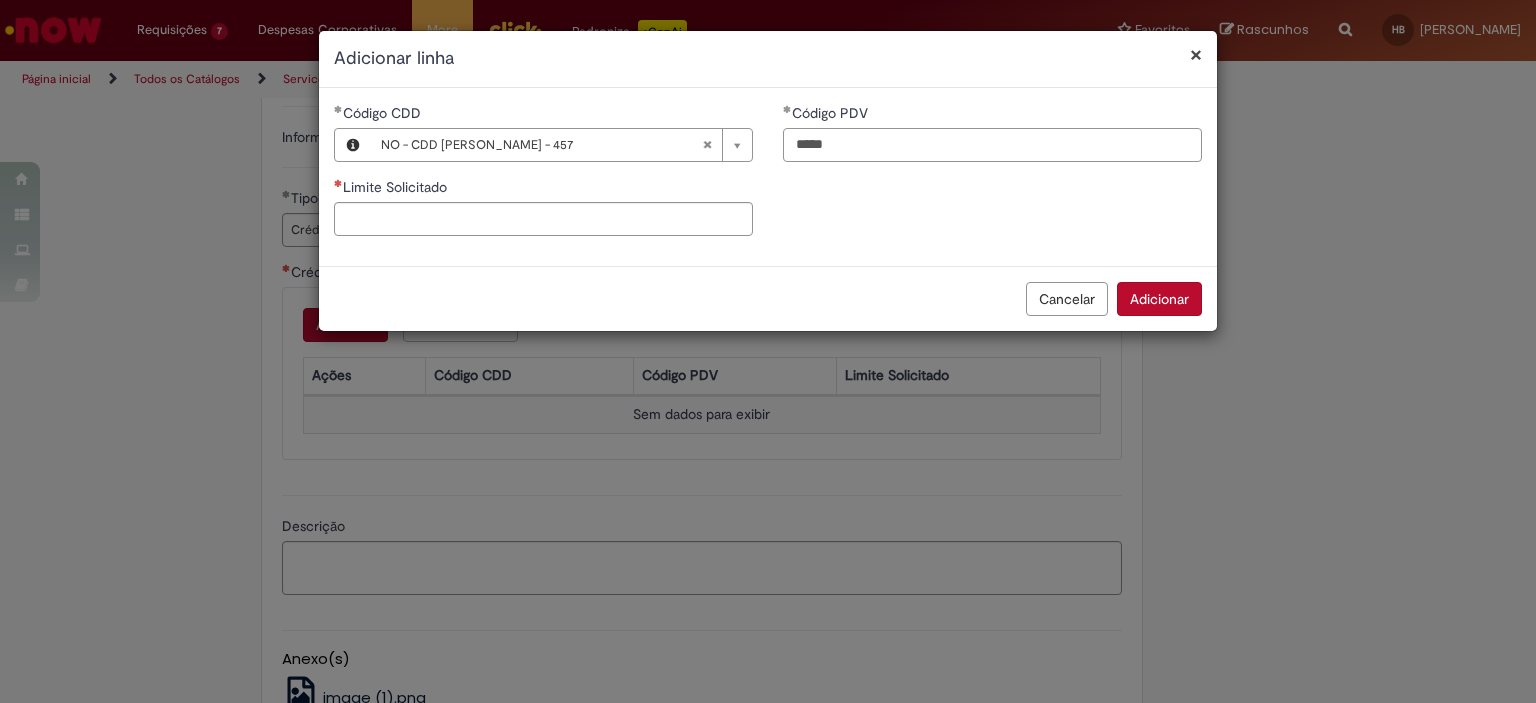 type on "*****" 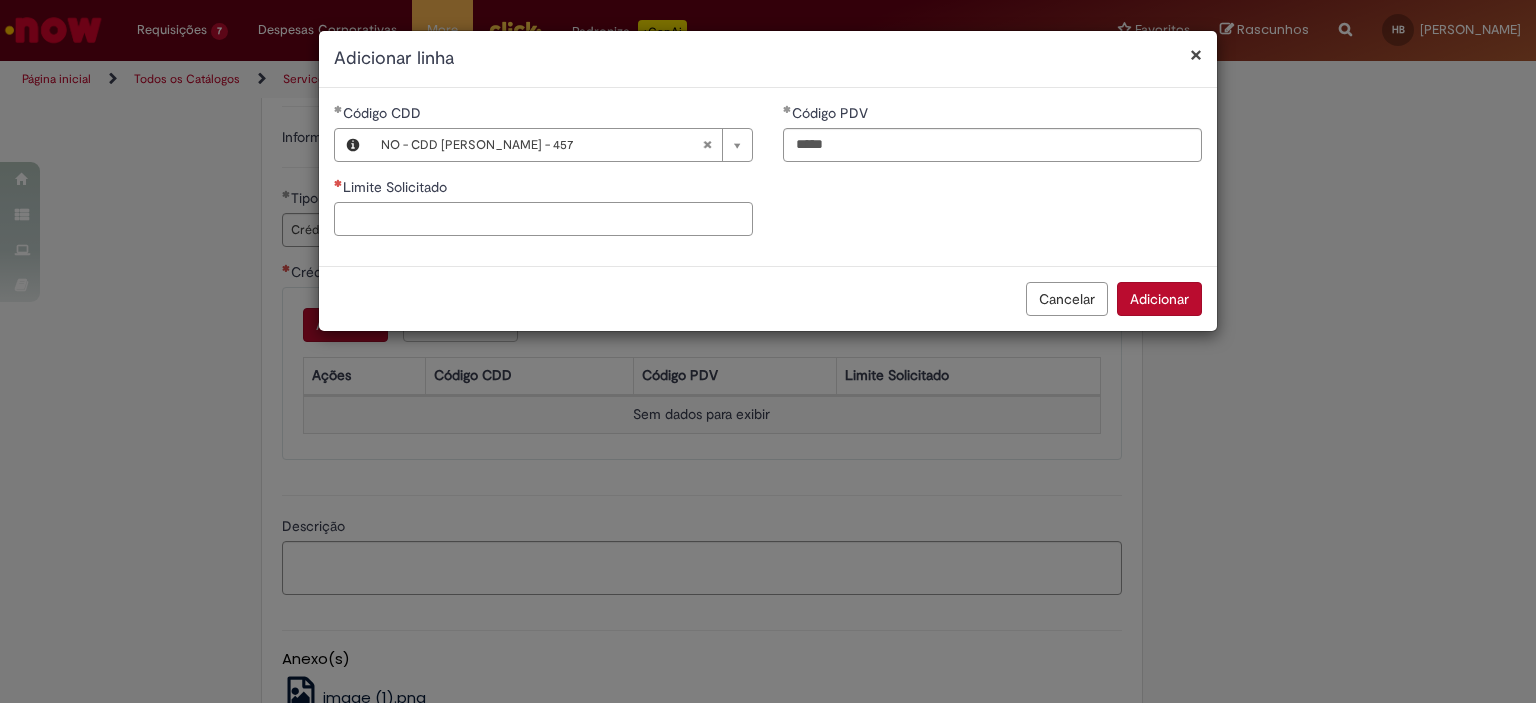 click on "Limite Solicitado" at bounding box center (543, 219) 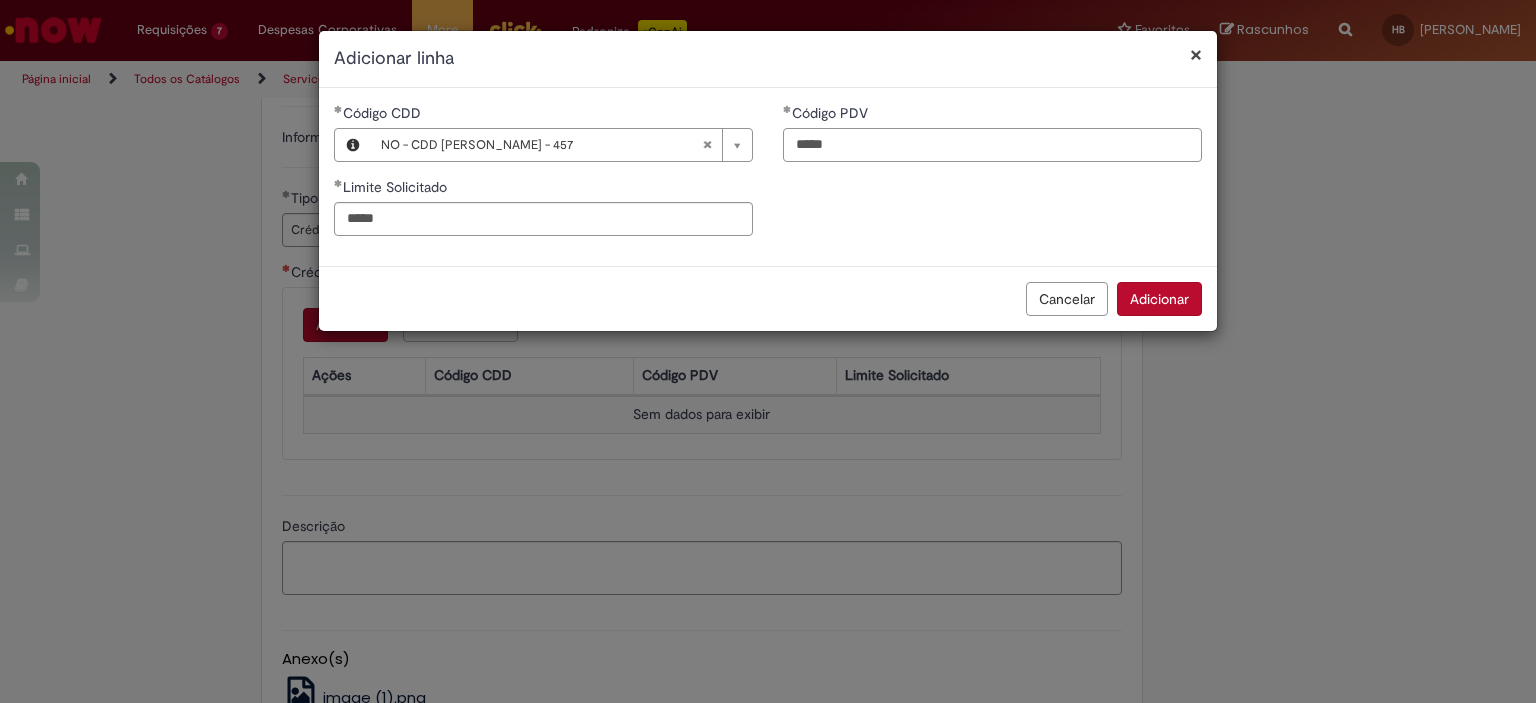 type on "*********" 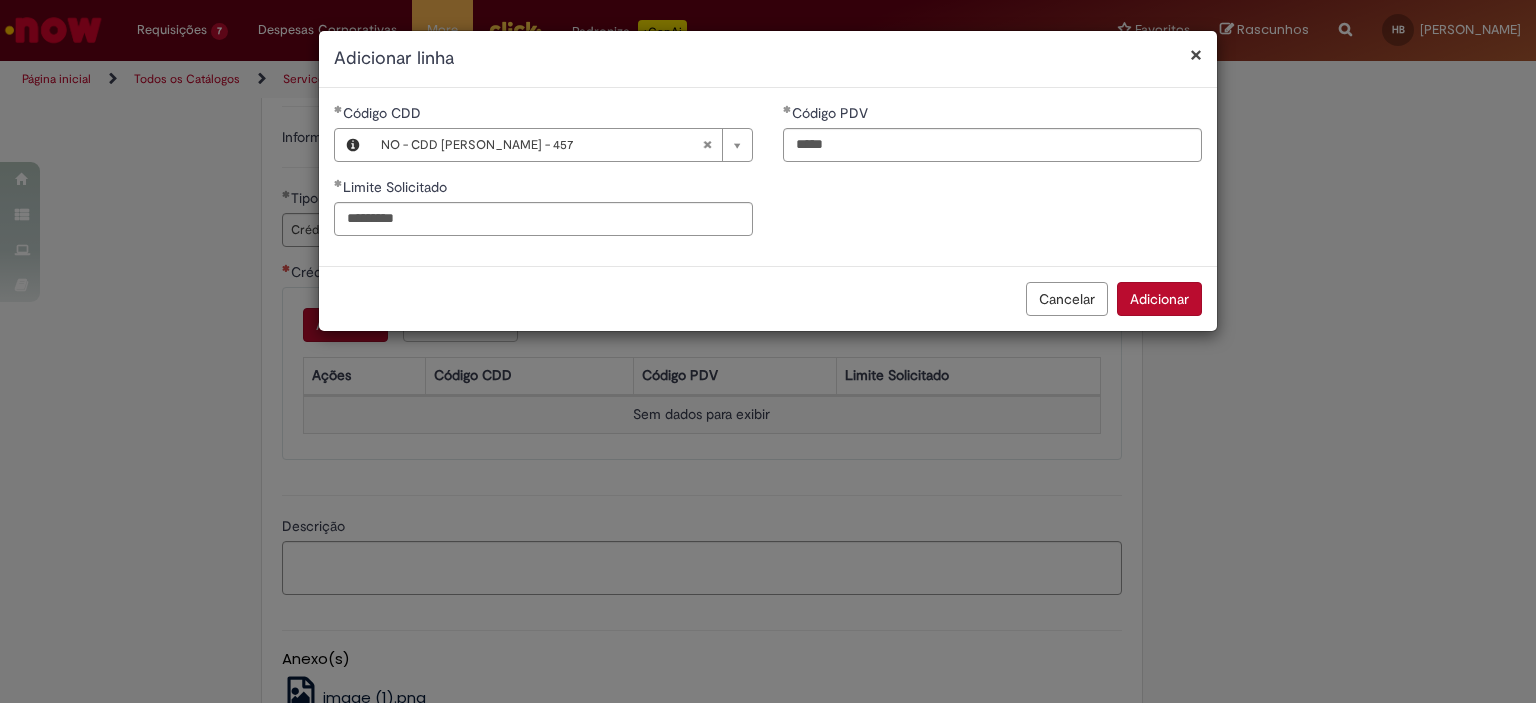 click on "Adicionar" at bounding box center [1159, 299] 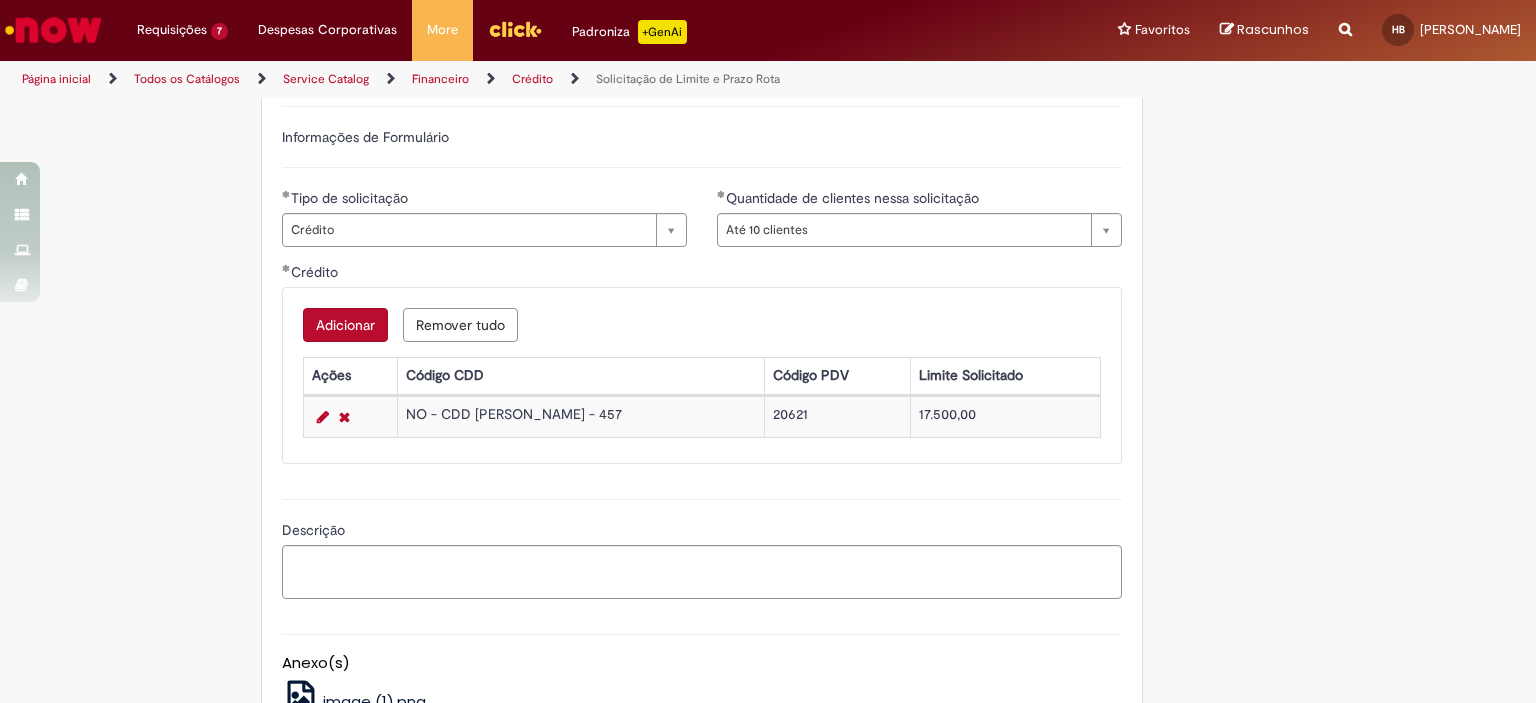 scroll, scrollTop: 1200, scrollLeft: 0, axis: vertical 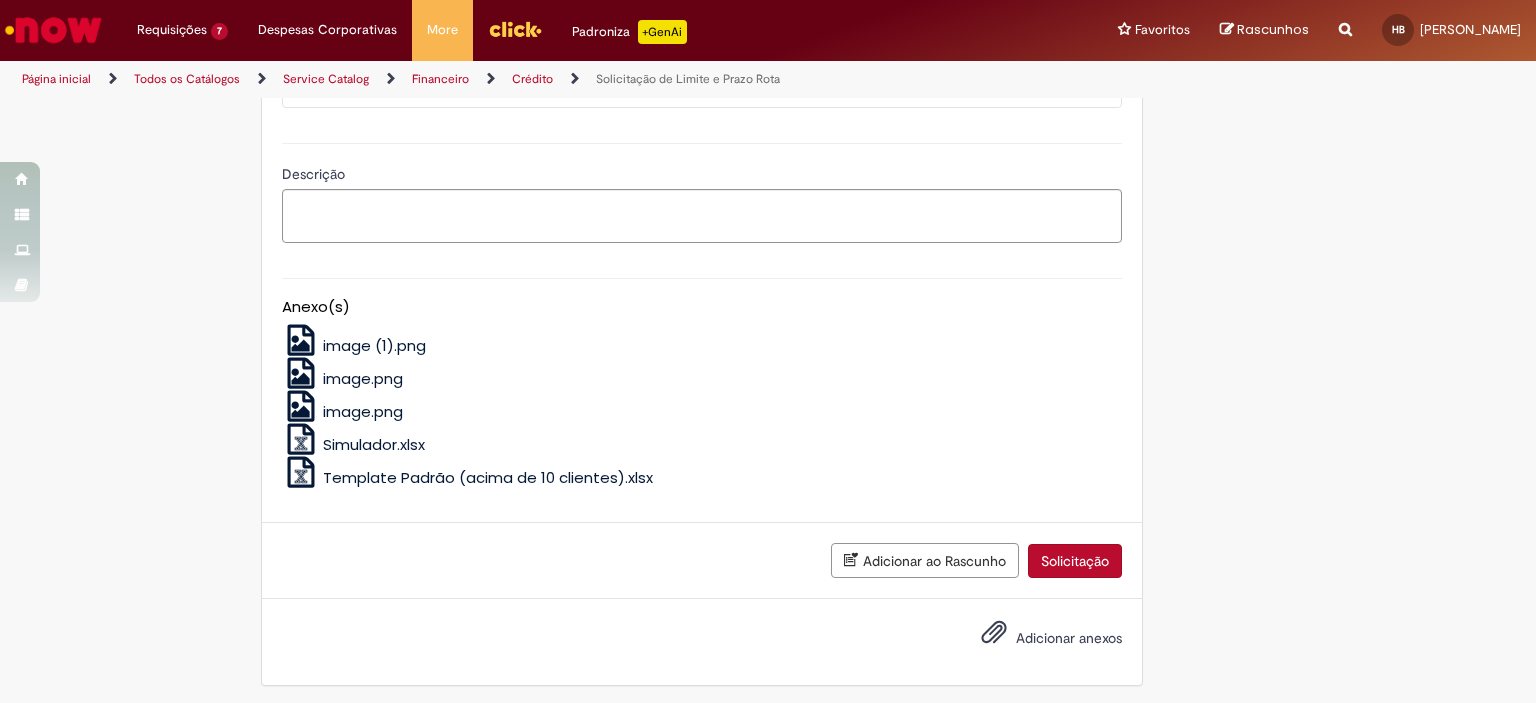 click on "Adicionar anexos" at bounding box center (1069, 638) 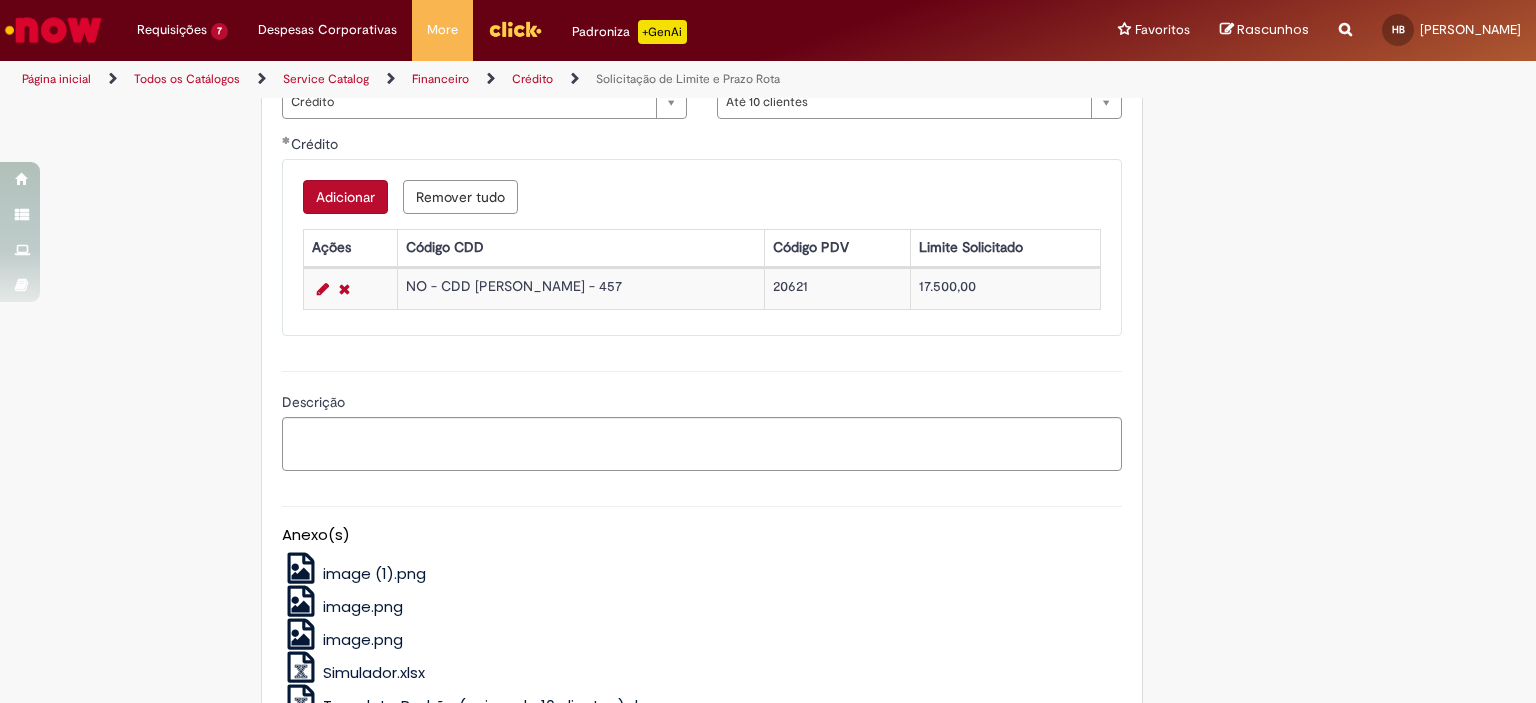 scroll, scrollTop: 1428, scrollLeft: 0, axis: vertical 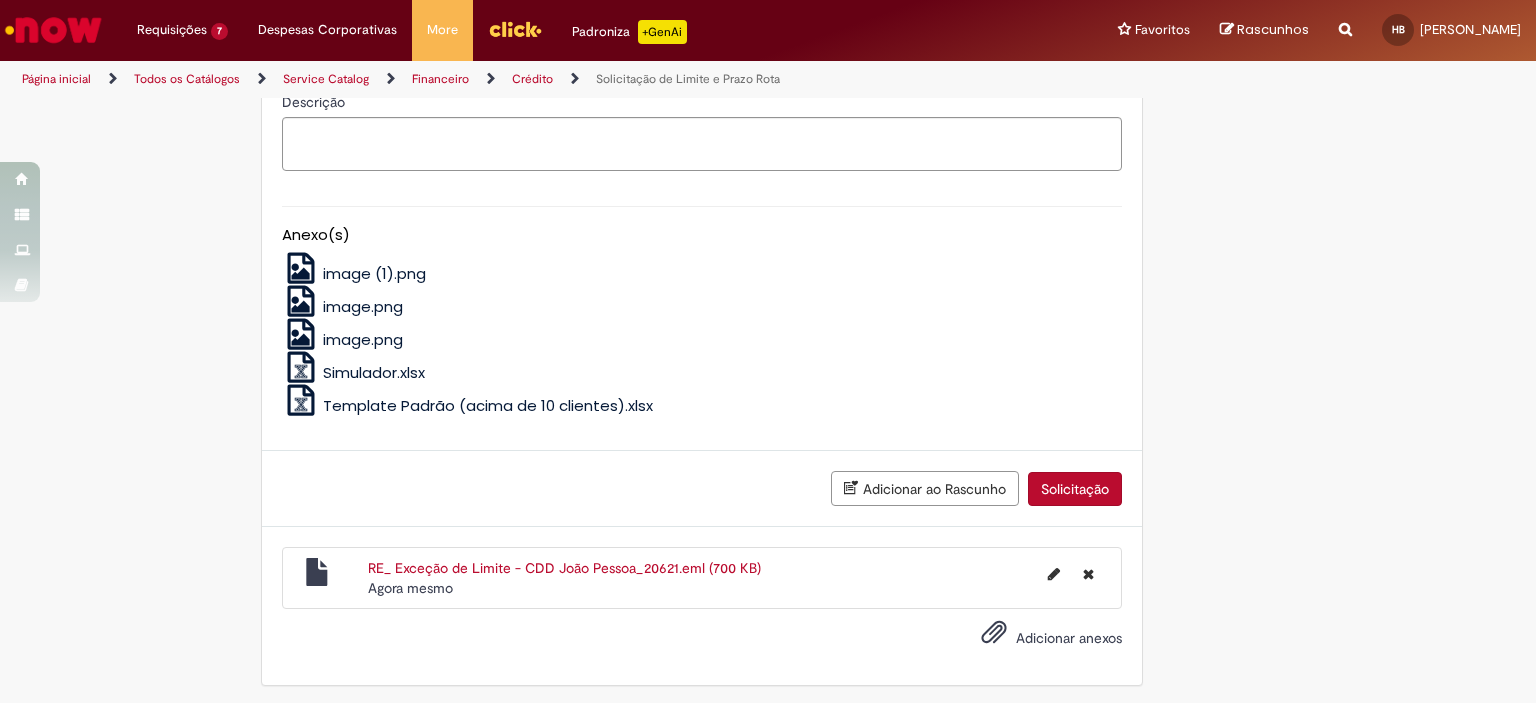 click on "Solicitação" at bounding box center (1075, 489) 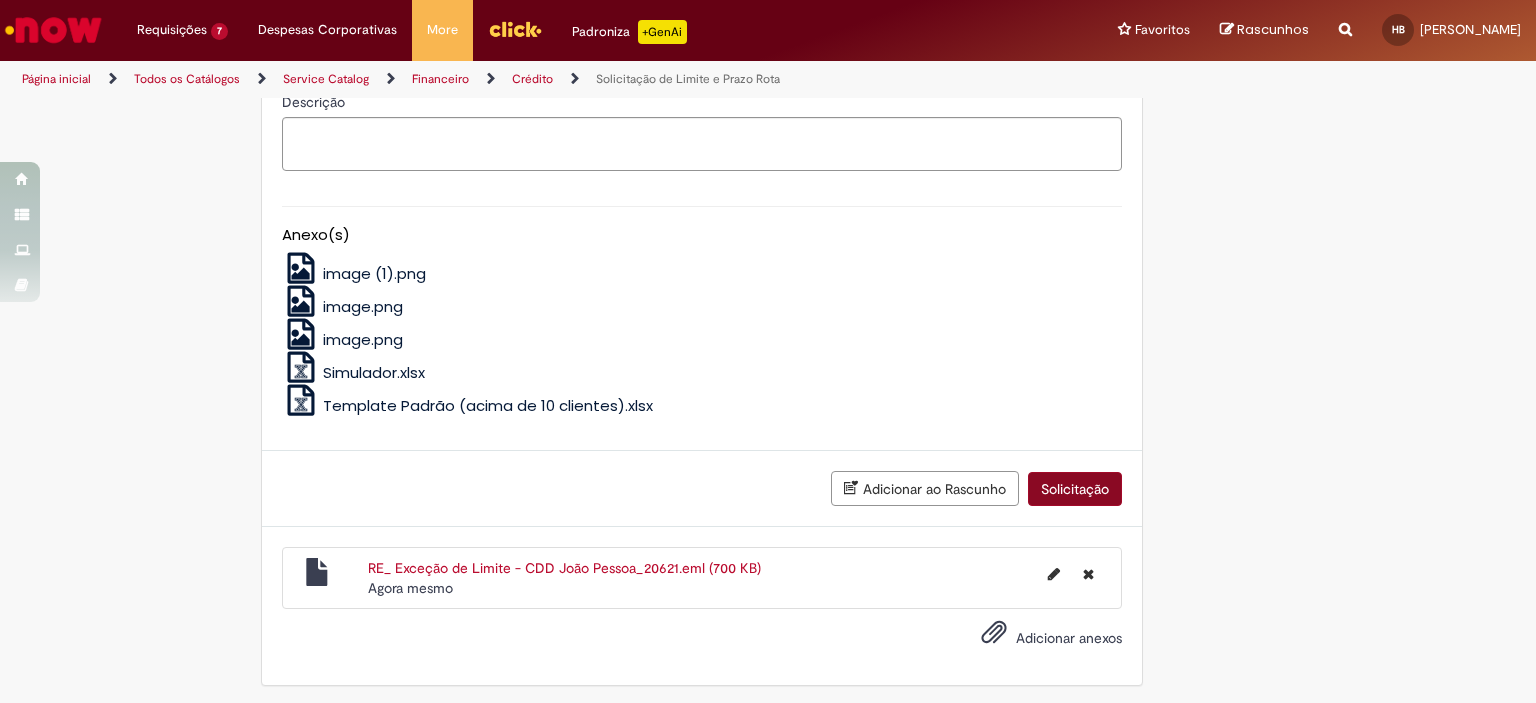 scroll, scrollTop: 1382, scrollLeft: 0, axis: vertical 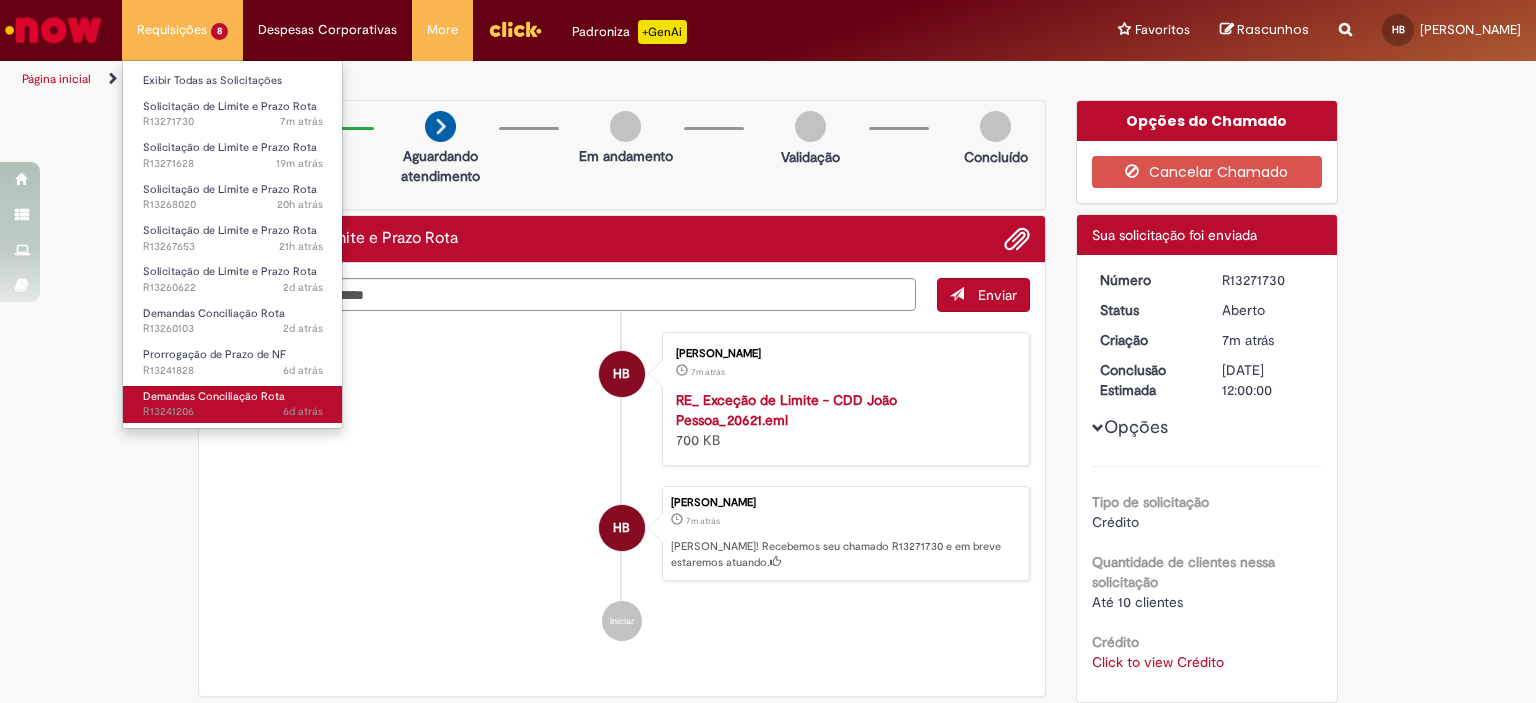 click on "Demandas Conciliação Rota" at bounding box center [214, 396] 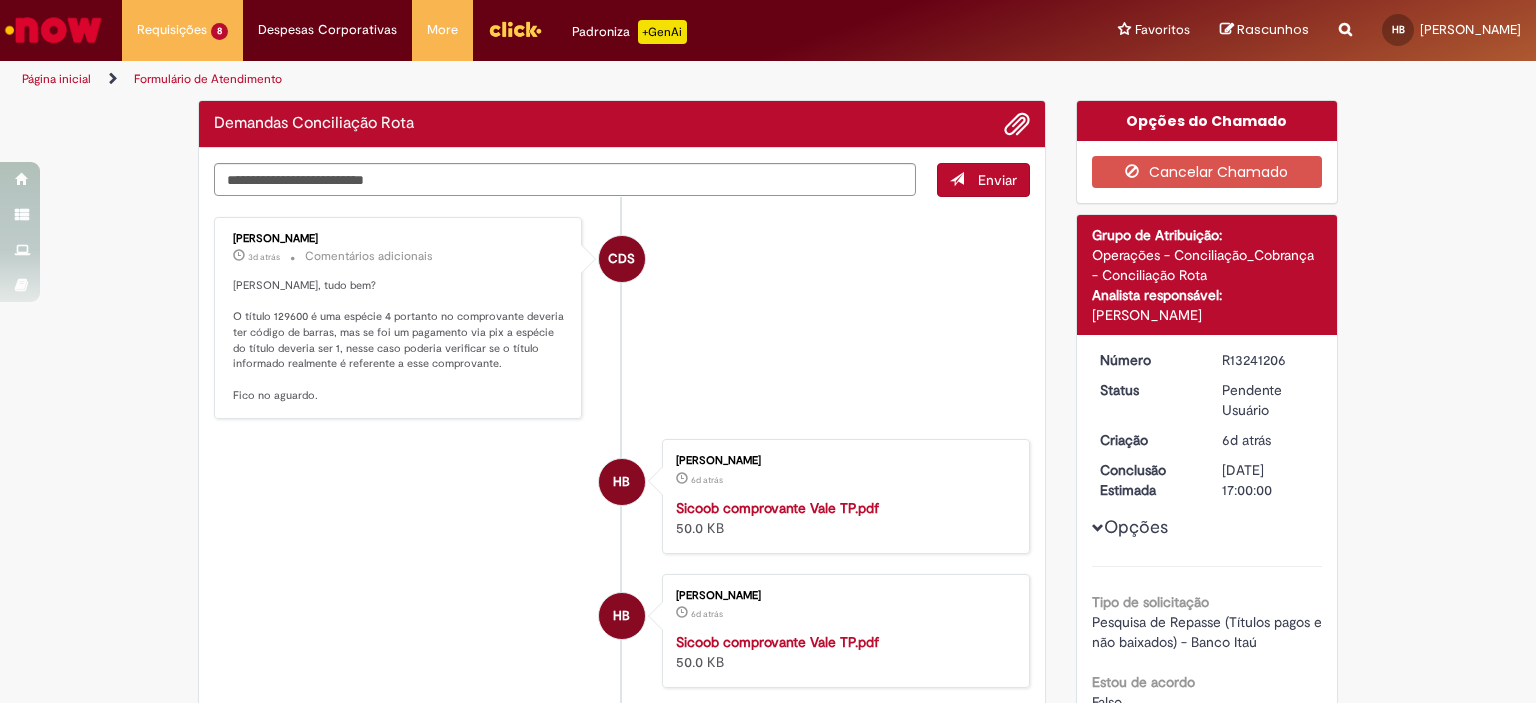 click on "CDS
CLERYSON DA SILVA
3d atrás 3 dias atrás     Comentários adicionais
Olá Helen, tudo bem?
O título 129600 é uma espécie 4 portanto no comprovante deveria ter código de barras, mas se foi um pagamento via pix a espécie do título deveria ser 1, nesse caso poderia verificar se o título informado realmente é referente a esse comprovante.
Fico no aguardo." at bounding box center (622, 318) 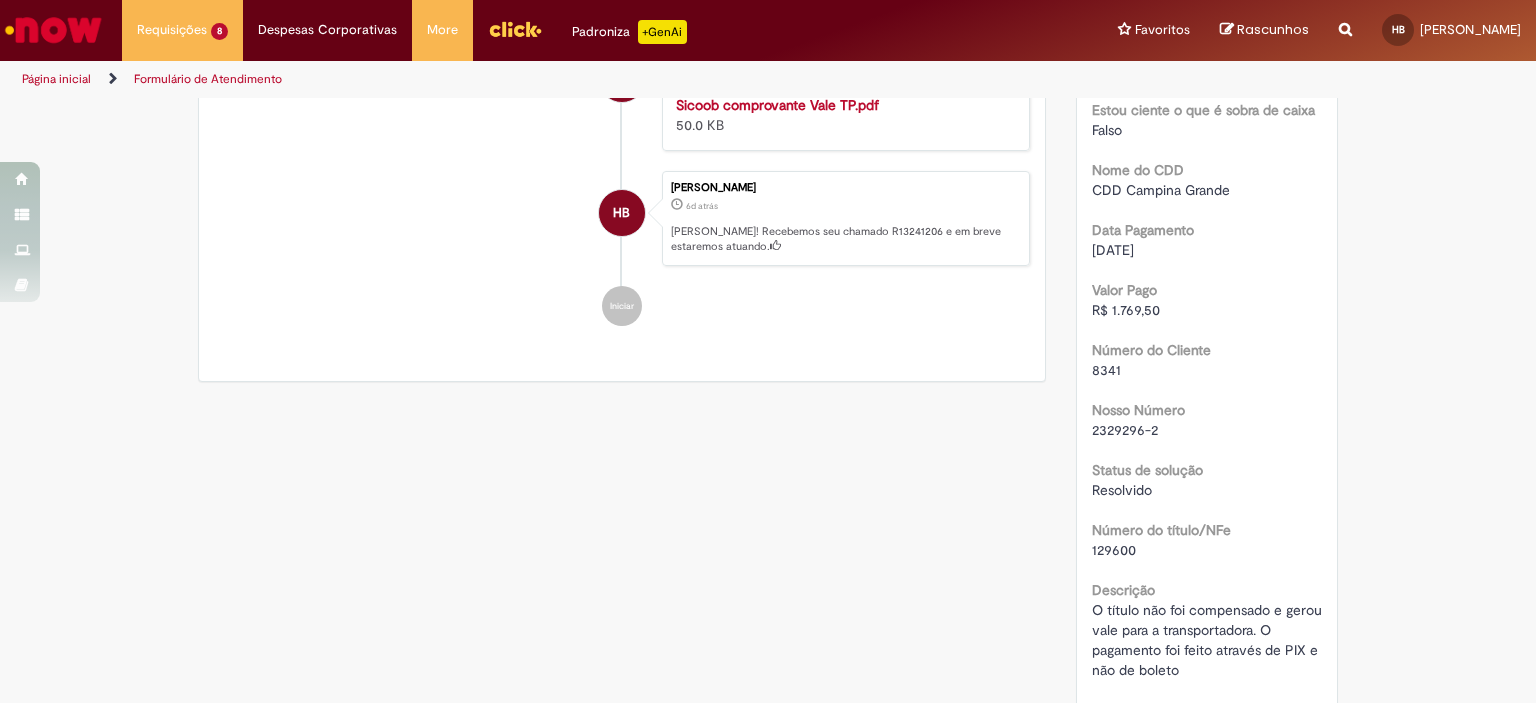 scroll, scrollTop: 592, scrollLeft: 0, axis: vertical 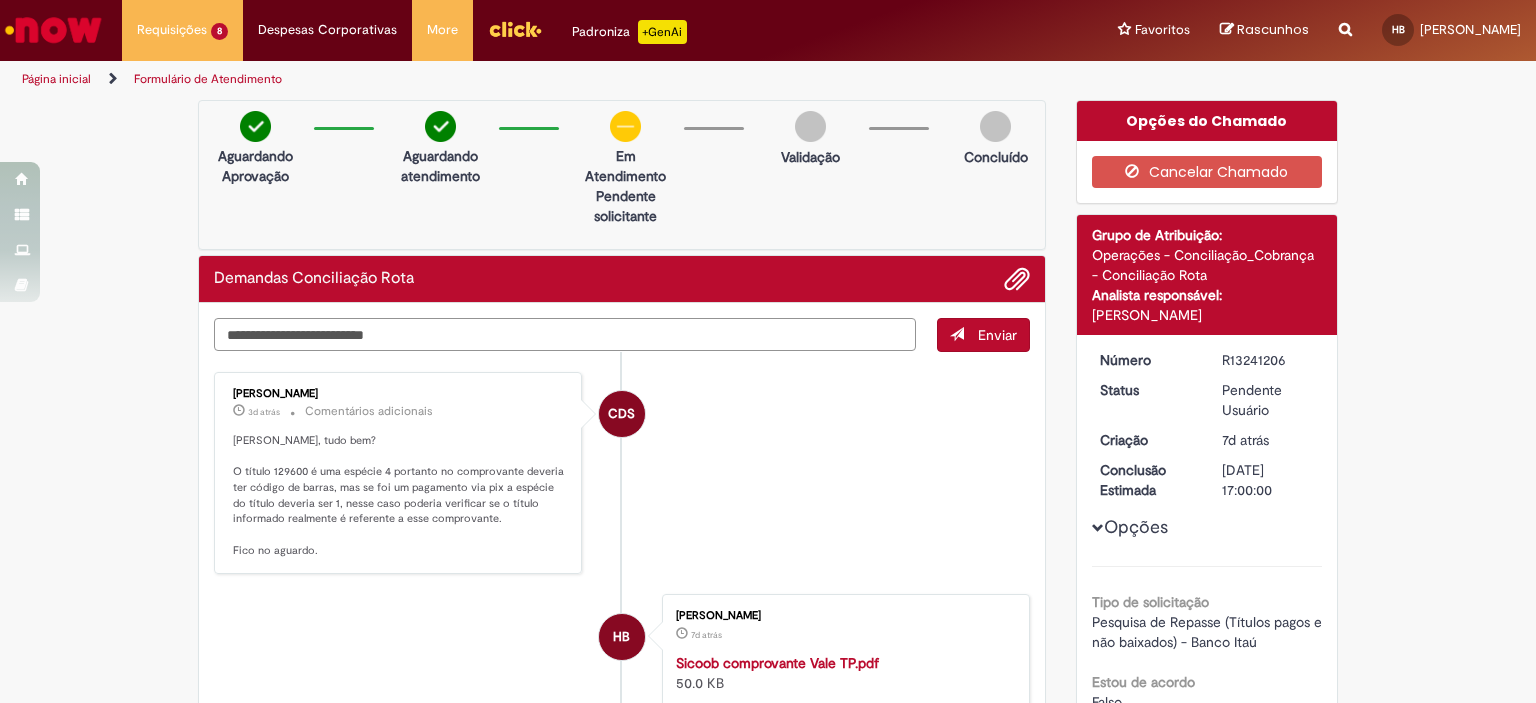 click at bounding box center [565, 335] 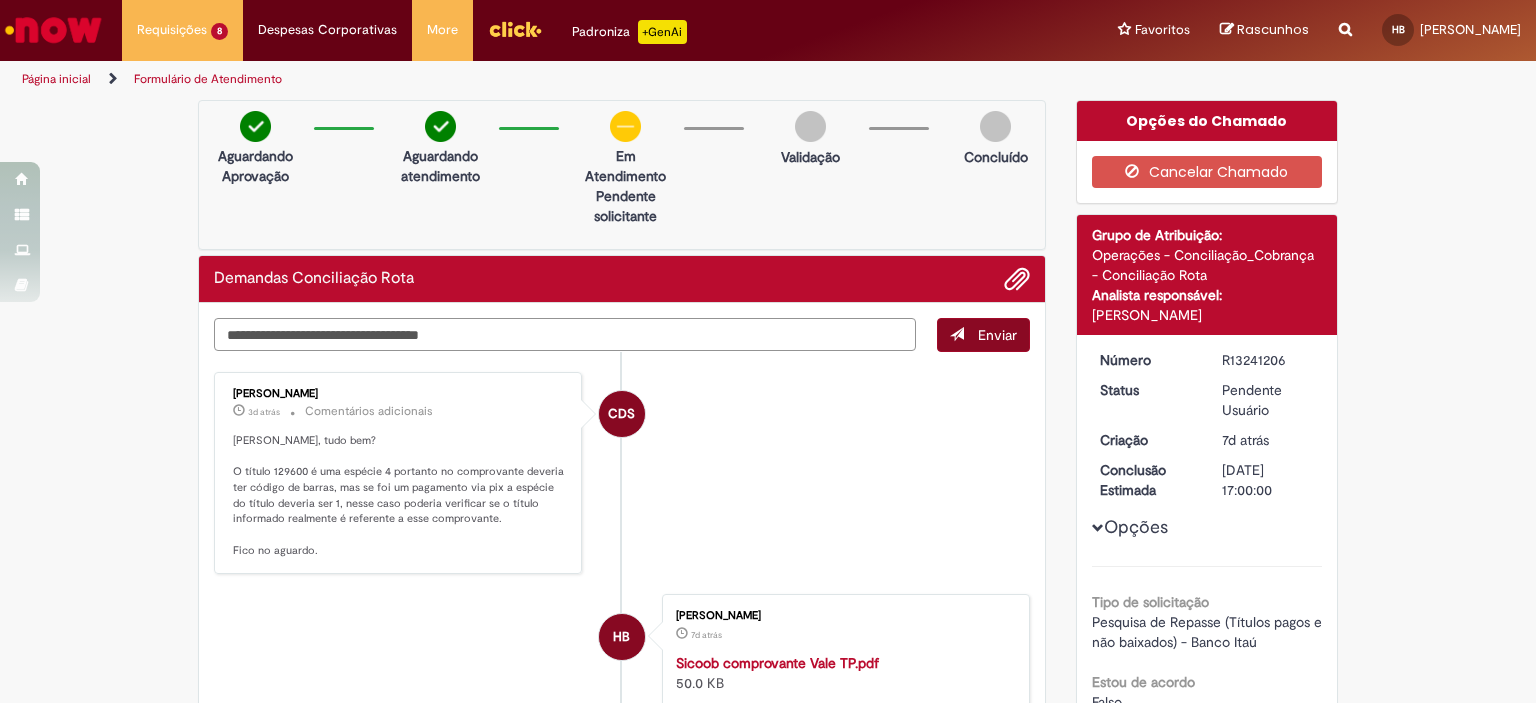 type on "**********" 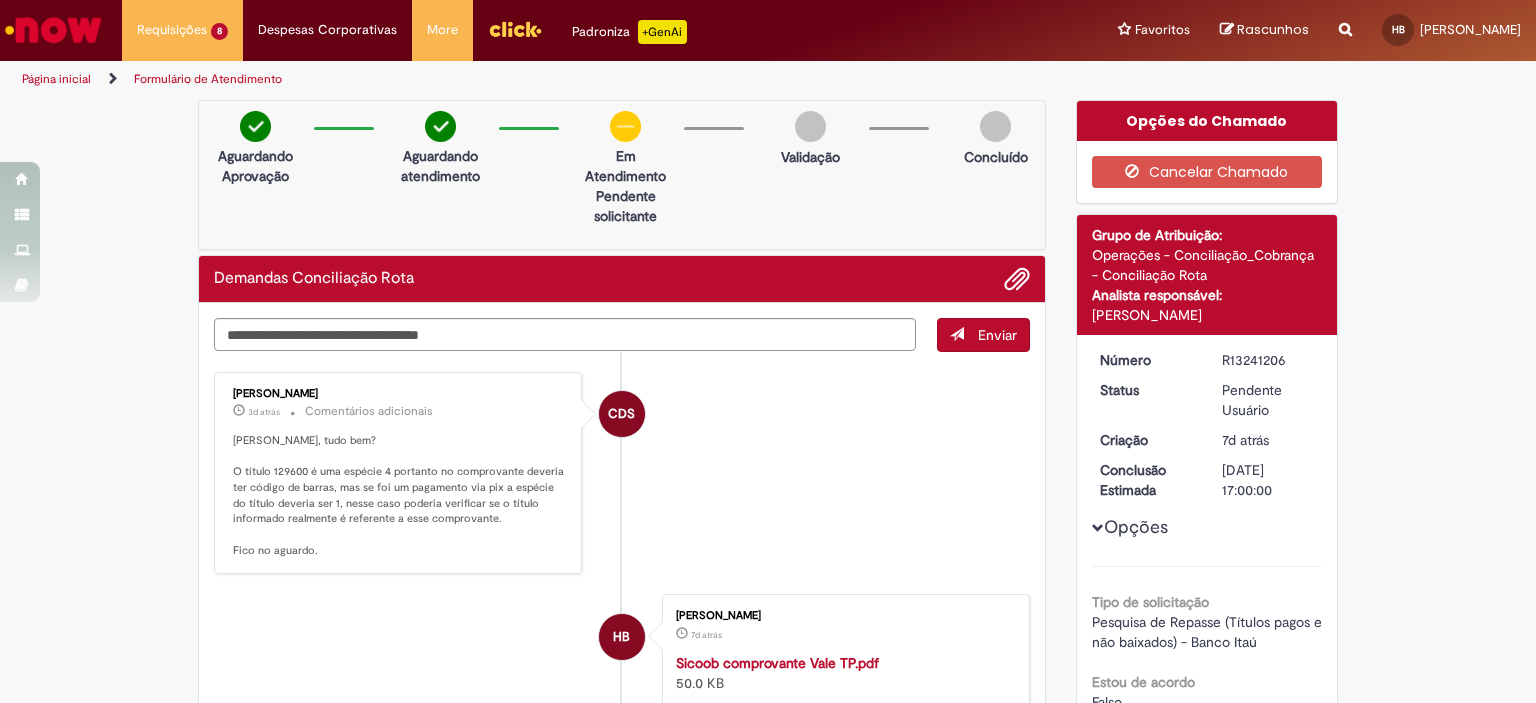 click on "Enviar" at bounding box center [983, 335] 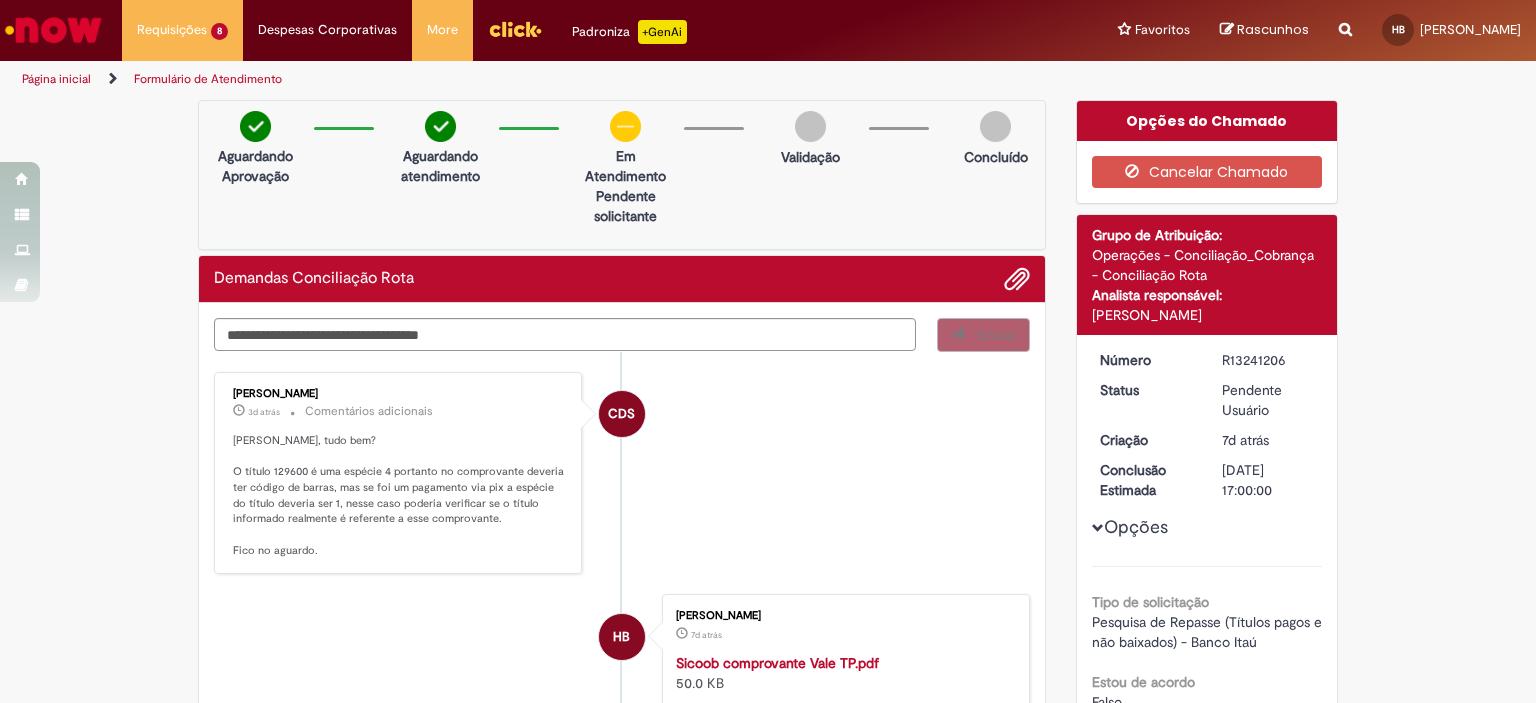 type 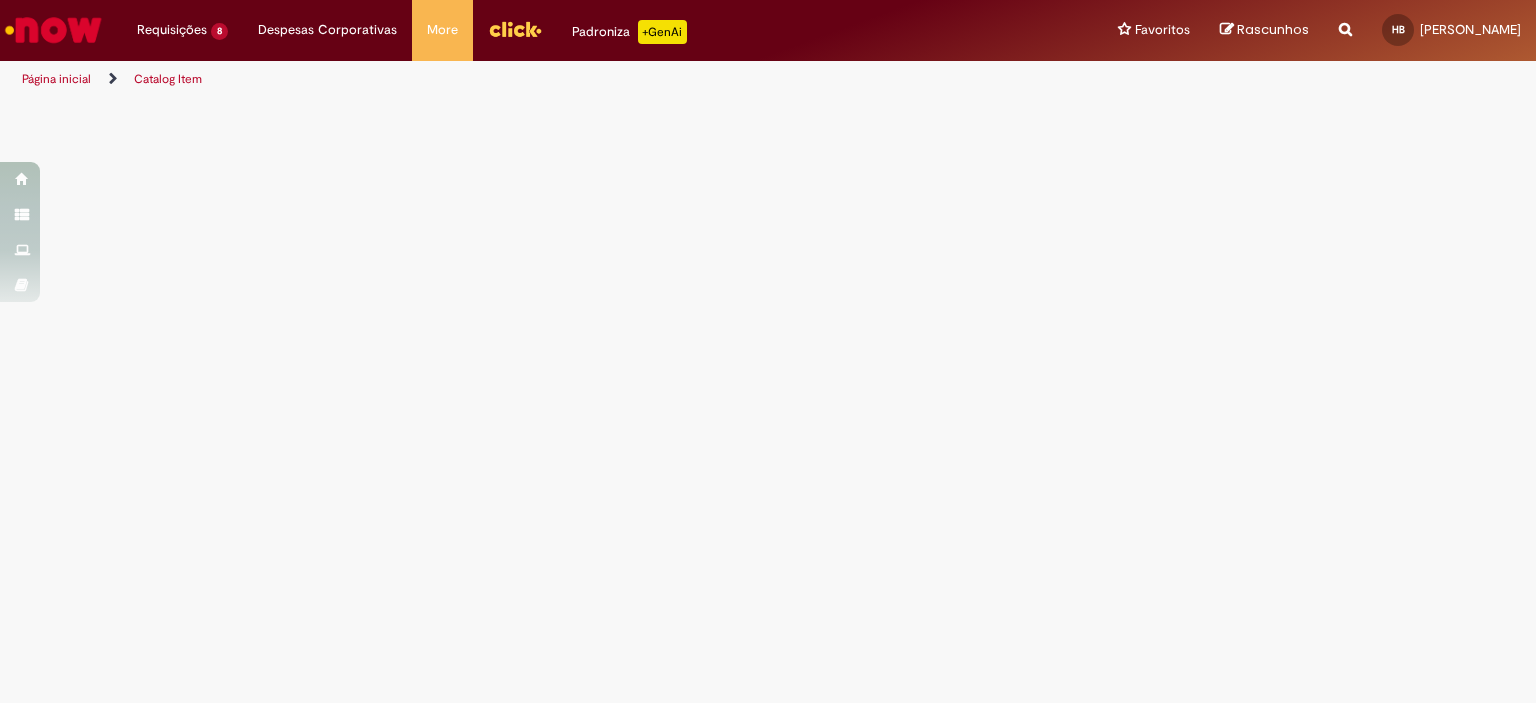 scroll, scrollTop: 0, scrollLeft: 0, axis: both 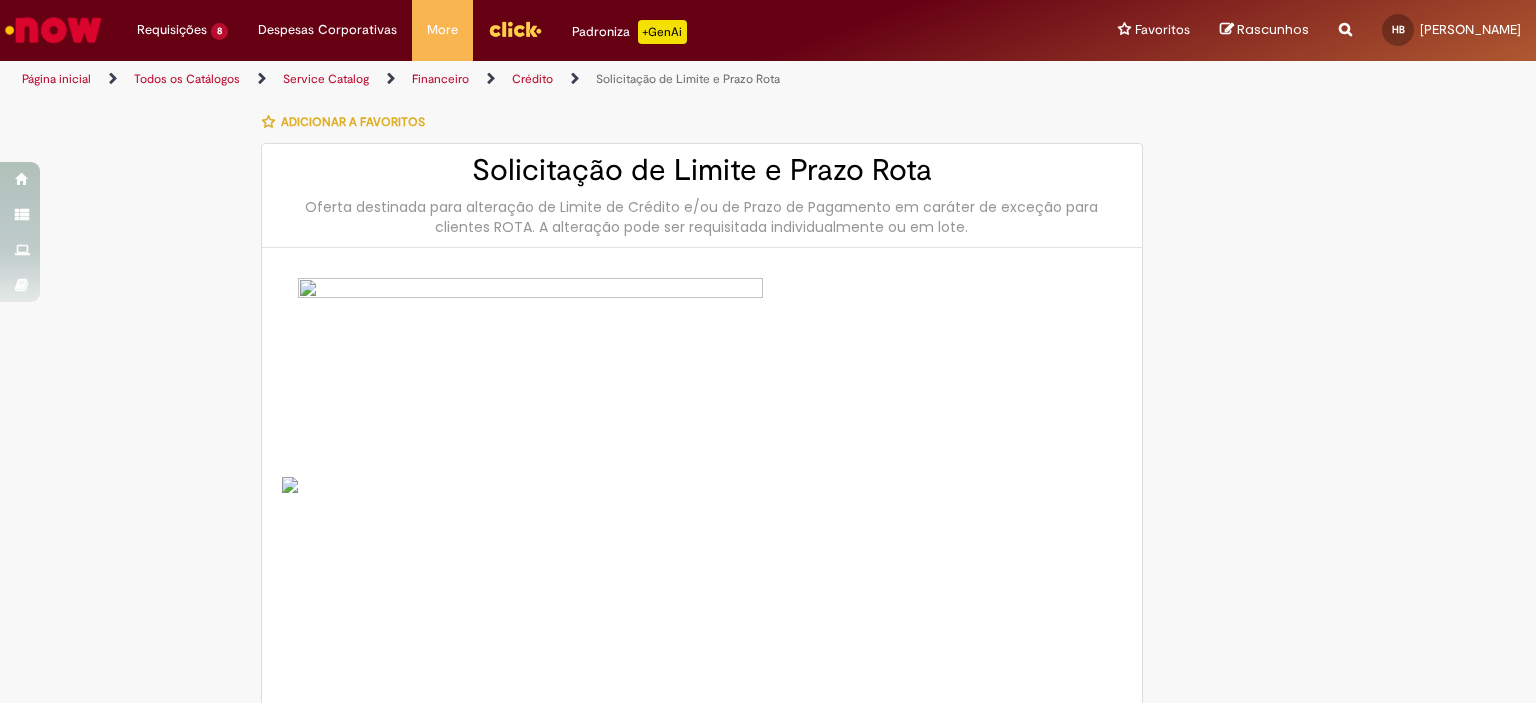 type on "********" 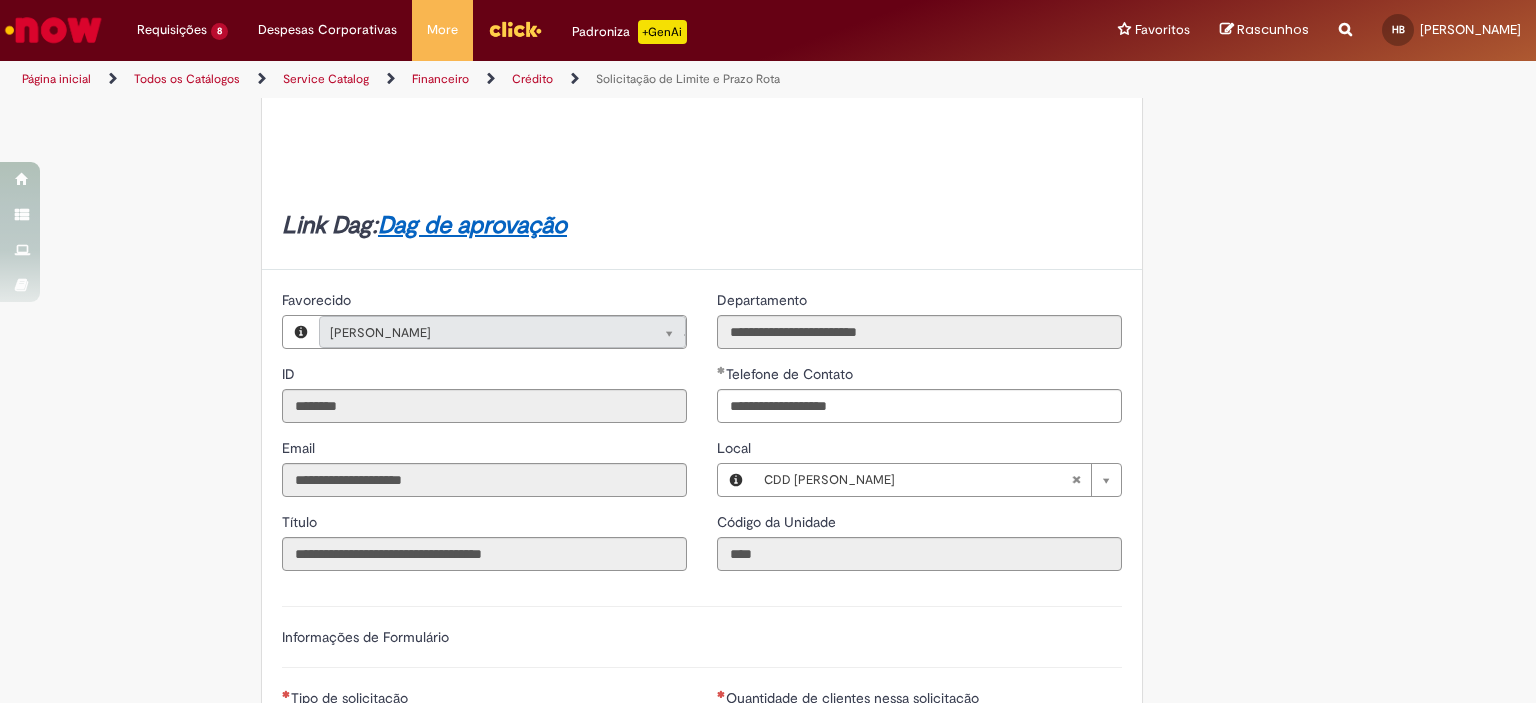 scroll, scrollTop: 900, scrollLeft: 0, axis: vertical 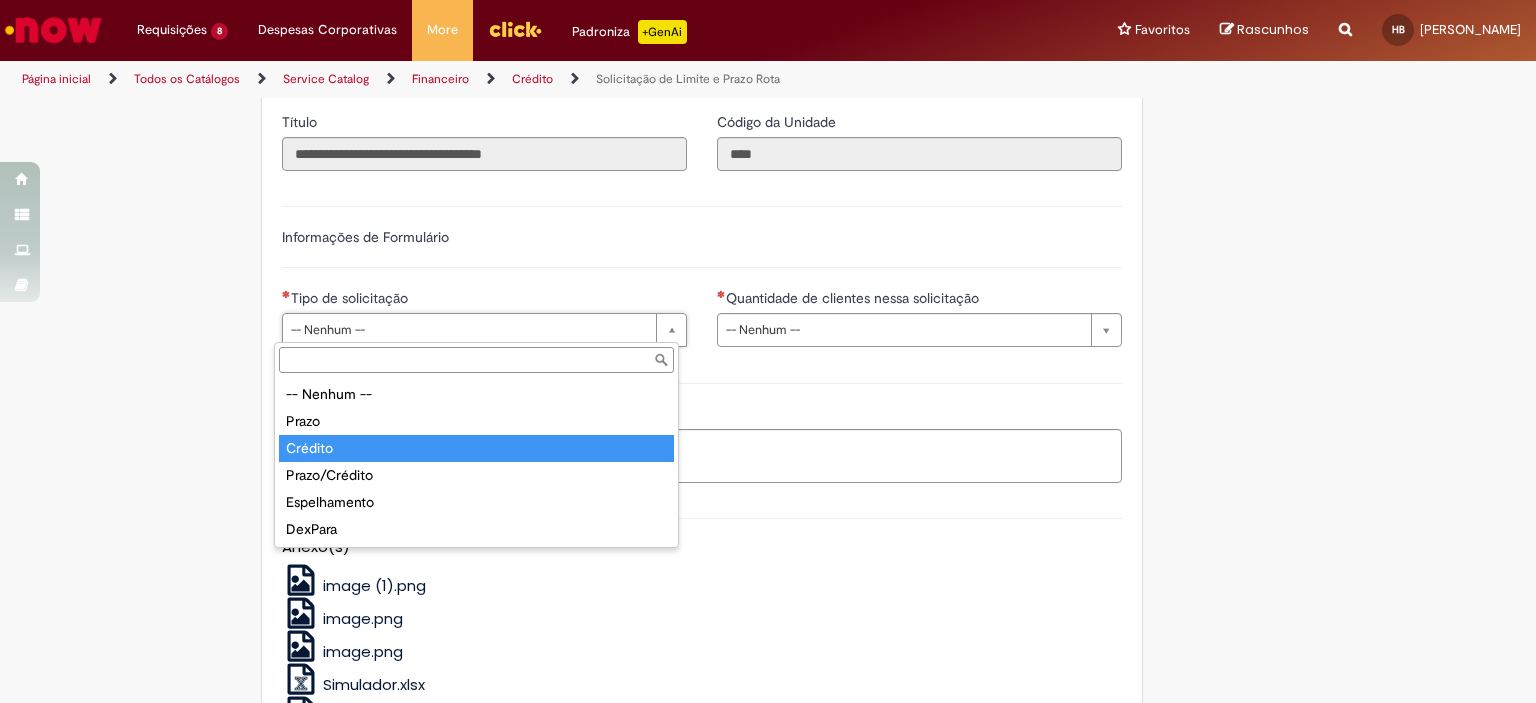 type on "*******" 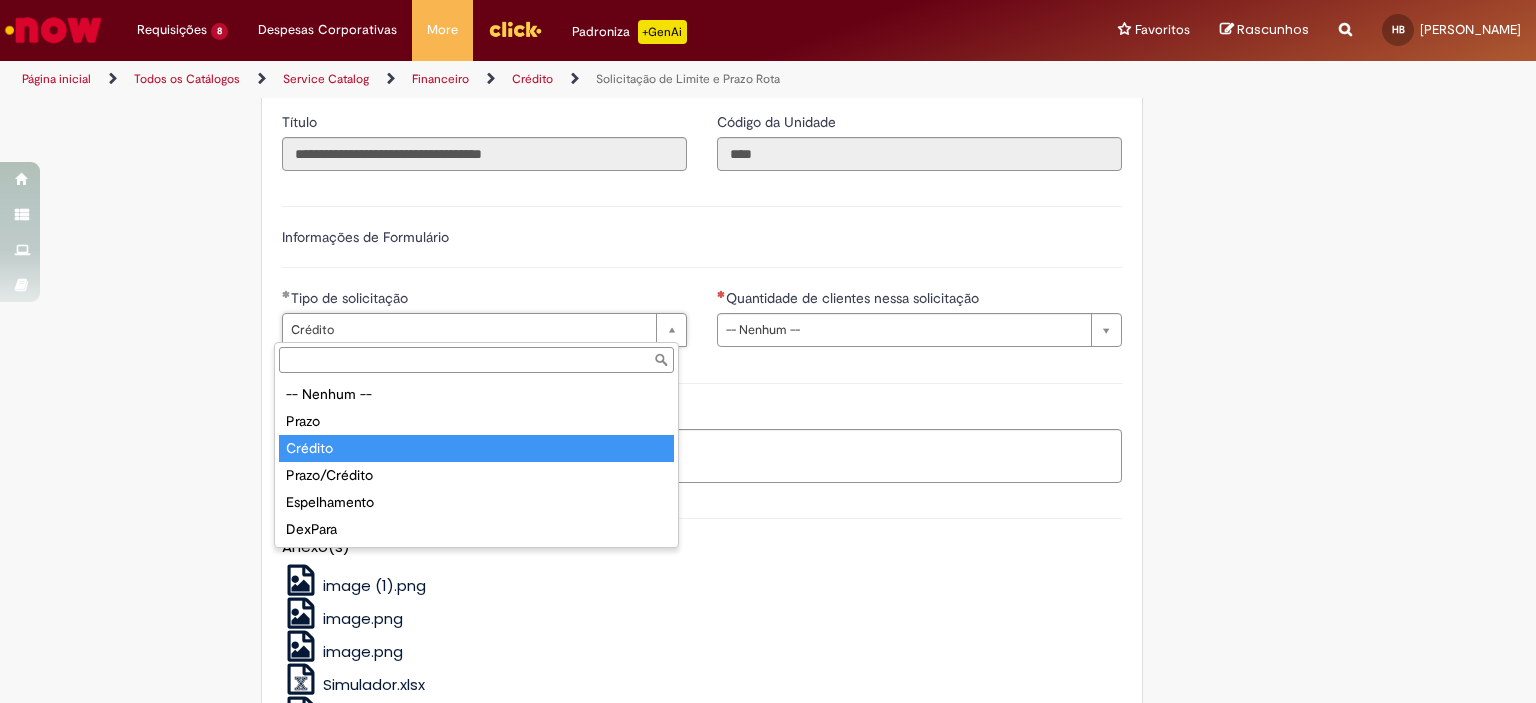 type on "*******" 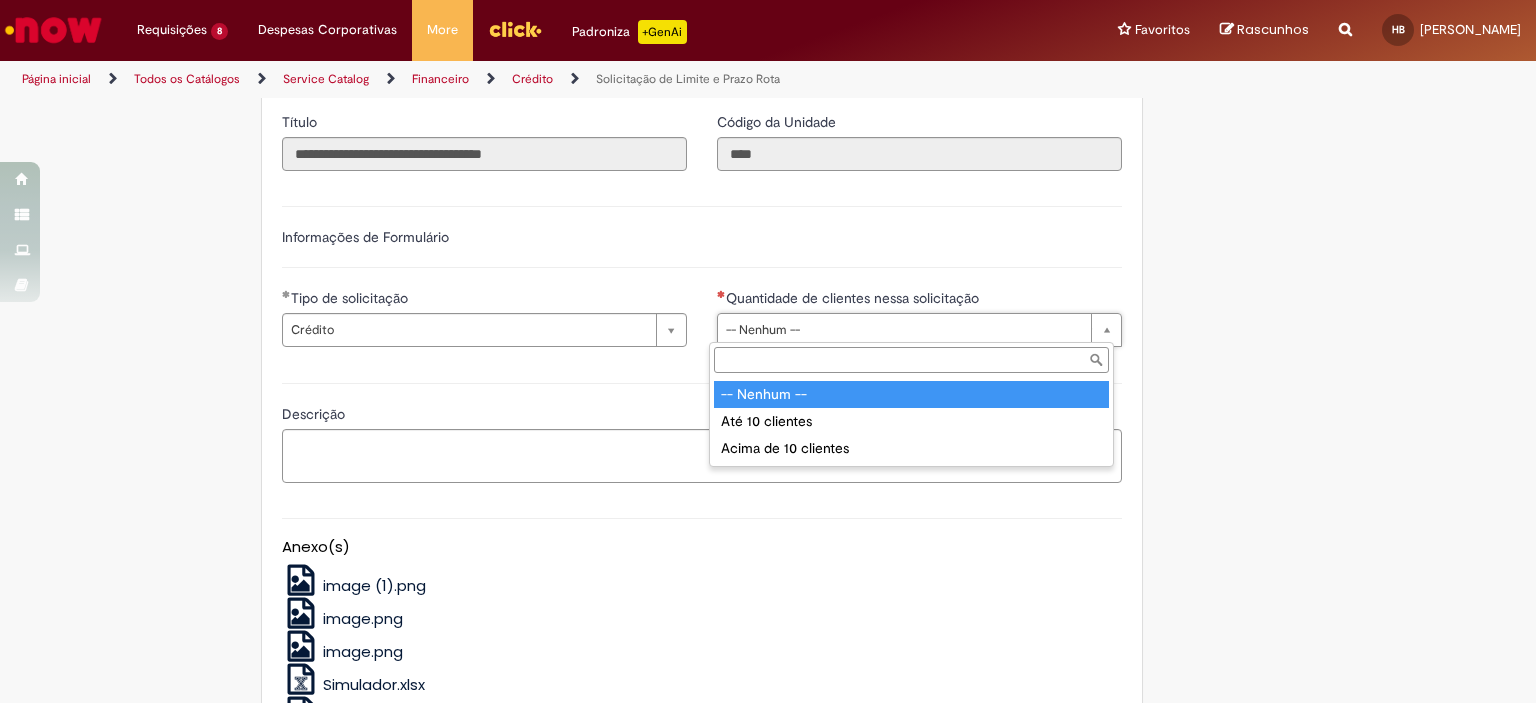 scroll, scrollTop: 0, scrollLeft: 0, axis: both 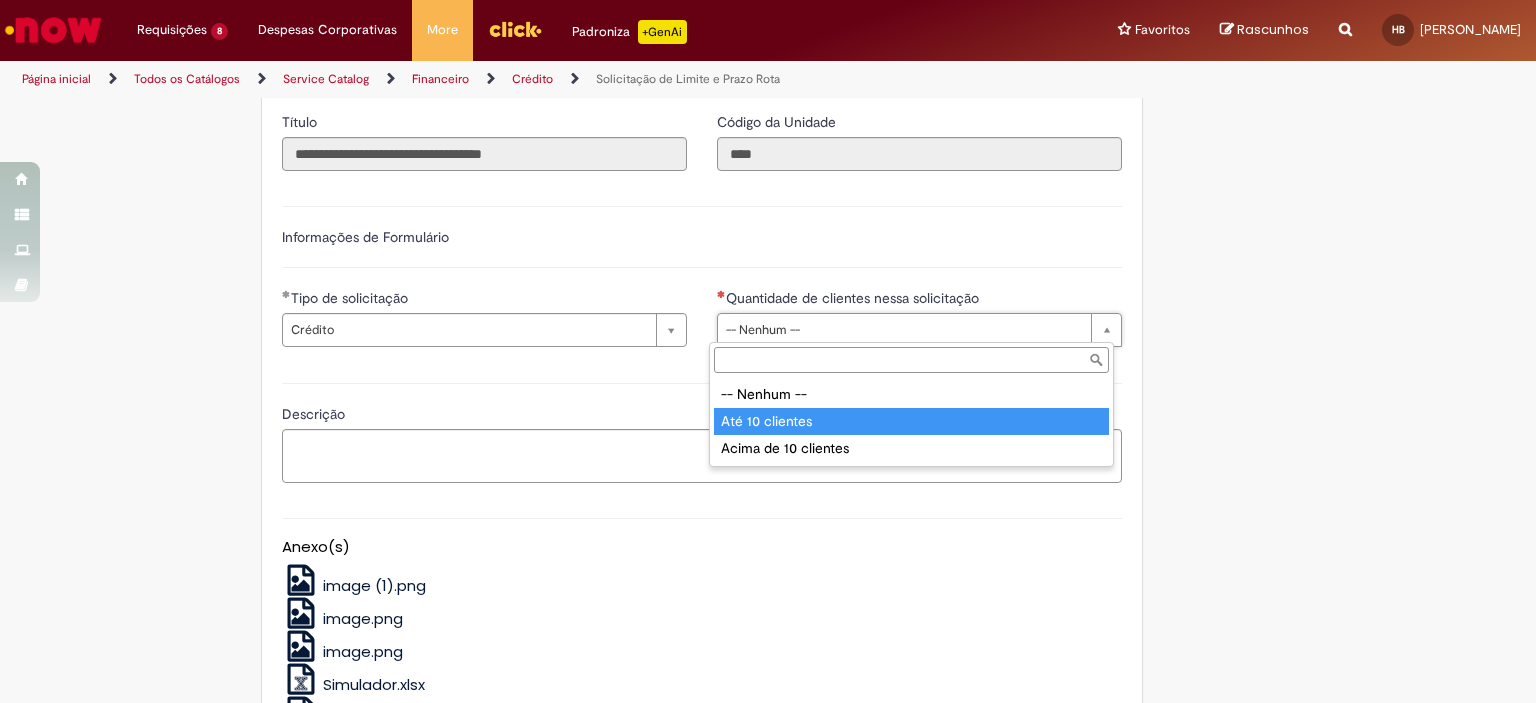 type on "**********" 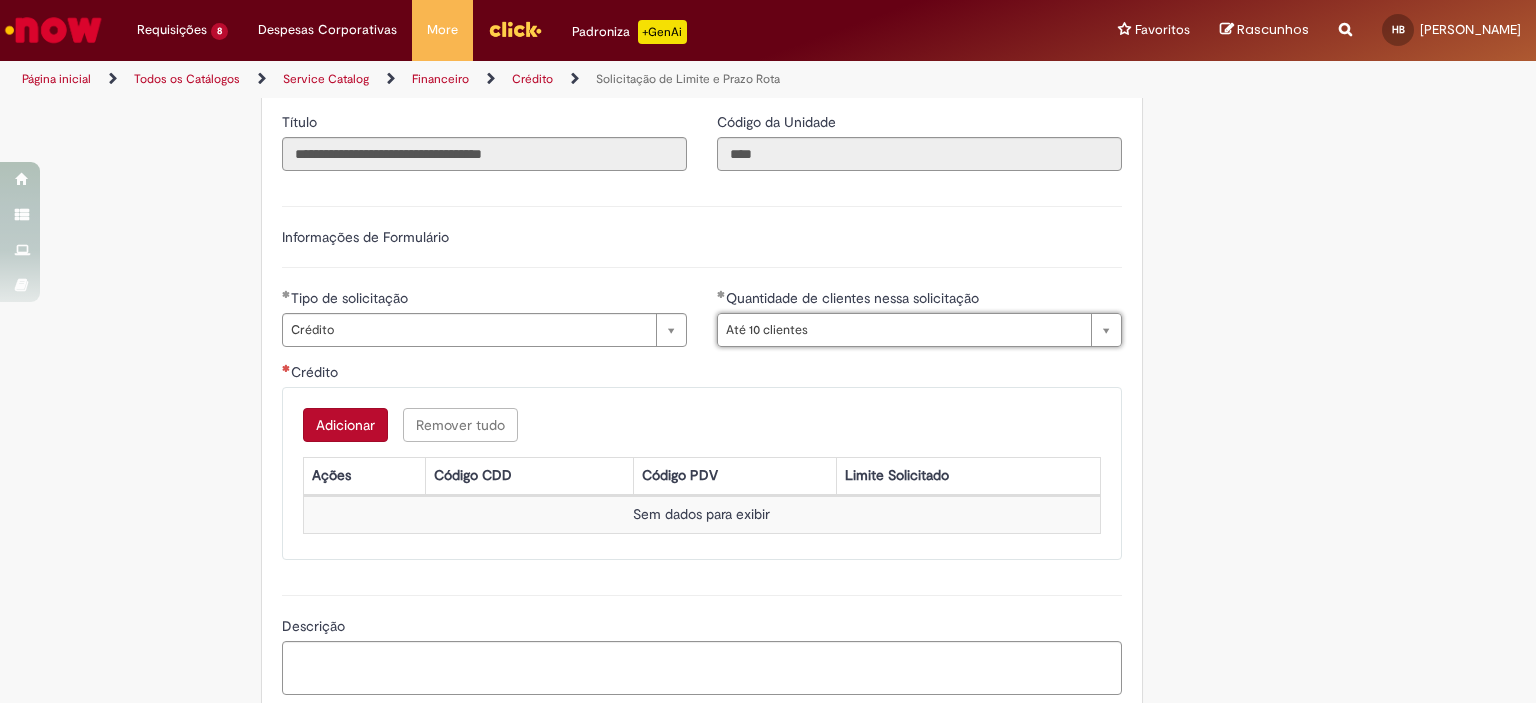 click on "Adicionar" at bounding box center (345, 425) 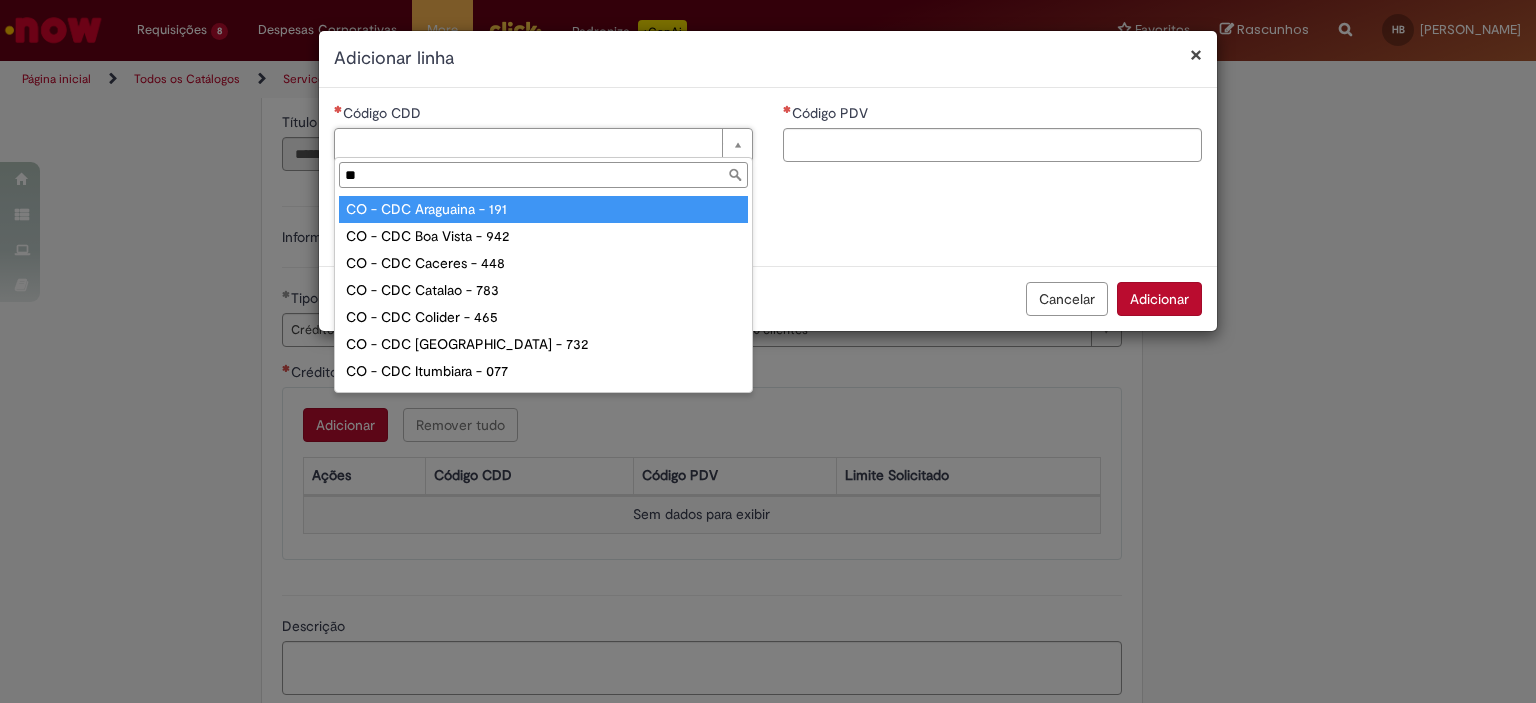 type on "***" 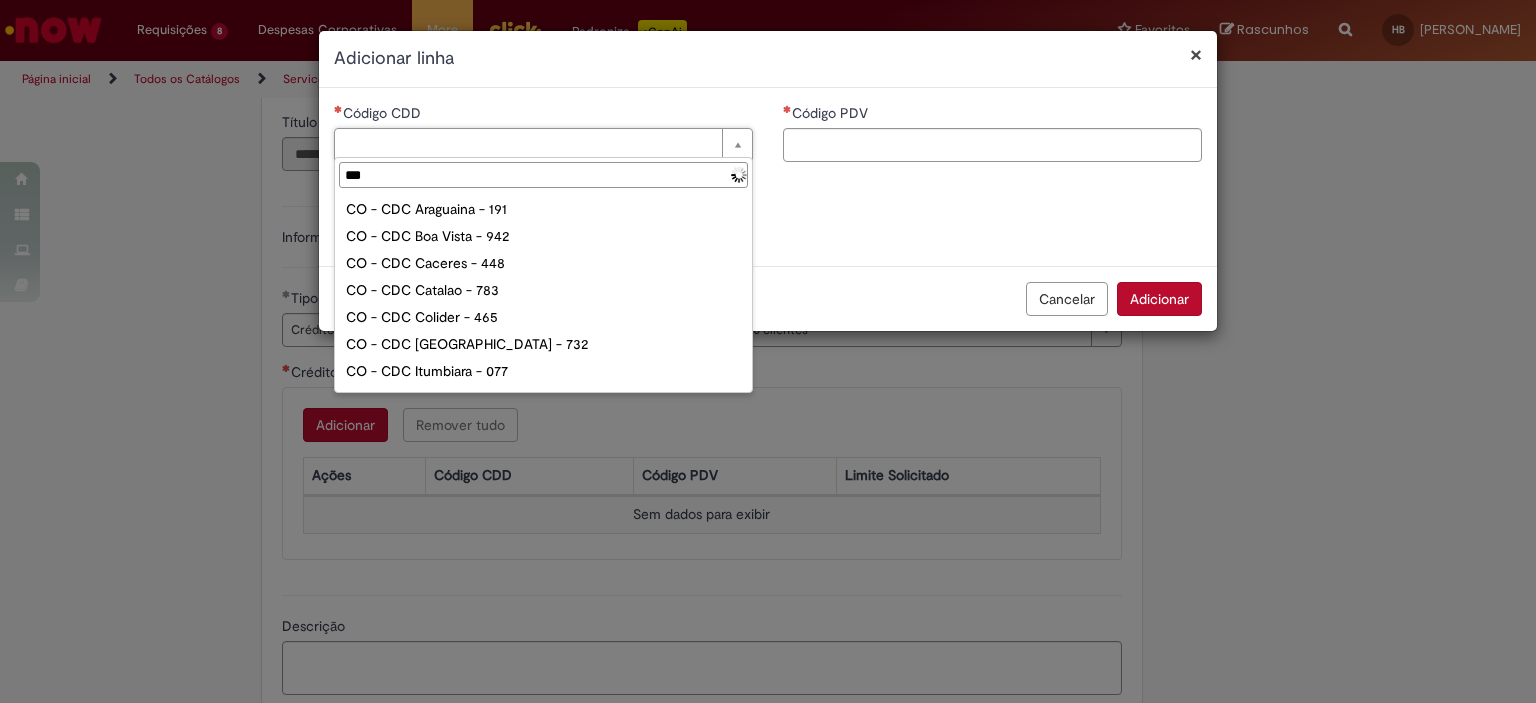 type on "**********" 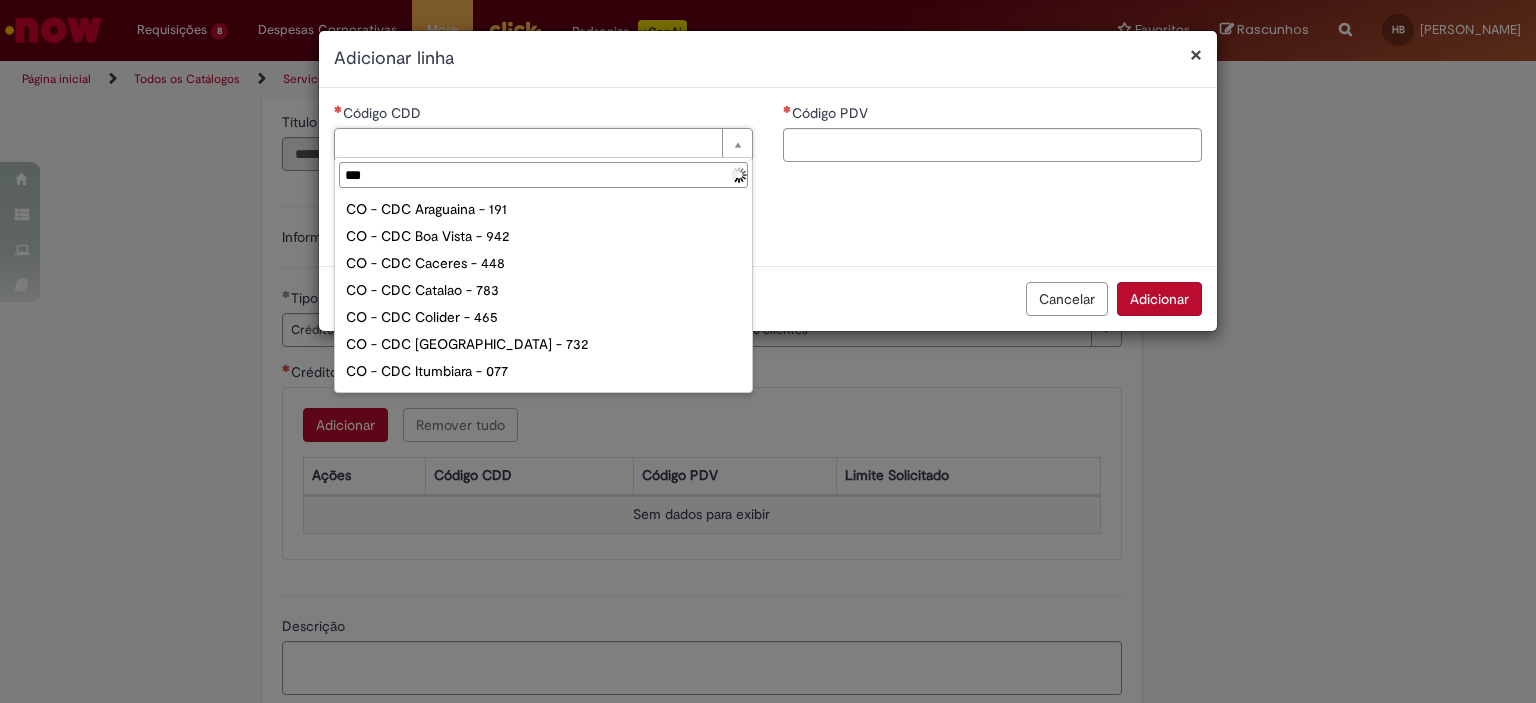 type on "**********" 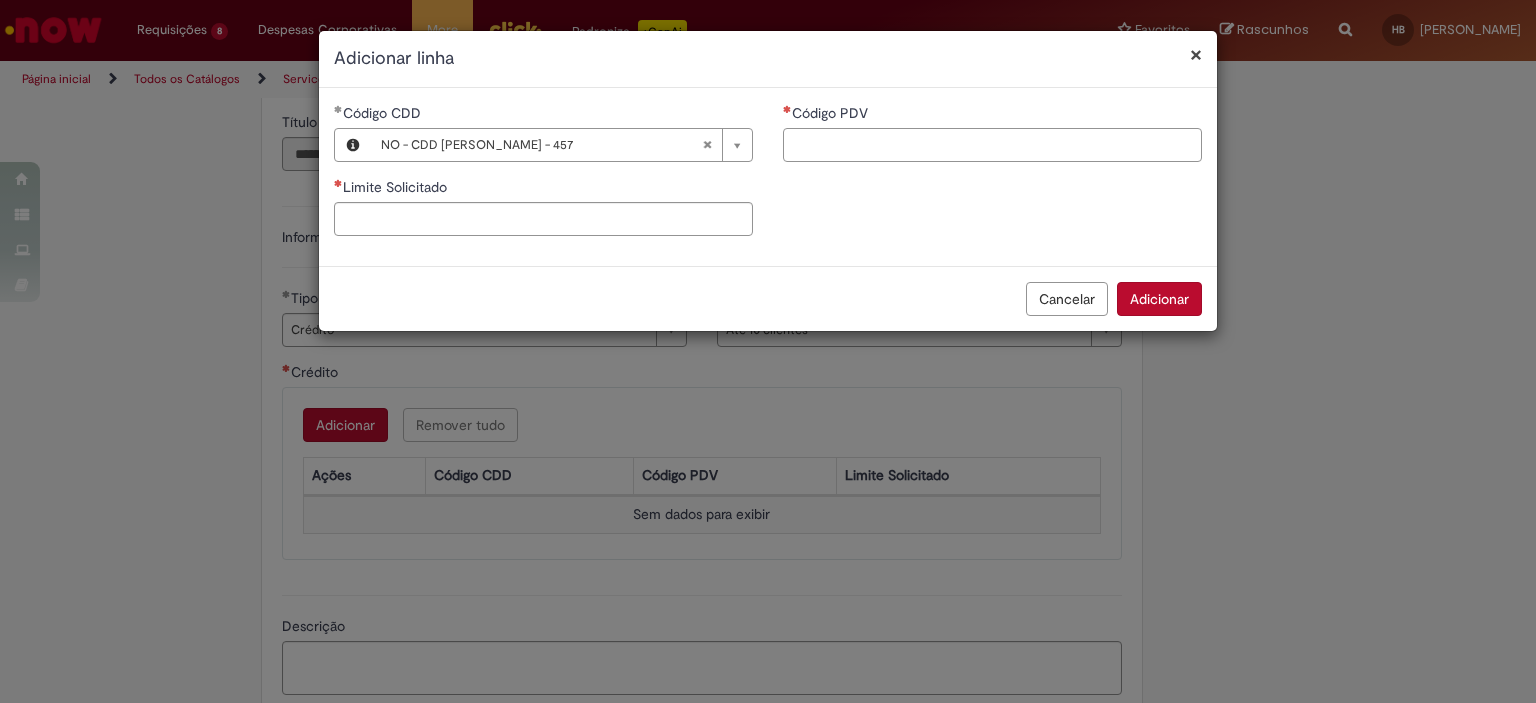 click on "Código PDV" at bounding box center (992, 145) 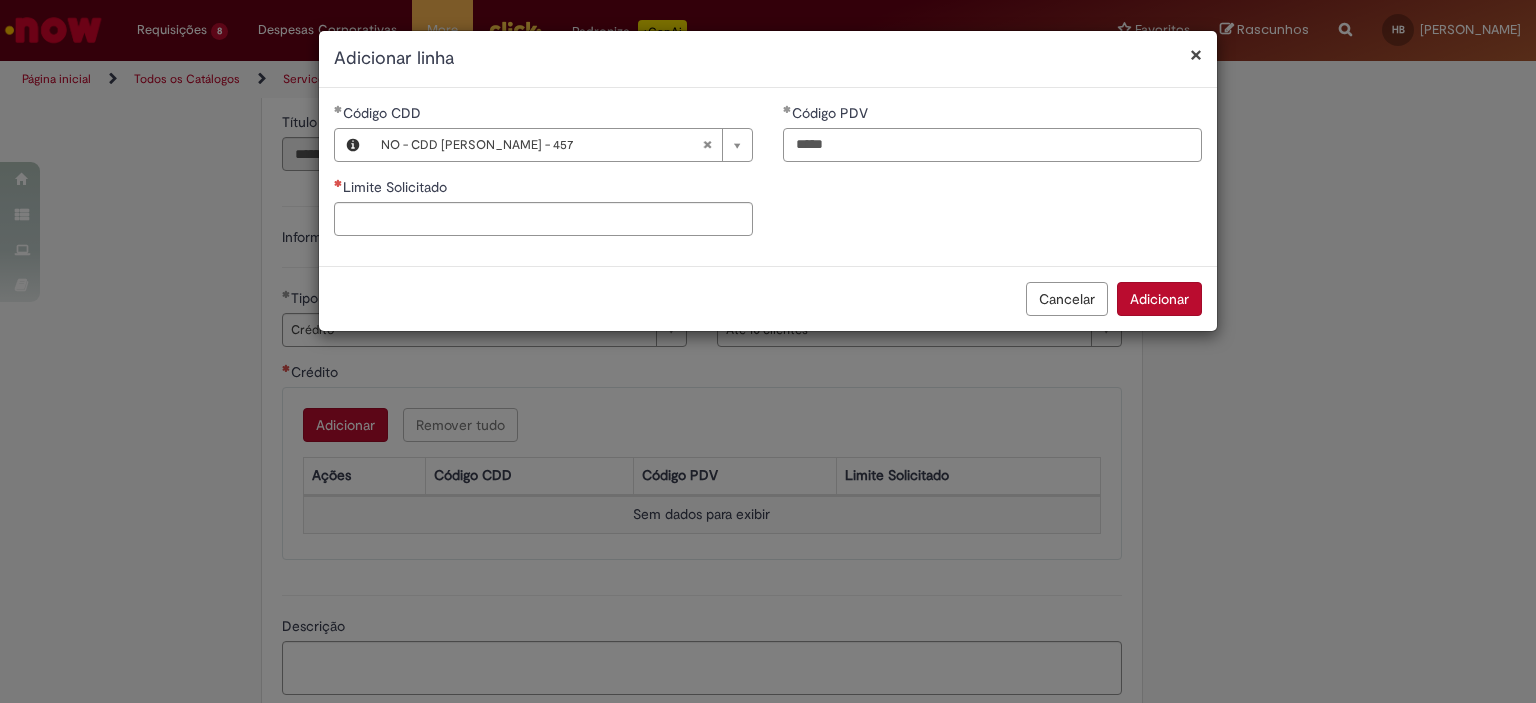 type on "*****" 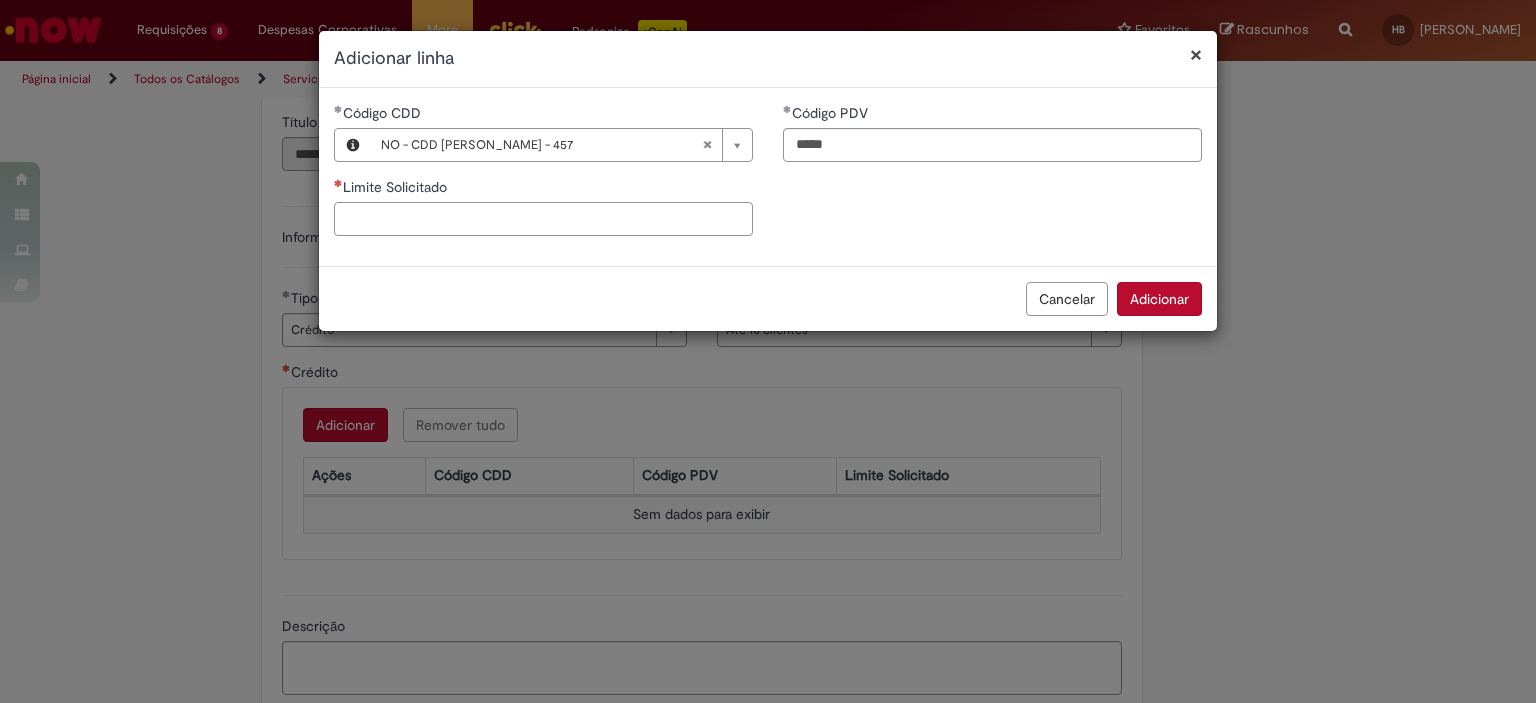 click on "Limite Solicitado" at bounding box center (543, 219) 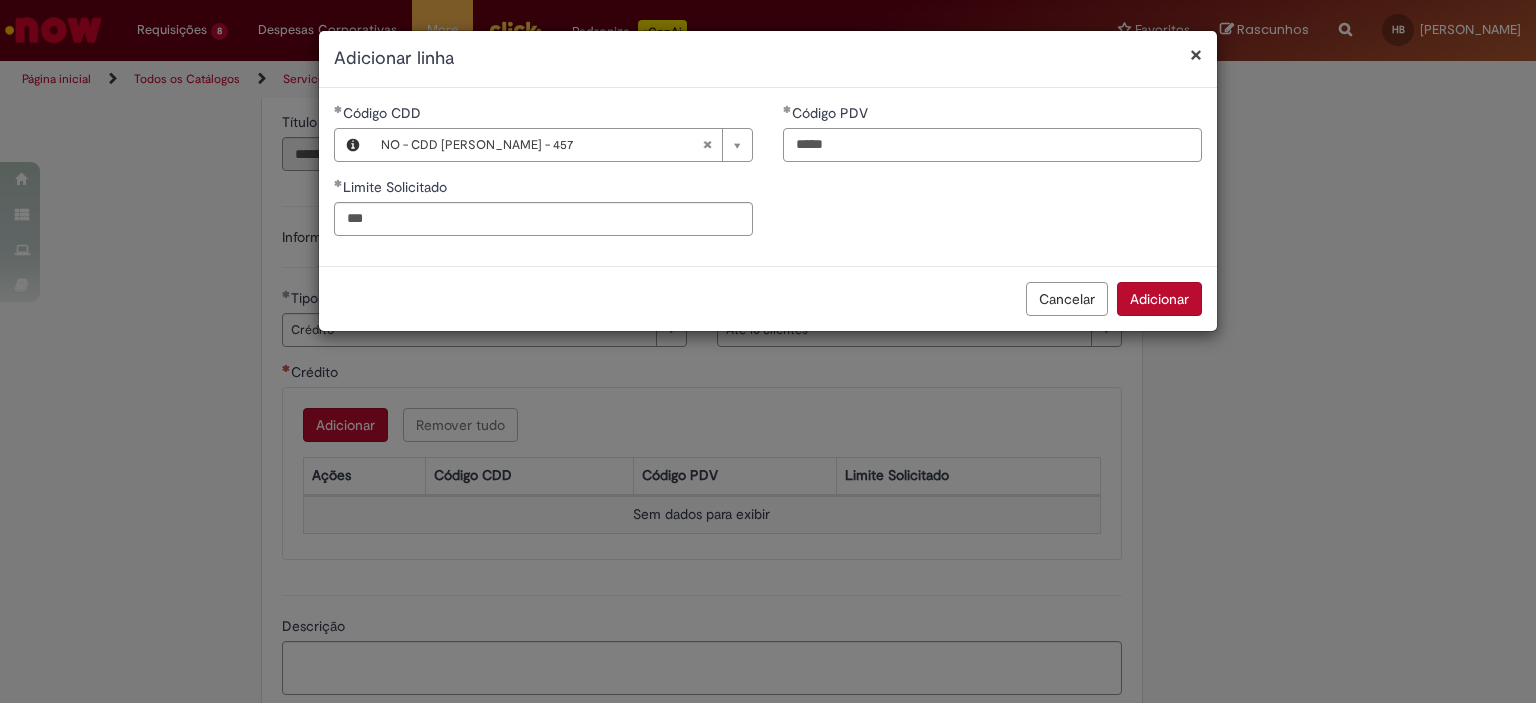 type on "******" 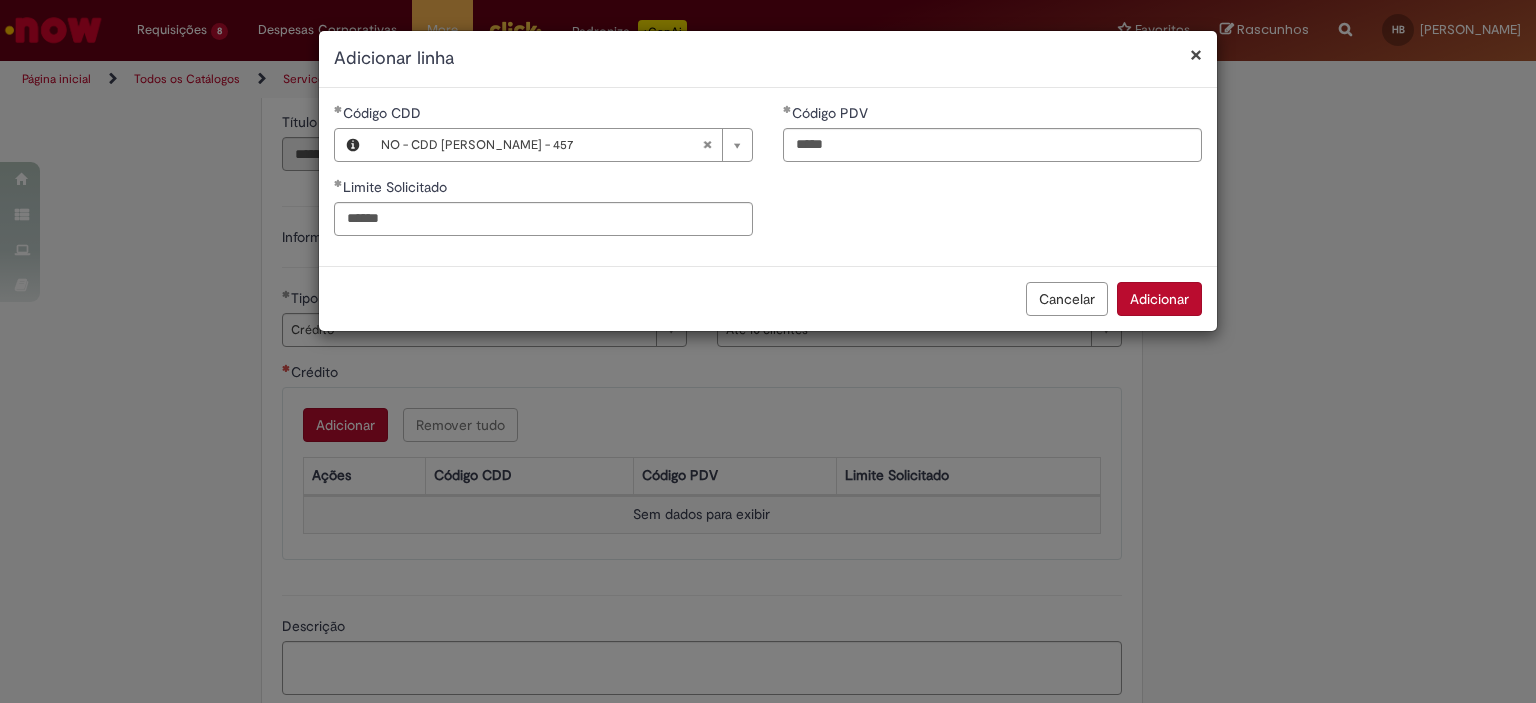 click on "Adicionar" at bounding box center [1159, 299] 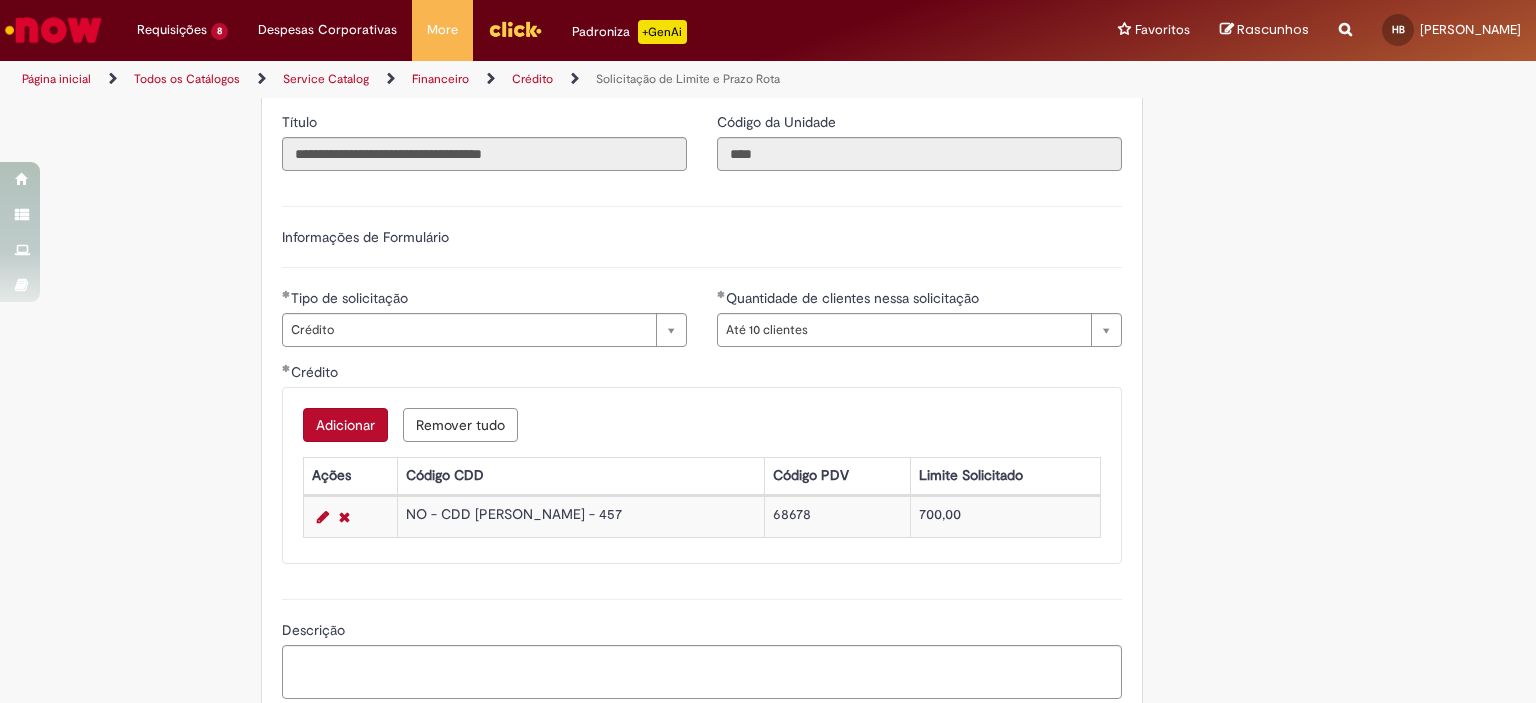 scroll, scrollTop: 1100, scrollLeft: 0, axis: vertical 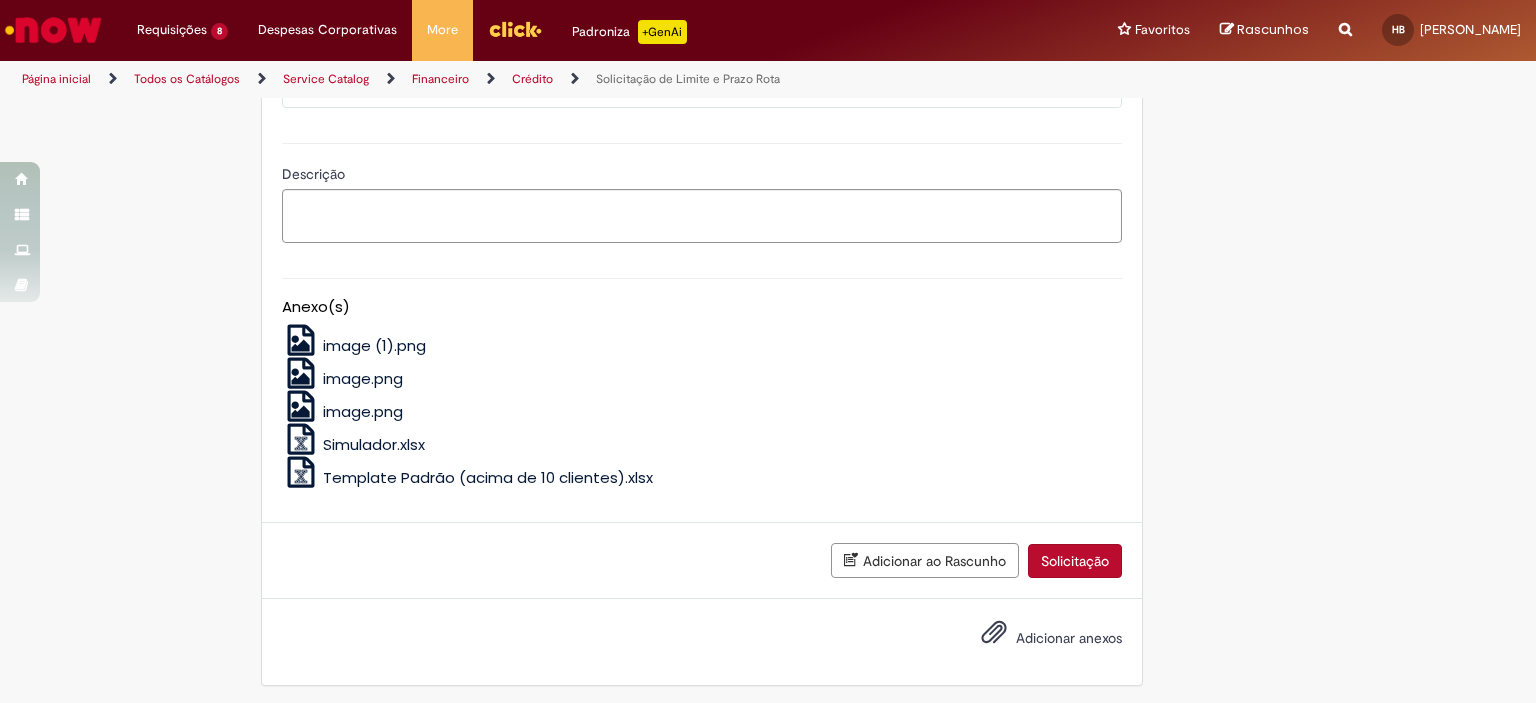 click on "Solicitação" at bounding box center (1075, 561) 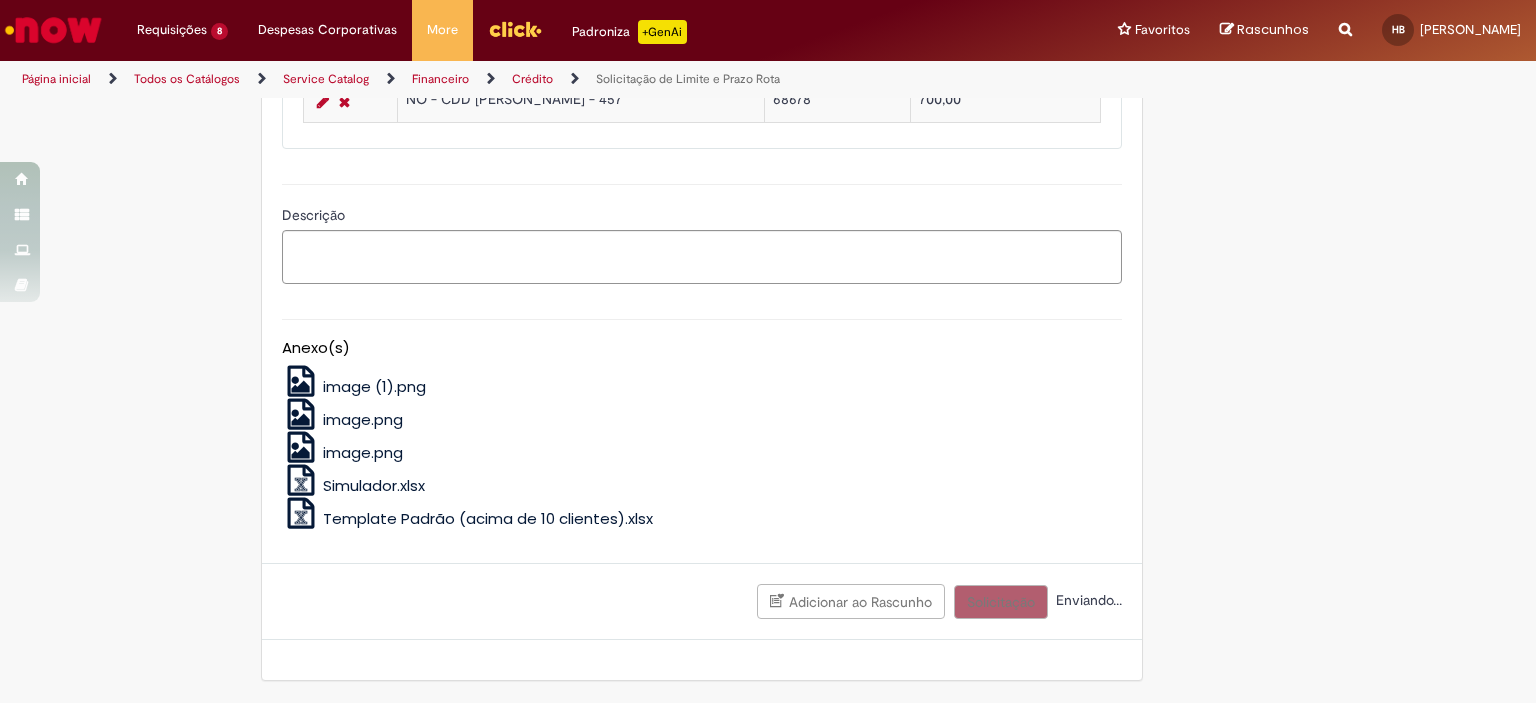 scroll, scrollTop: 1311, scrollLeft: 0, axis: vertical 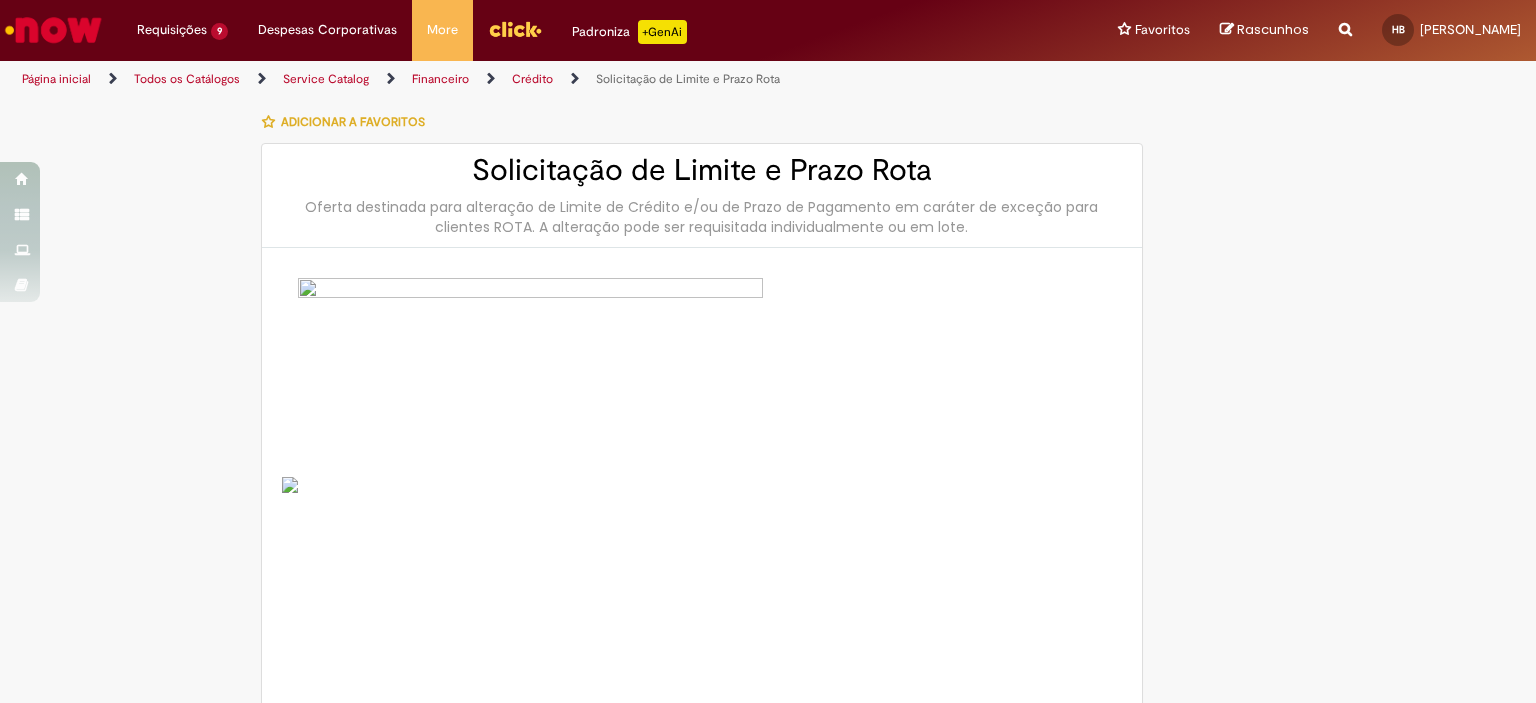 type on "********" 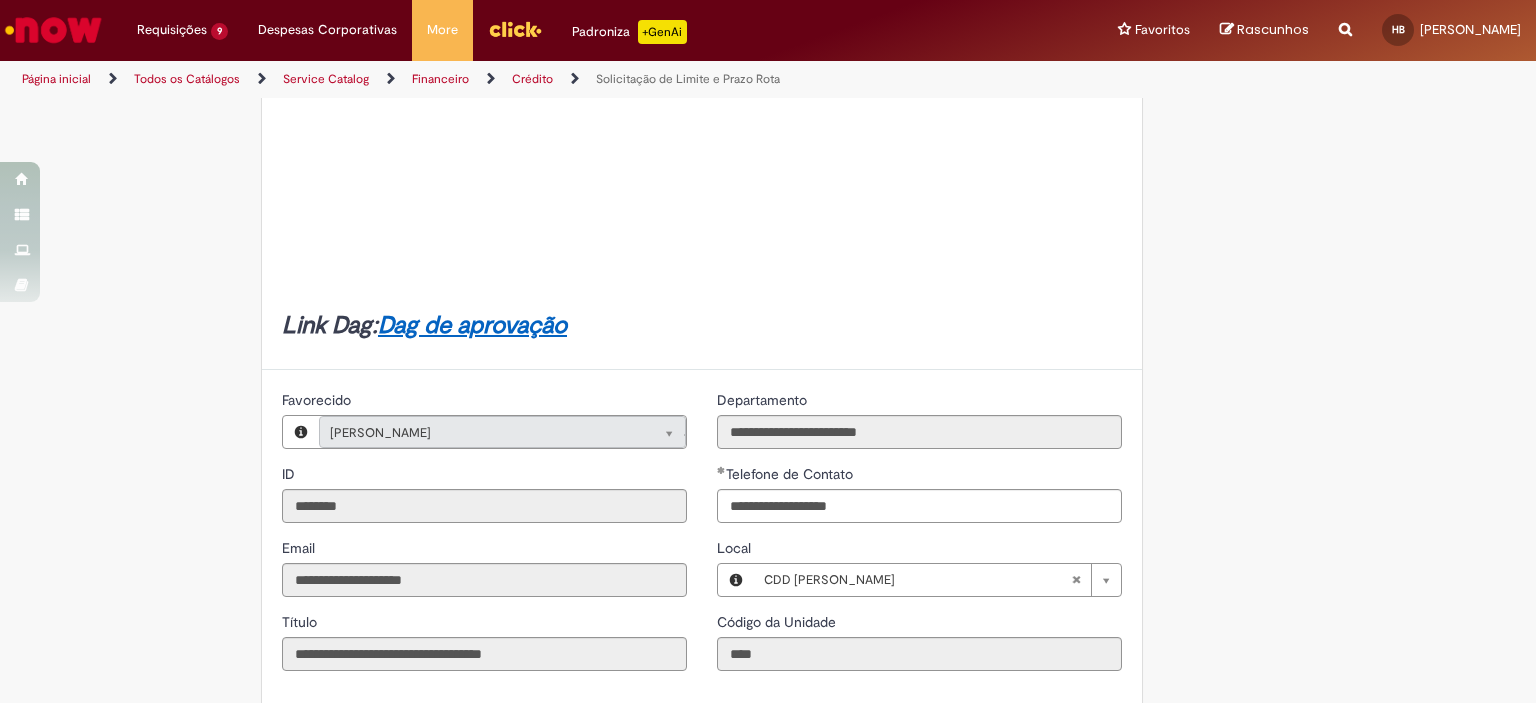 scroll, scrollTop: 800, scrollLeft: 0, axis: vertical 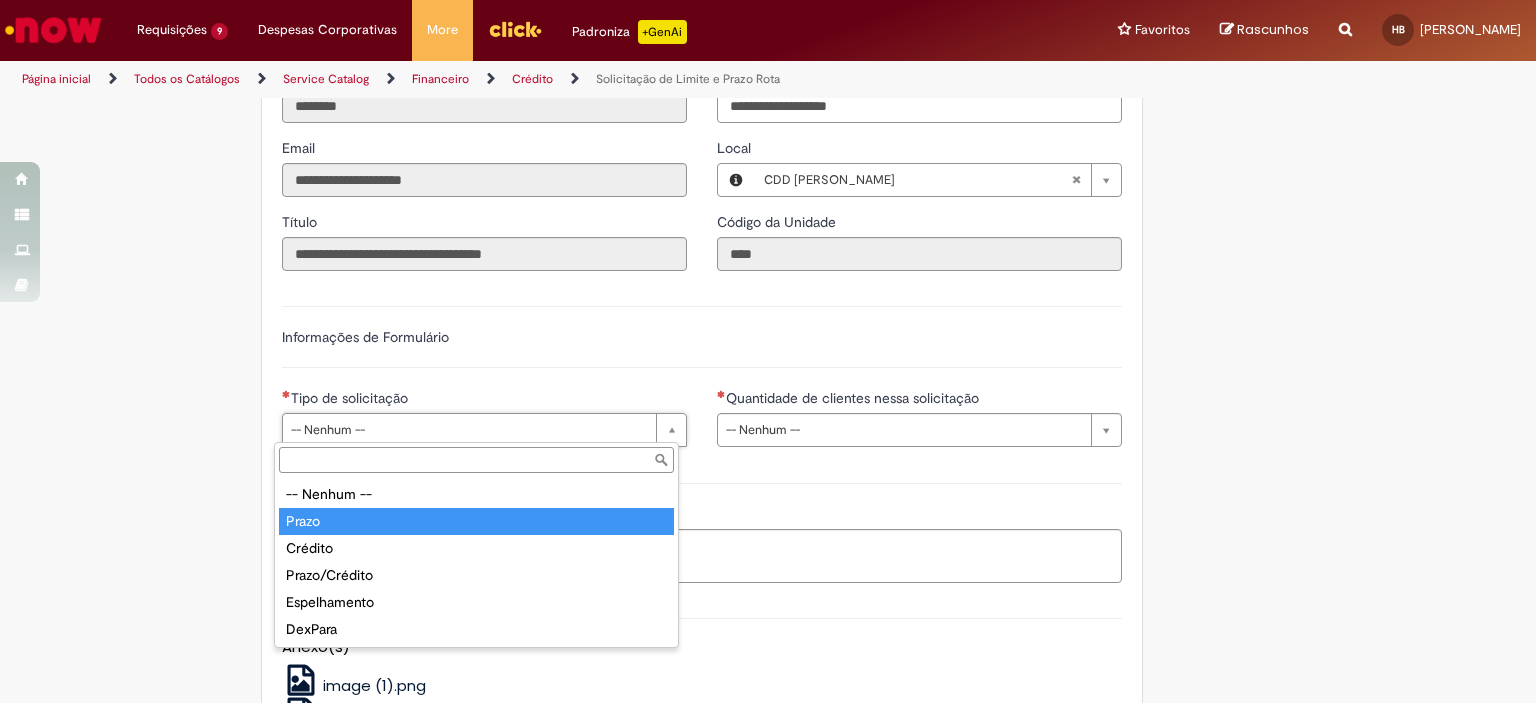 type on "*****" 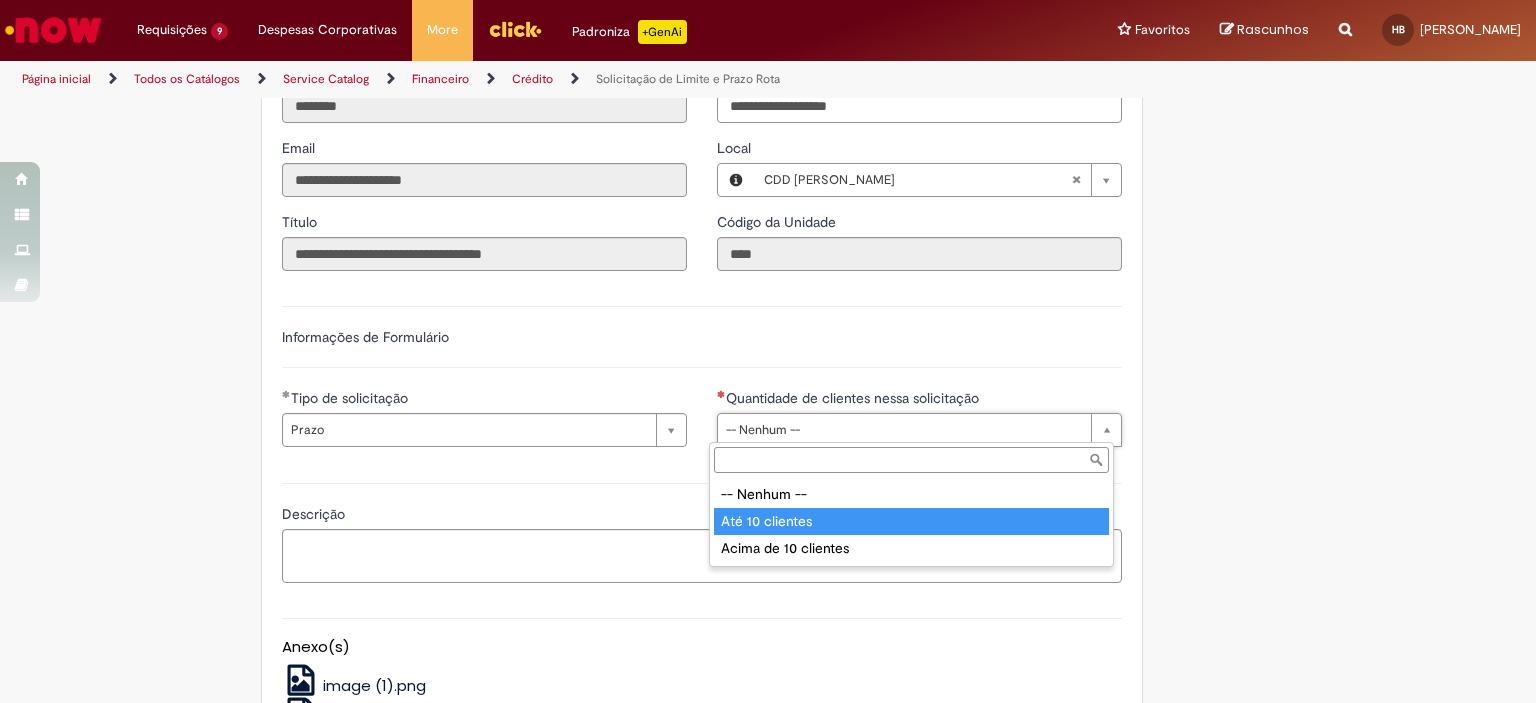 type on "**********" 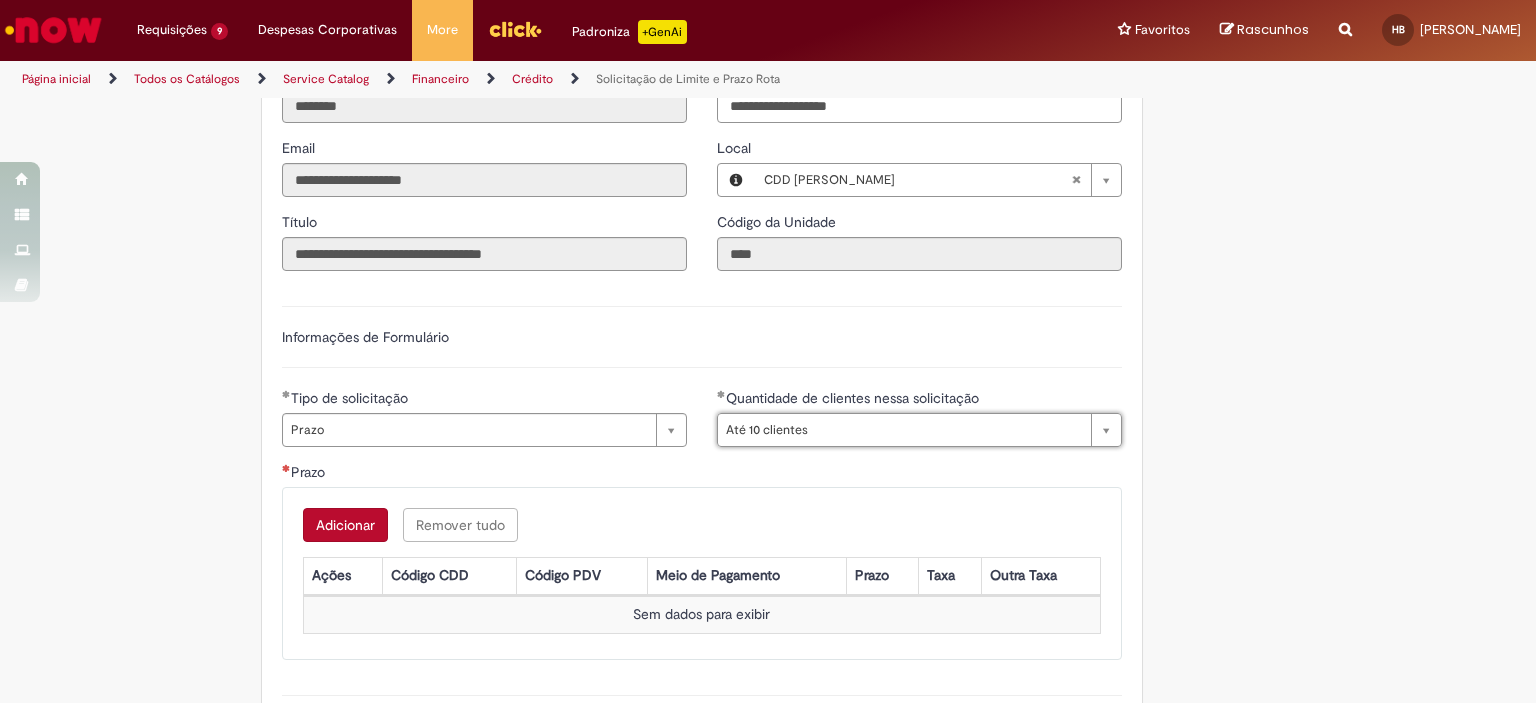 scroll, scrollTop: 1100, scrollLeft: 0, axis: vertical 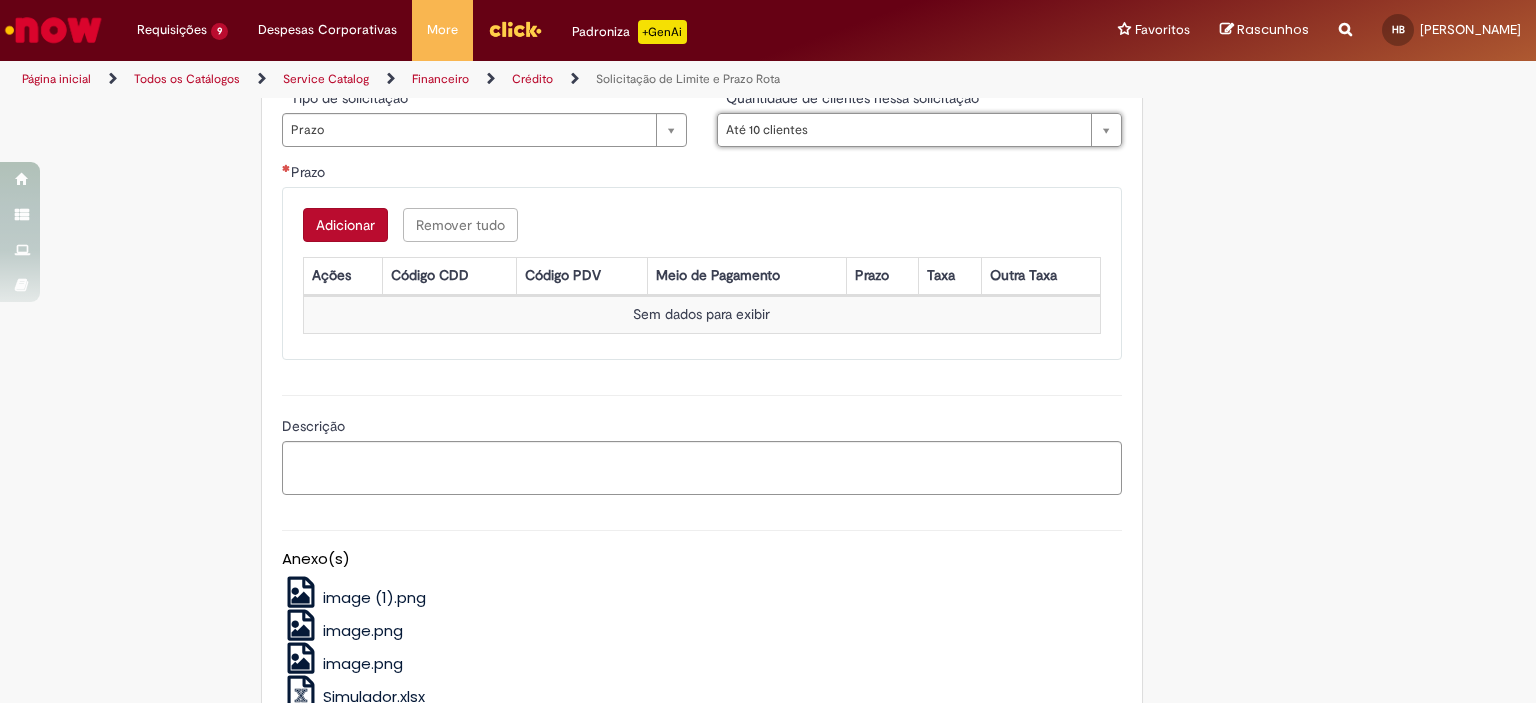 click on "Adicionar" at bounding box center [345, 225] 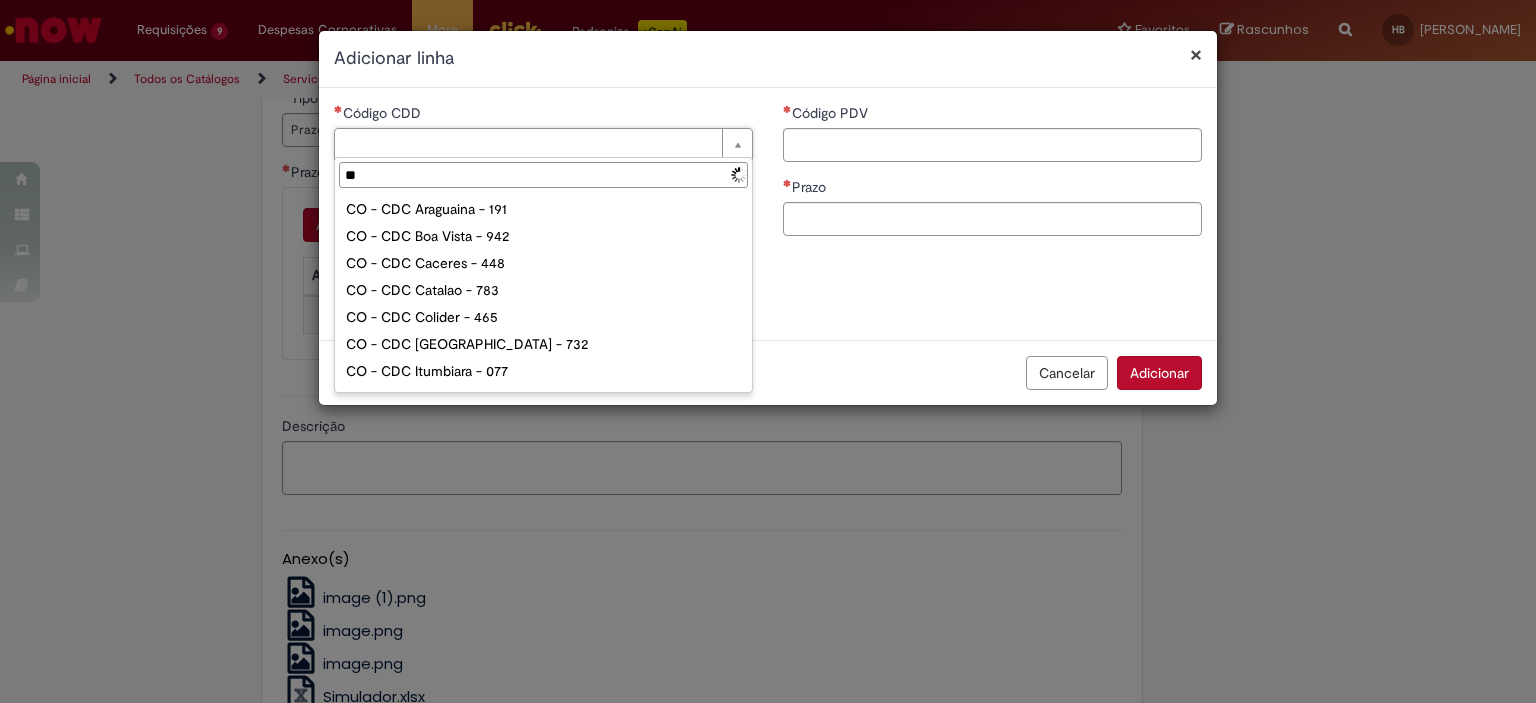 type on "***" 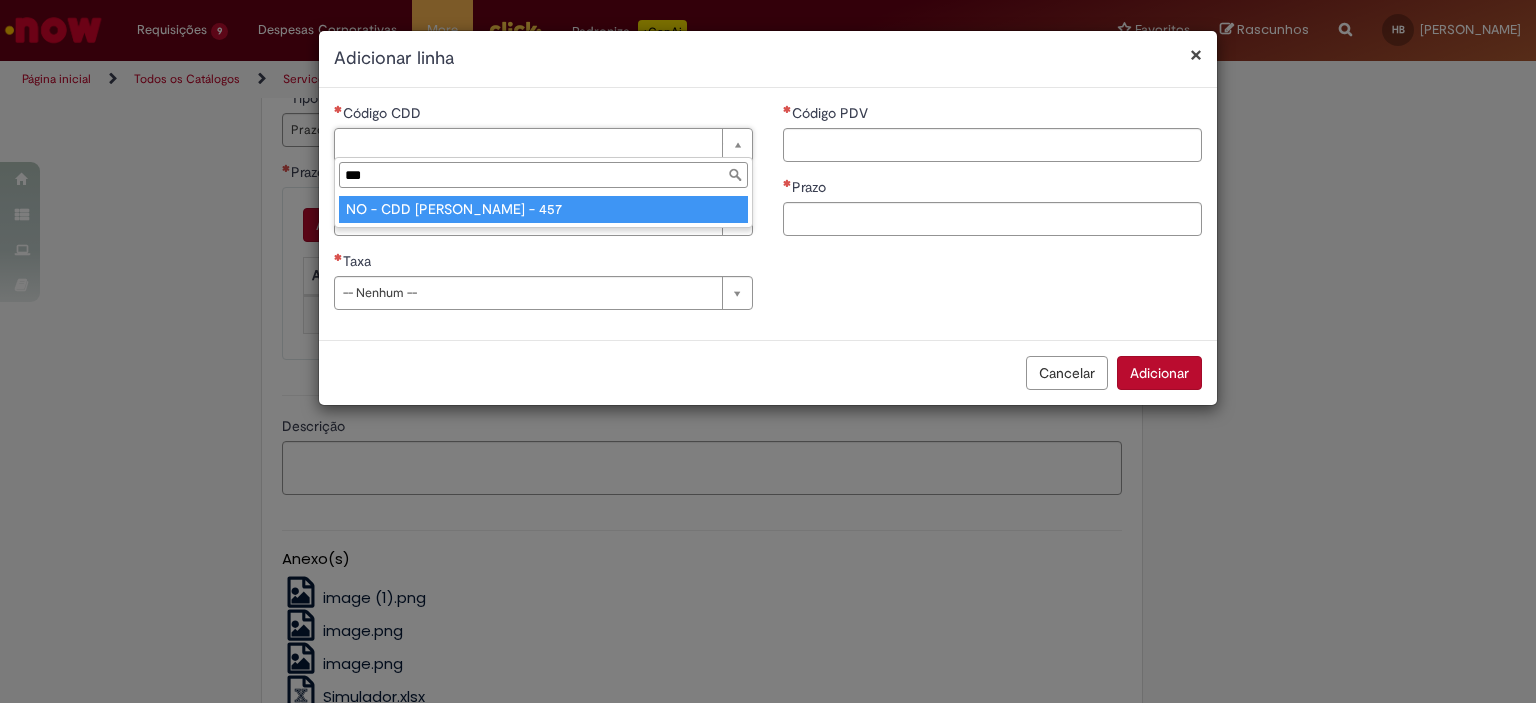 type on "**********" 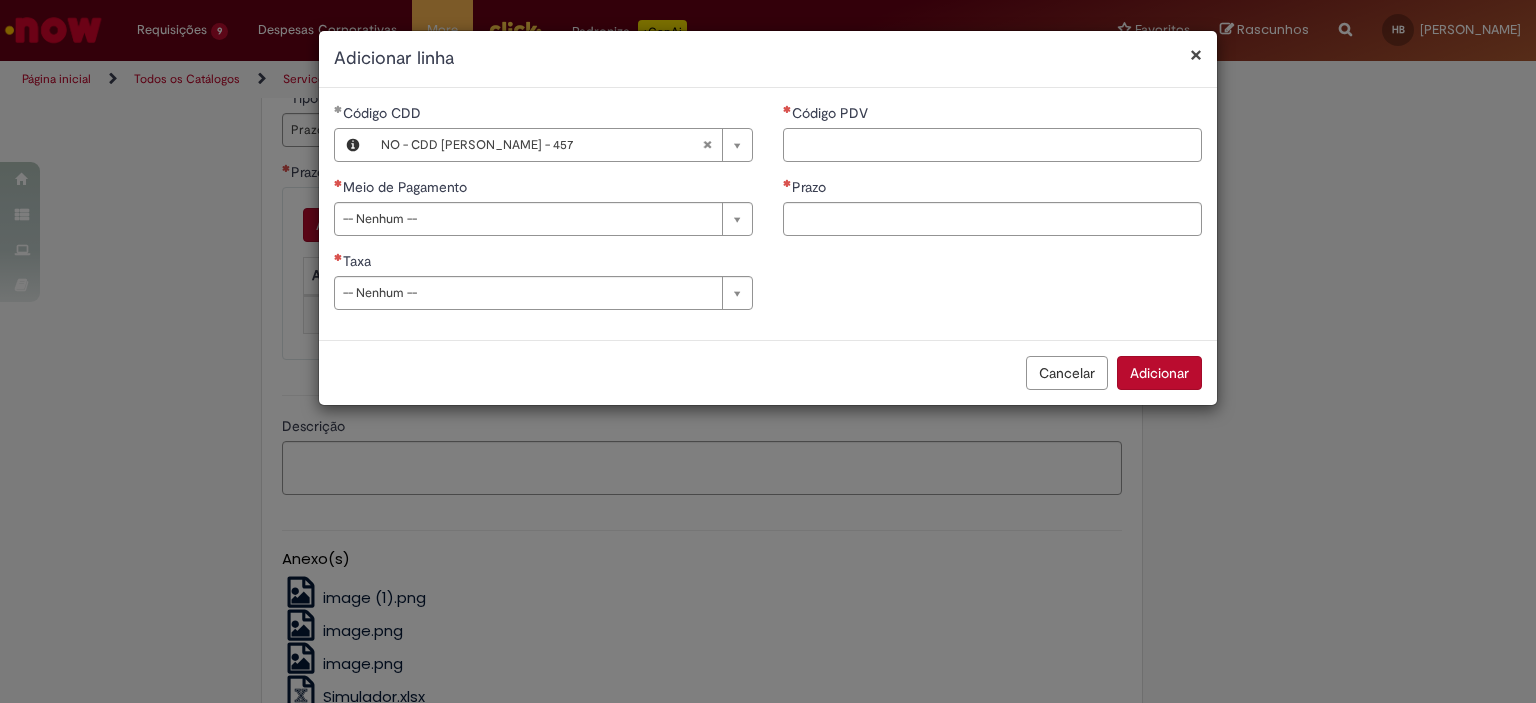 click on "Código PDV" at bounding box center (992, 145) 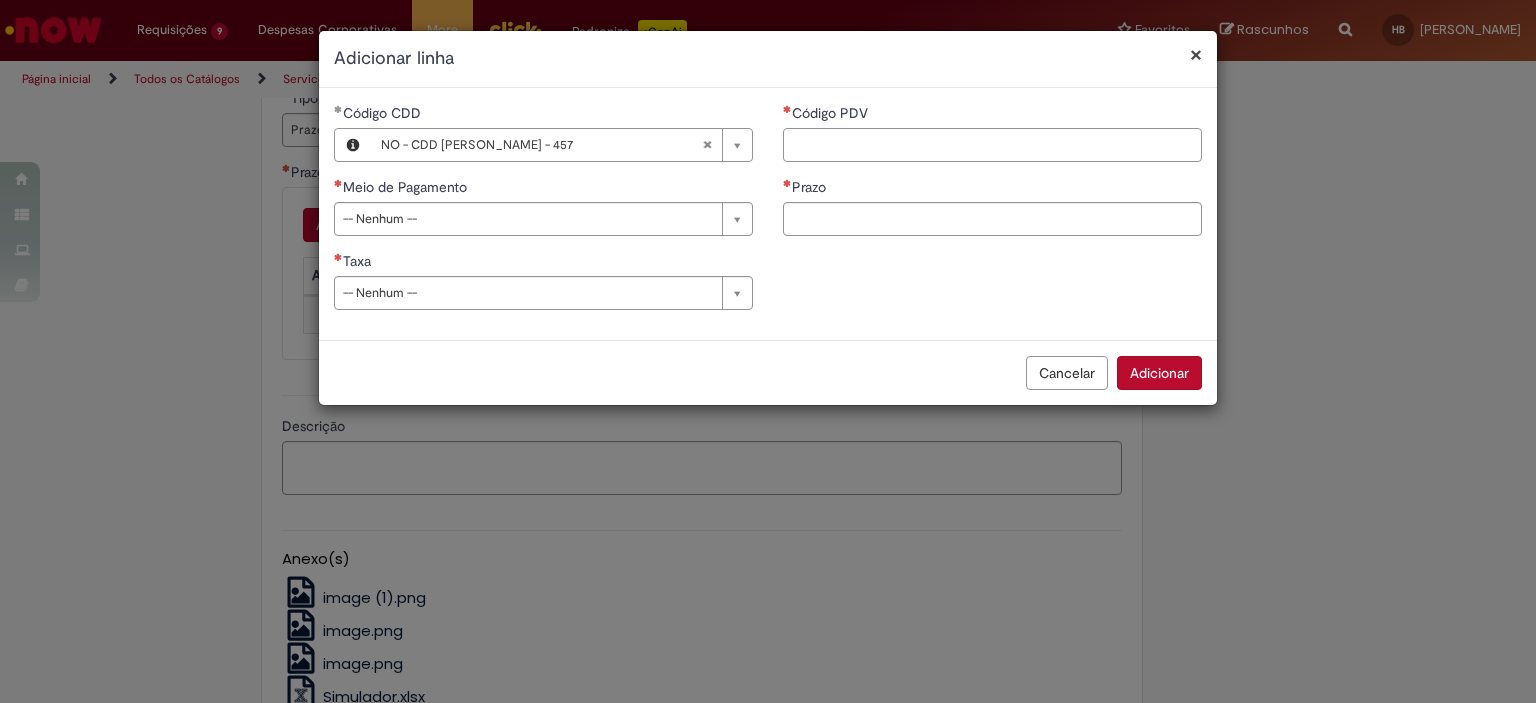 paste on "*****" 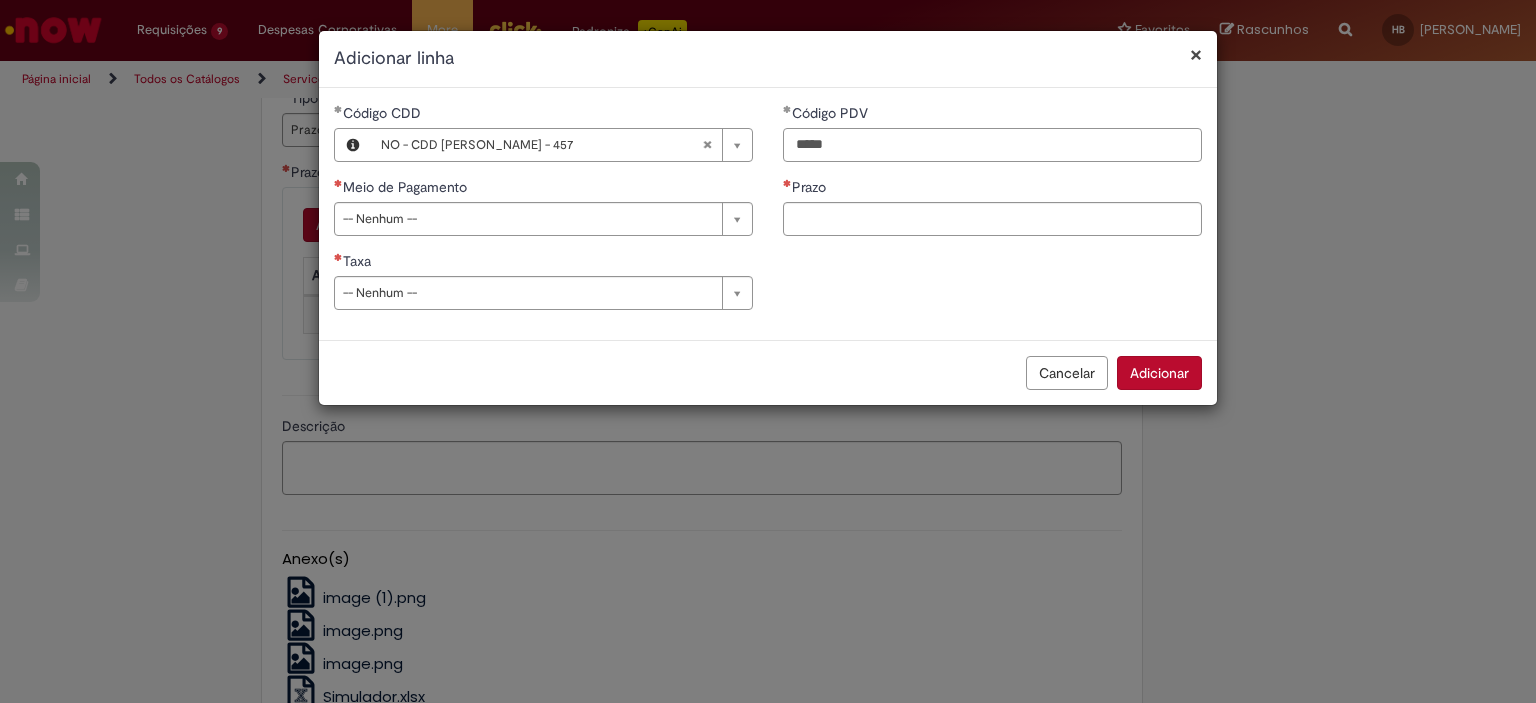 type on "*****" 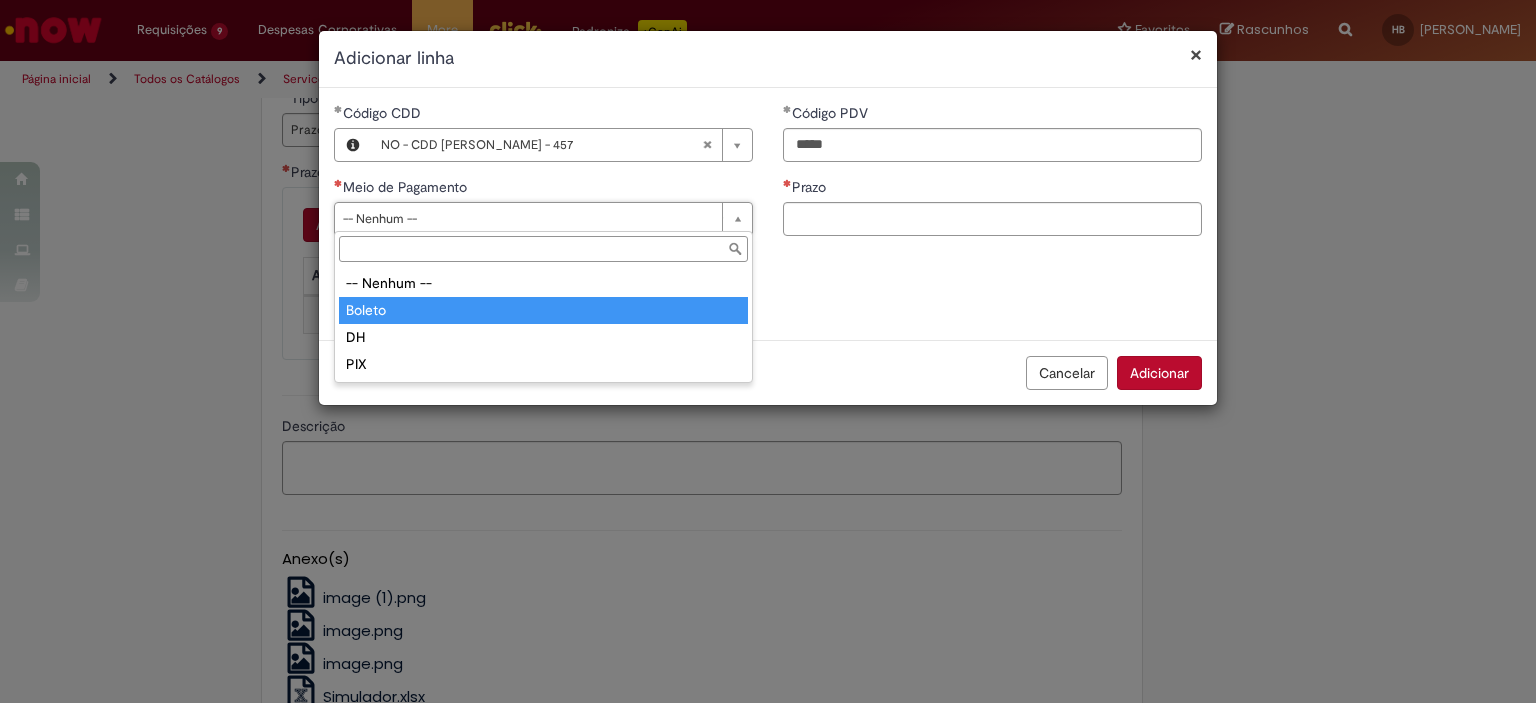 type on "******" 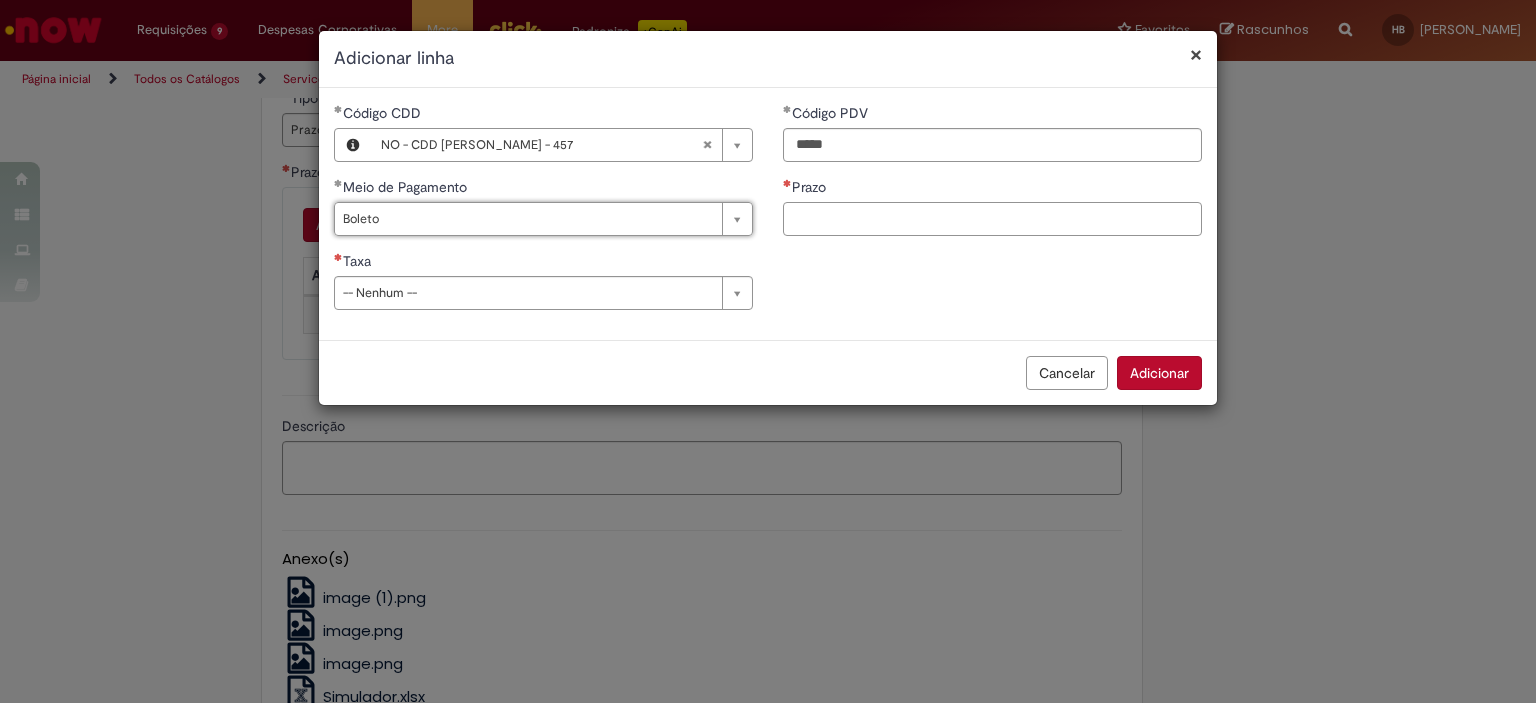 click on "Prazo" at bounding box center (992, 219) 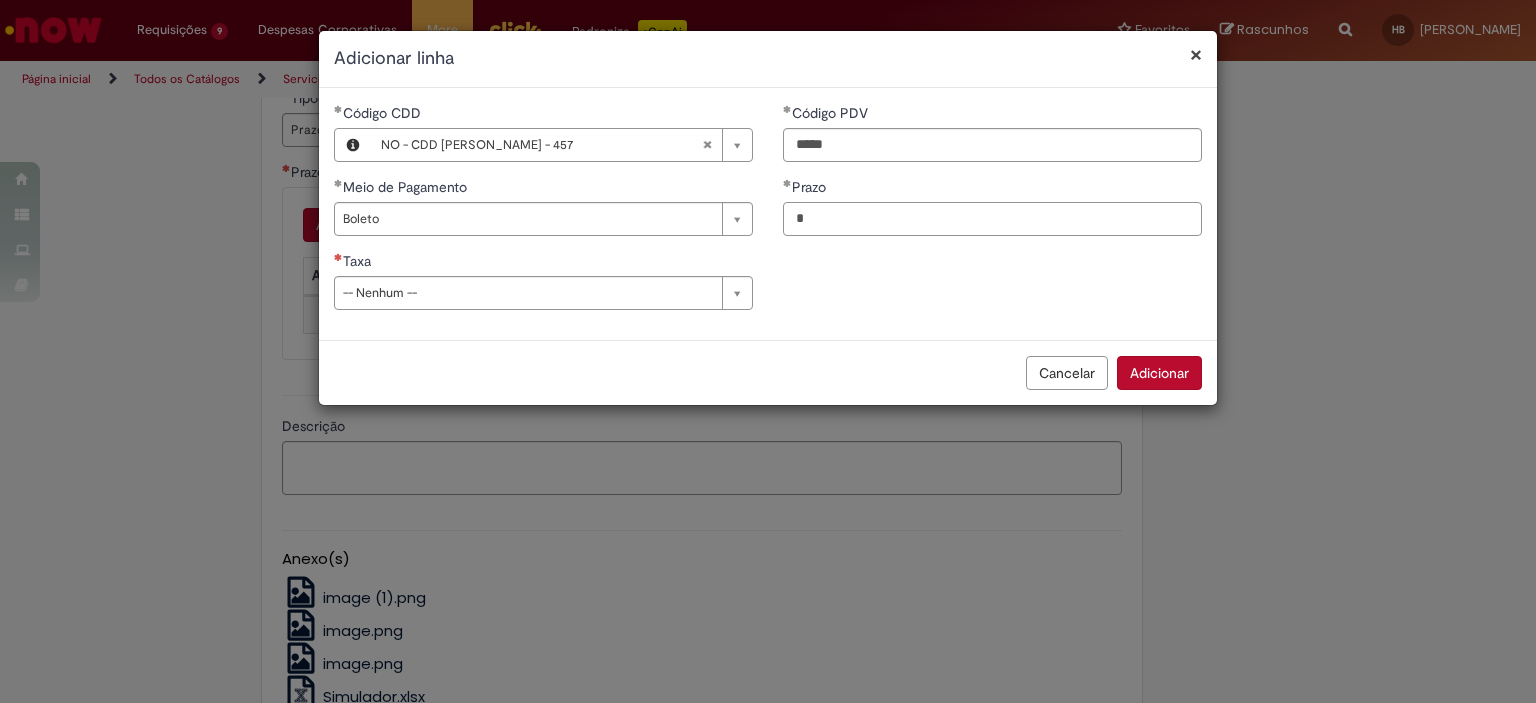 type on "*" 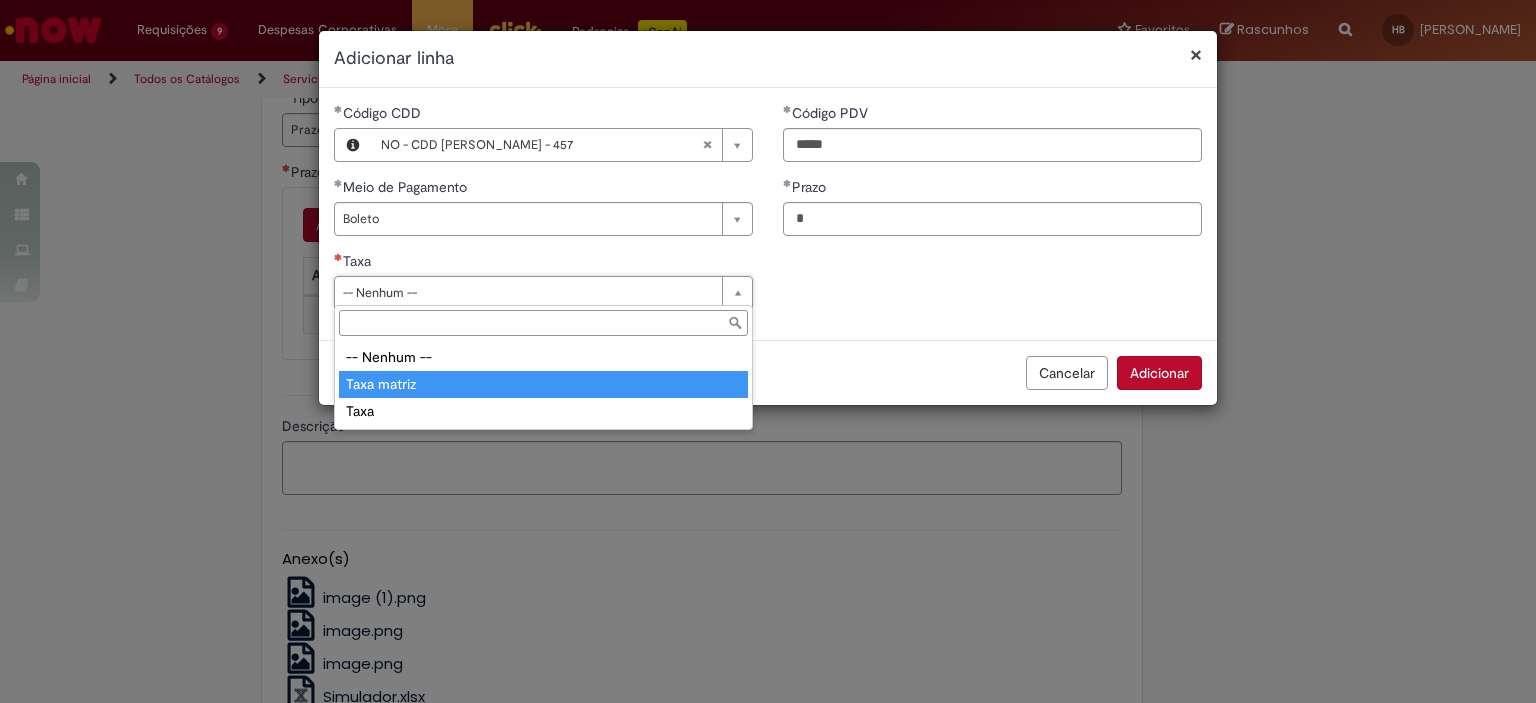 type on "**********" 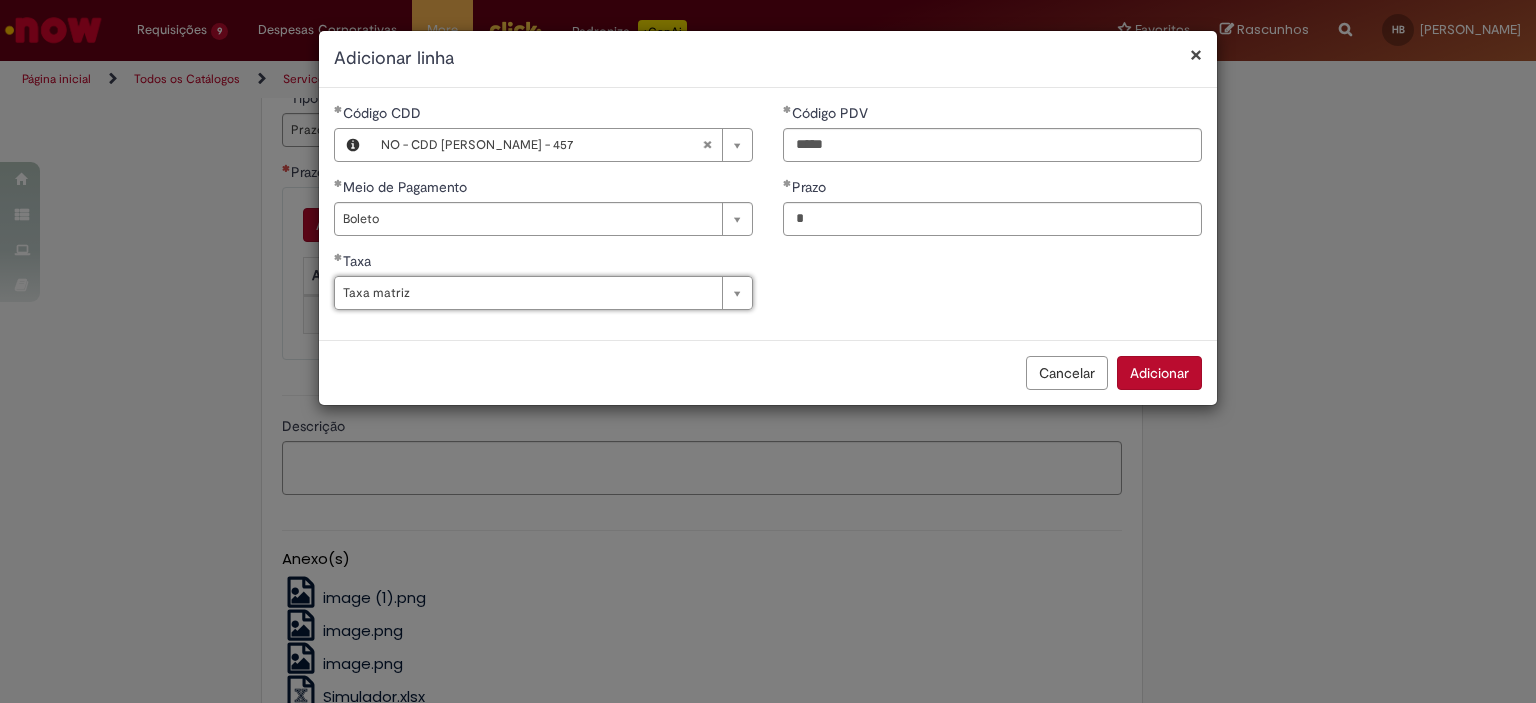 click on "Adicionar" at bounding box center (1159, 373) 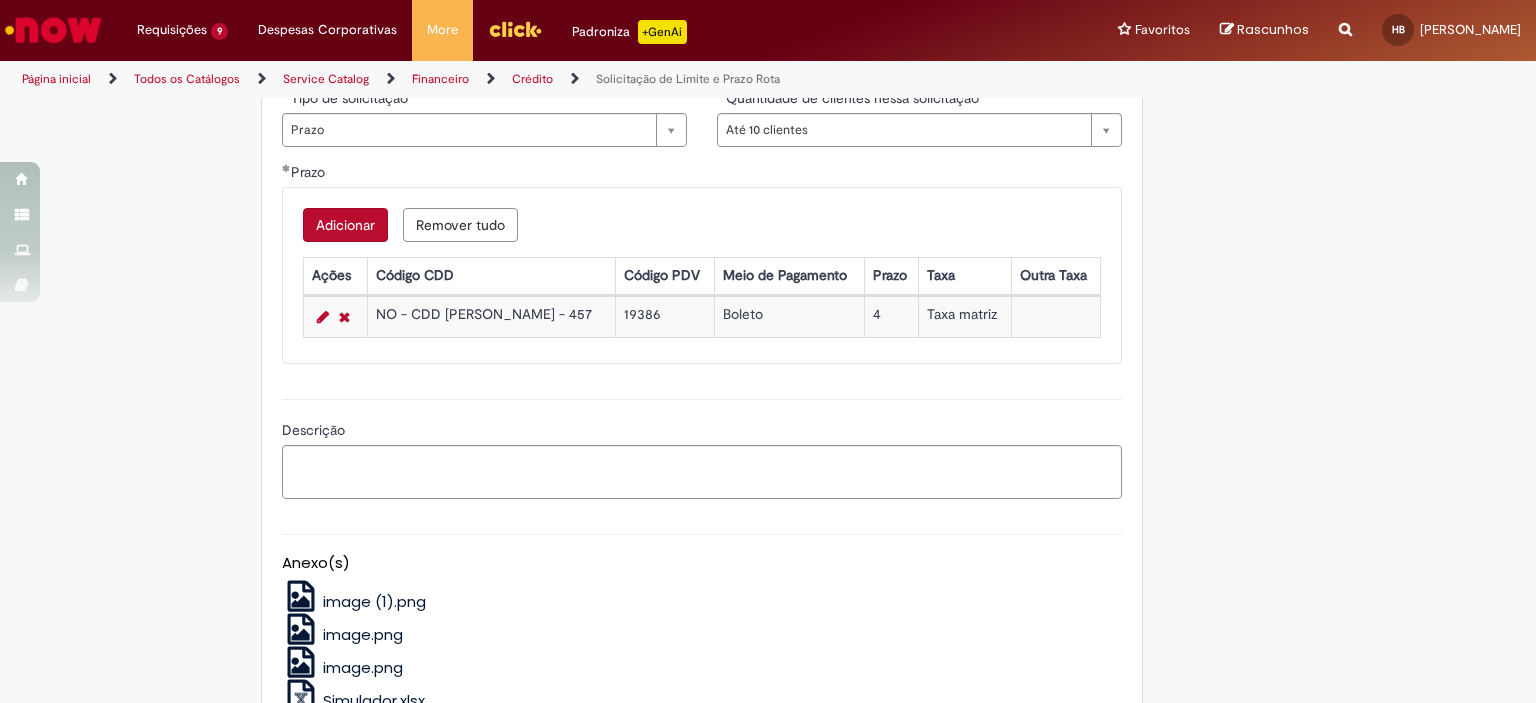scroll, scrollTop: 1356, scrollLeft: 0, axis: vertical 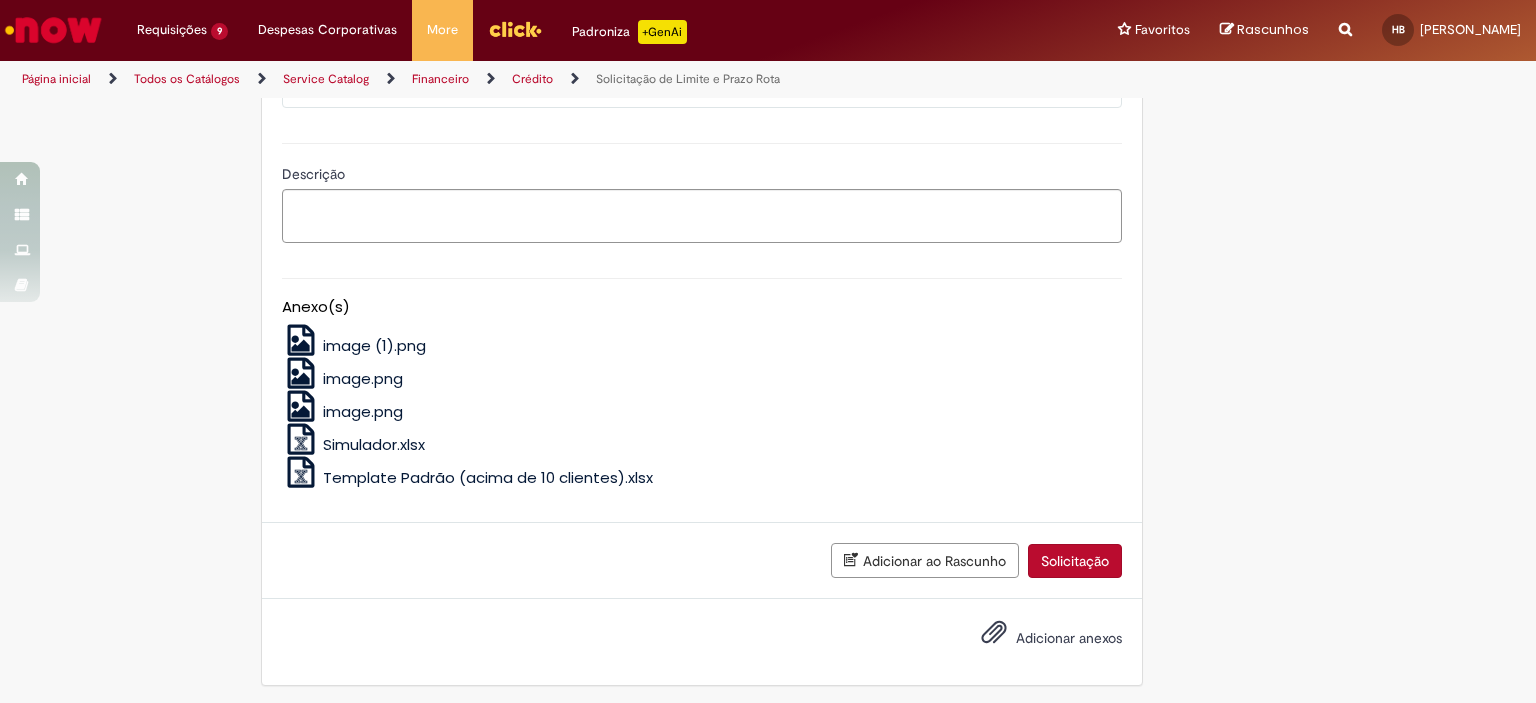 click on "Solicitação" at bounding box center (1075, 561) 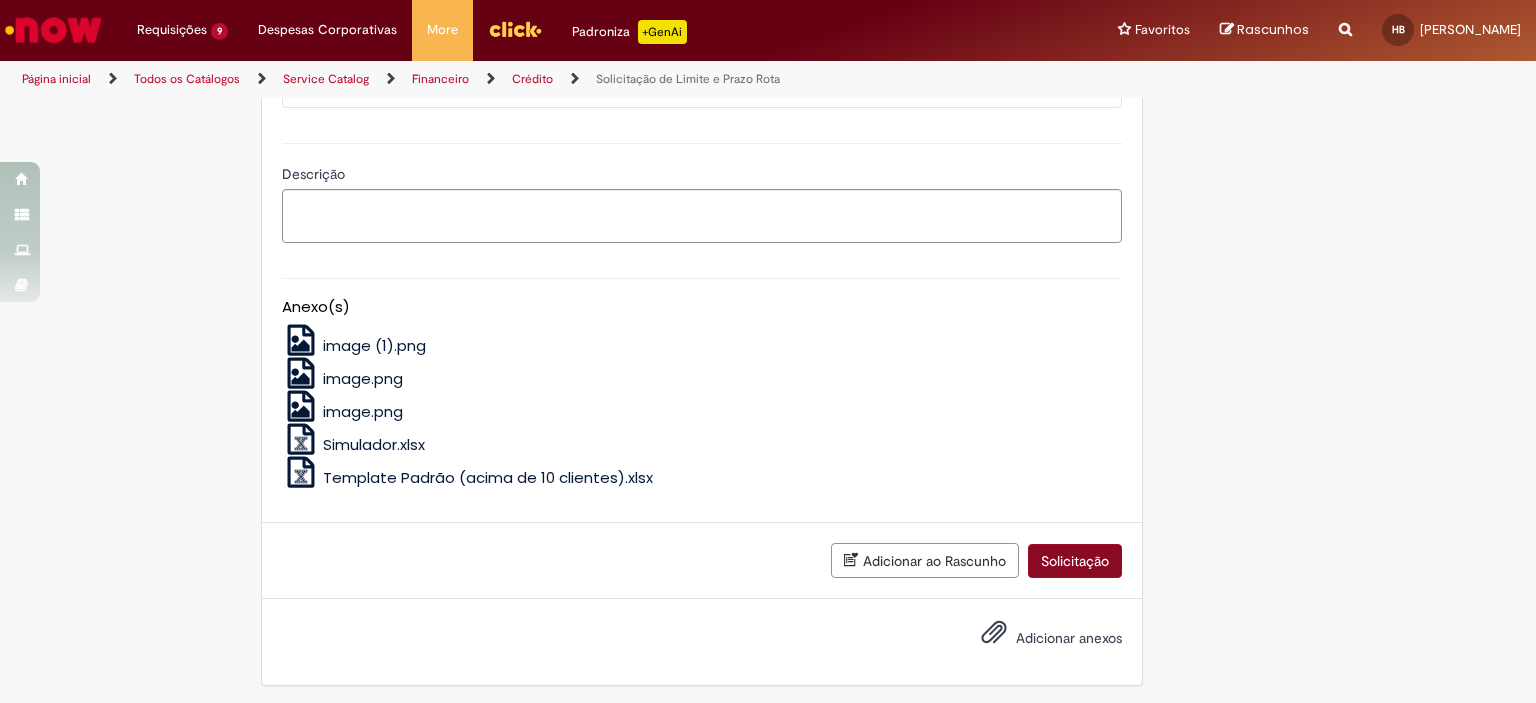 scroll, scrollTop: 1311, scrollLeft: 0, axis: vertical 